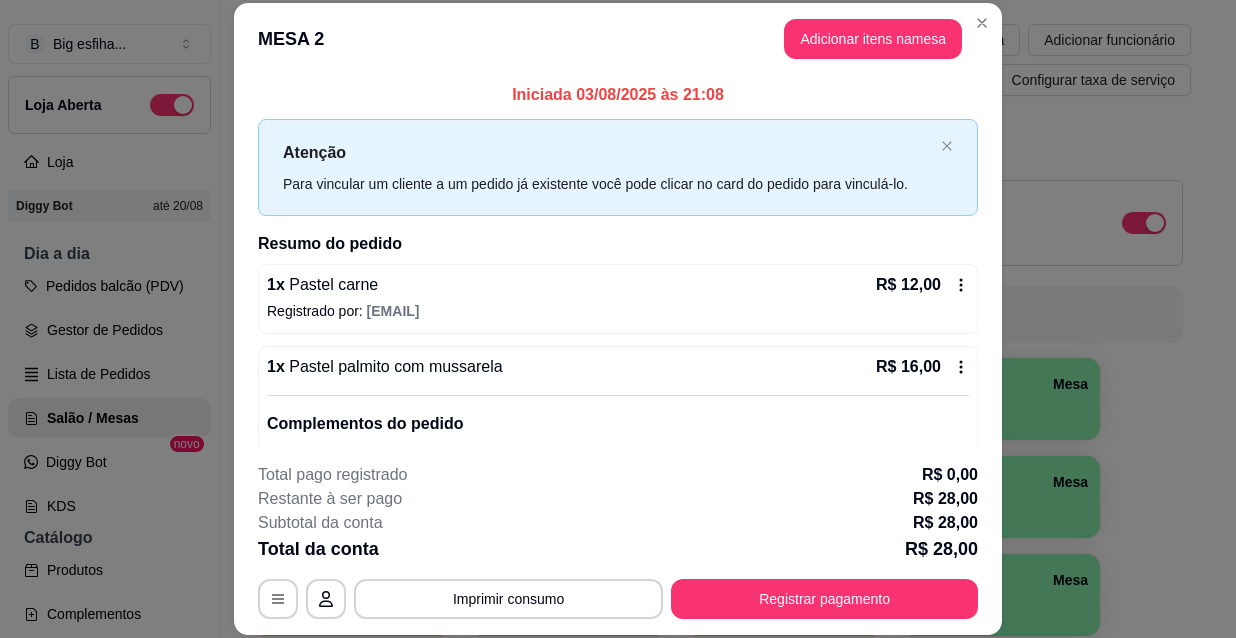 scroll, scrollTop: 0, scrollLeft: 0, axis: both 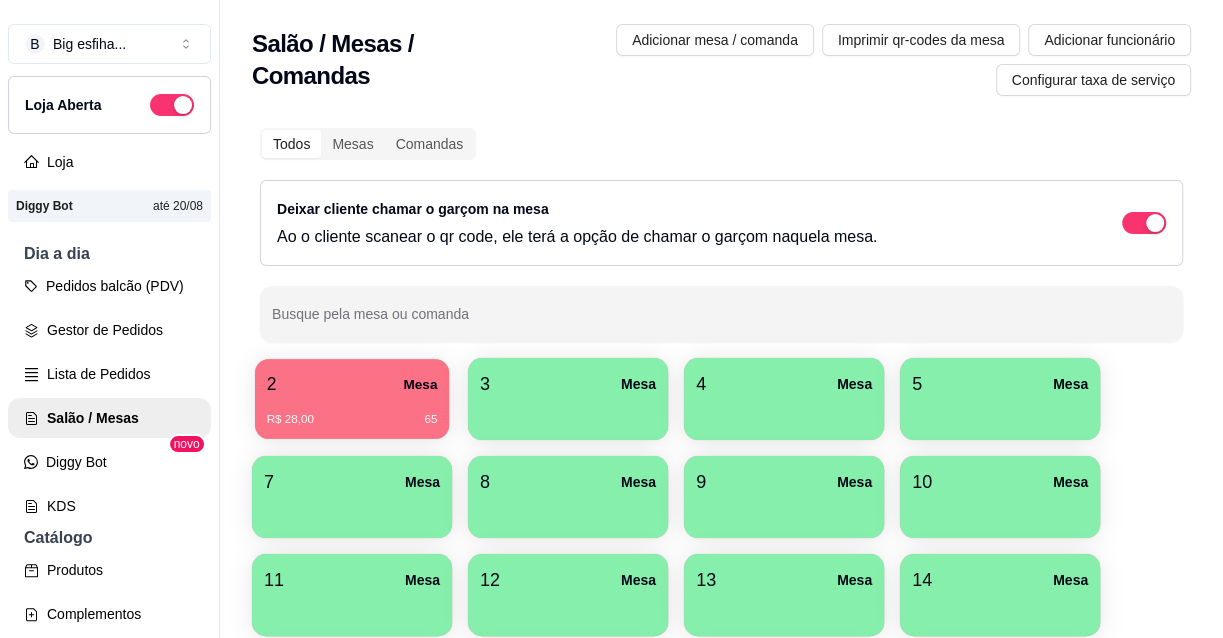 click on "2 Mesa" at bounding box center (352, 384) 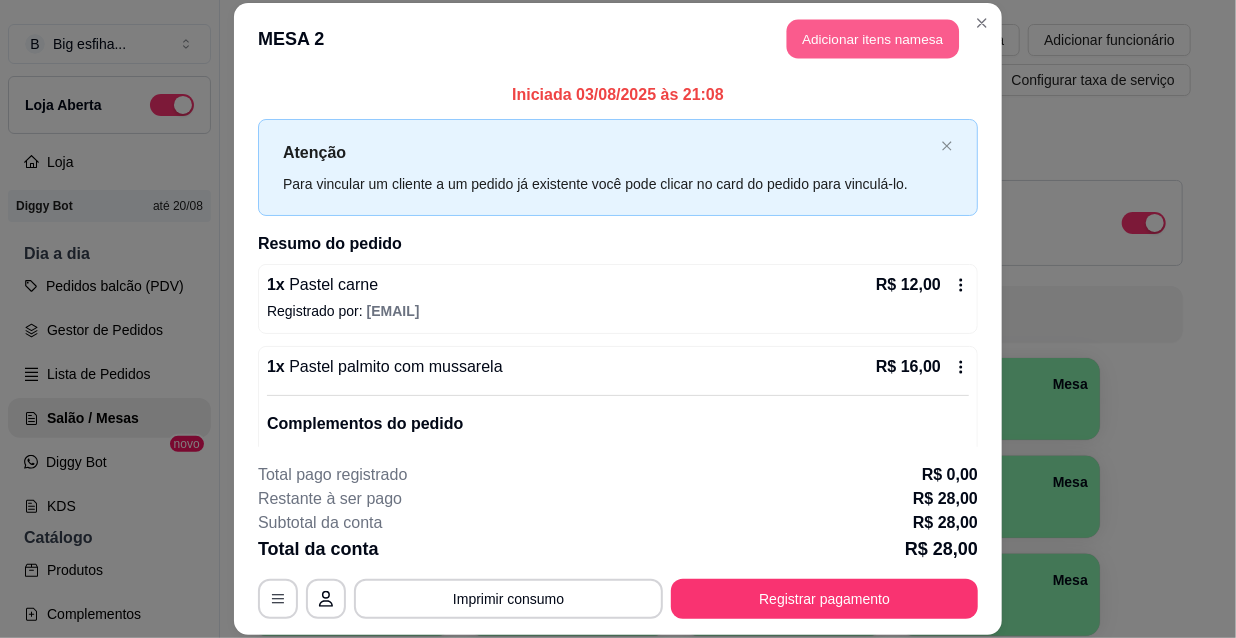 click on "Adicionar itens na  mesa" at bounding box center (873, 39) 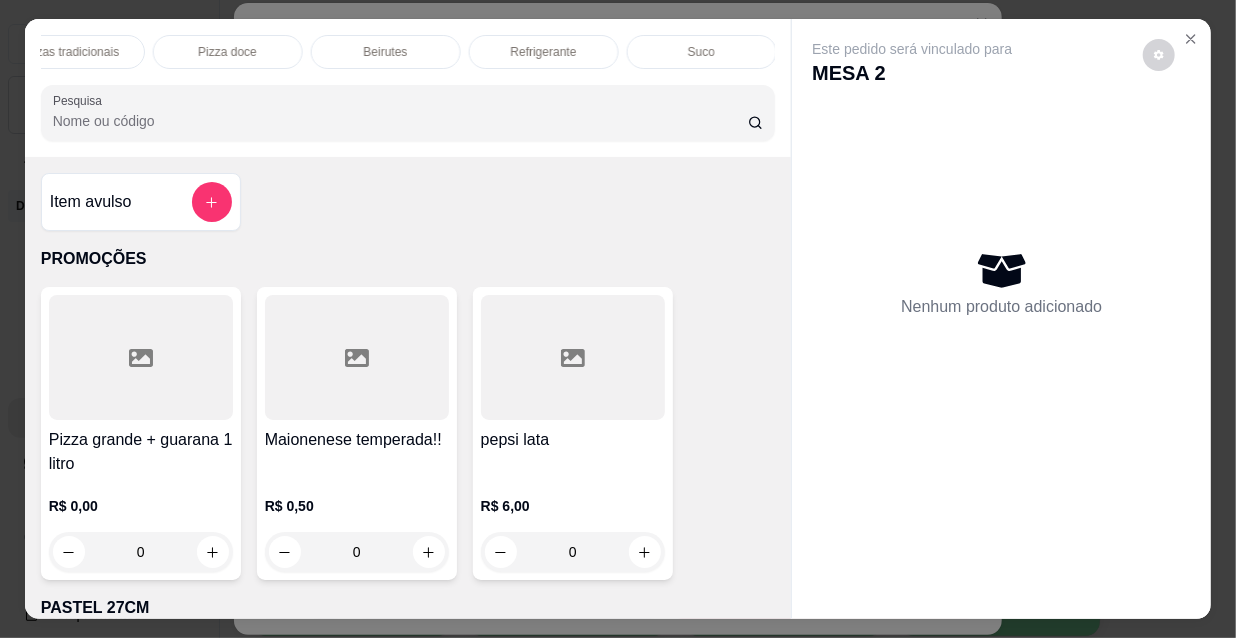 scroll, scrollTop: 0, scrollLeft: 1143, axis: horizontal 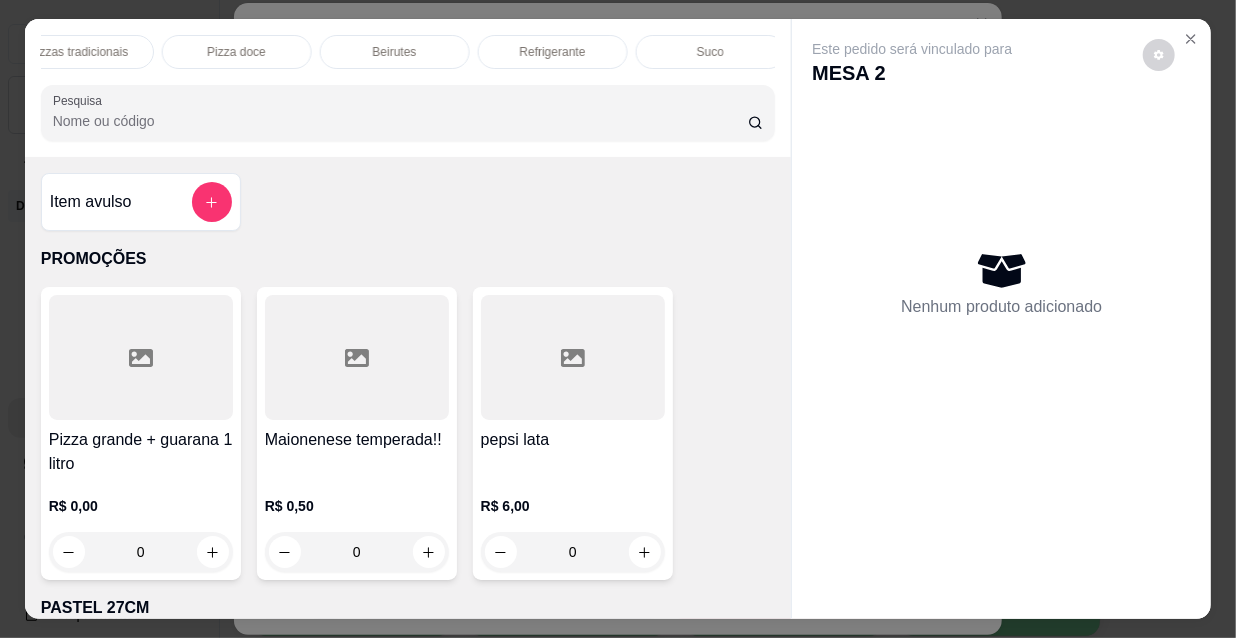 click on "Refrigerante" at bounding box center (553, 52) 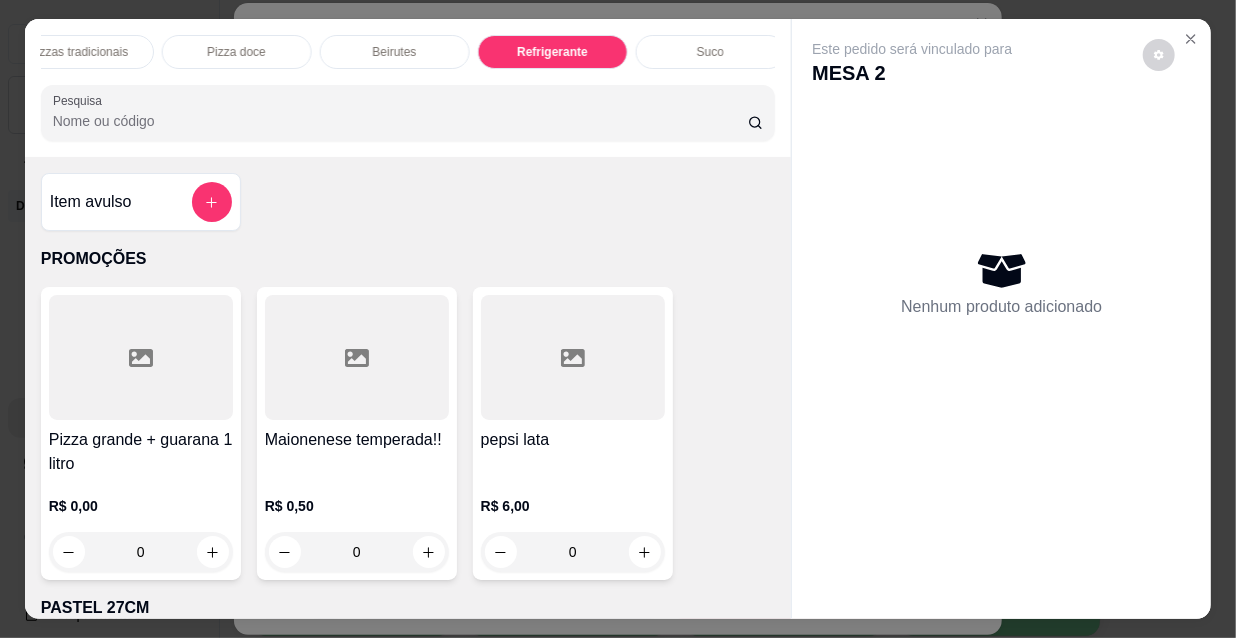 scroll, scrollTop: 18522, scrollLeft: 0, axis: vertical 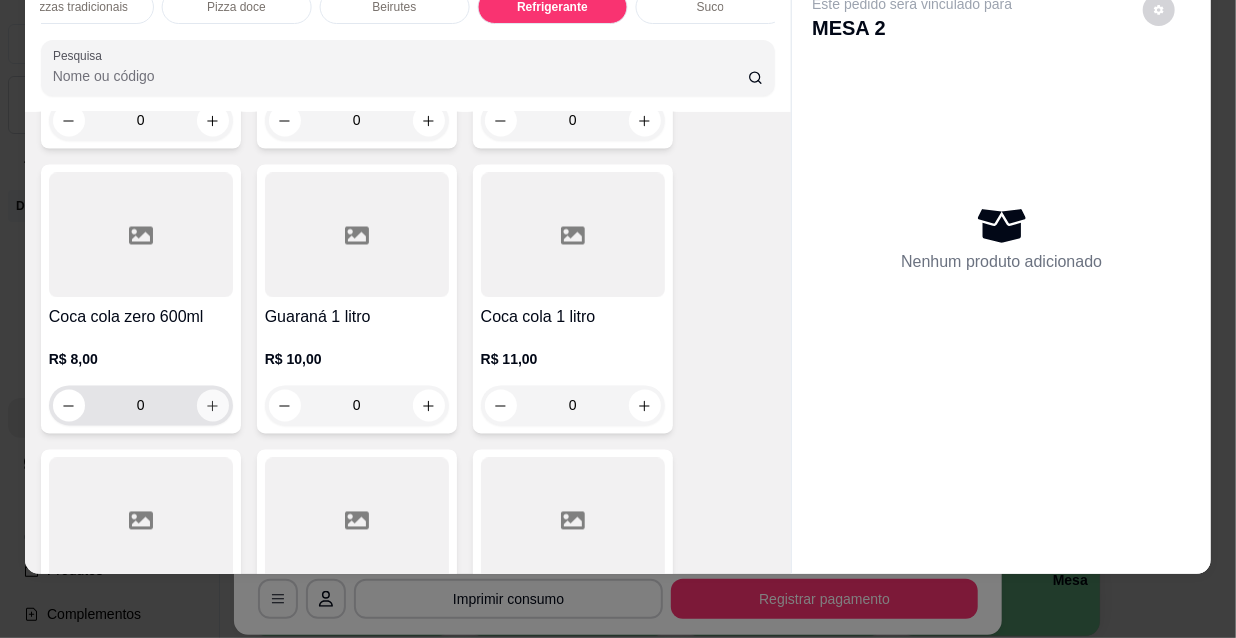 click 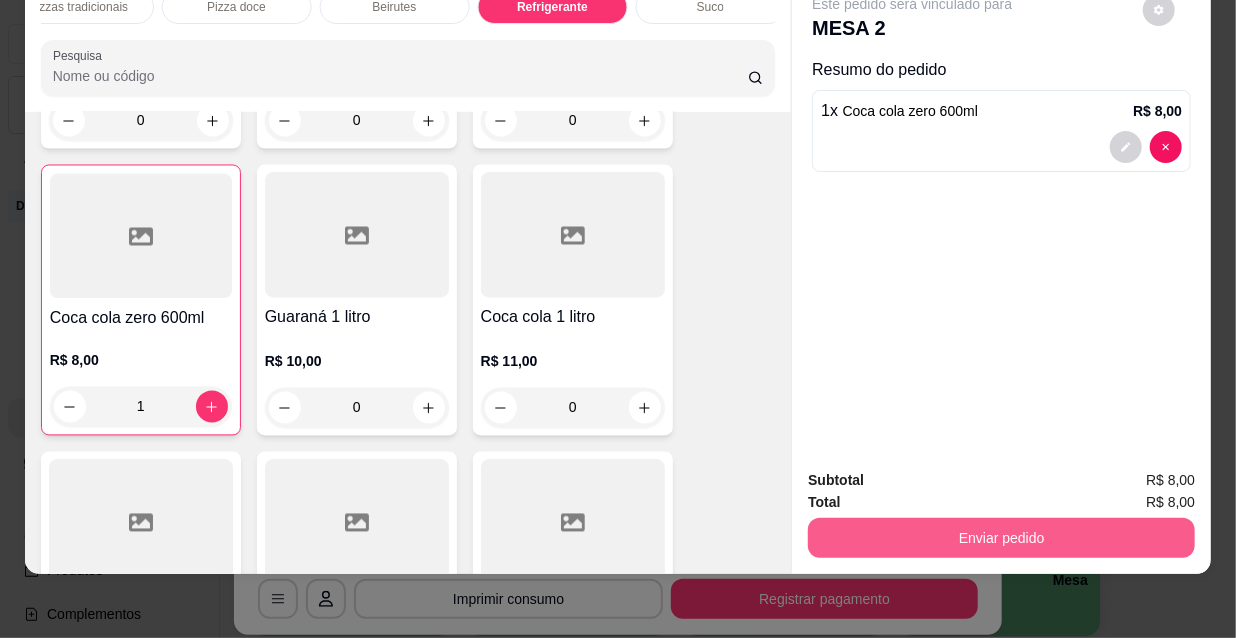 scroll, scrollTop: 18750, scrollLeft: 0, axis: vertical 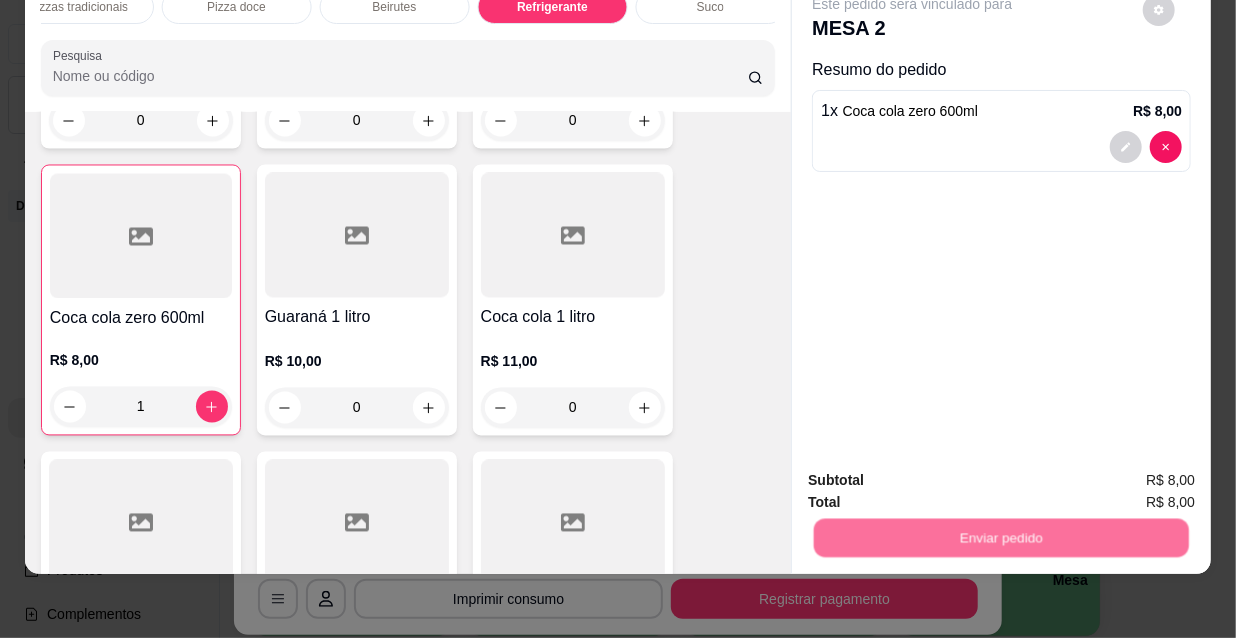 click on "Não registrar e enviar pedido" at bounding box center [937, 475] 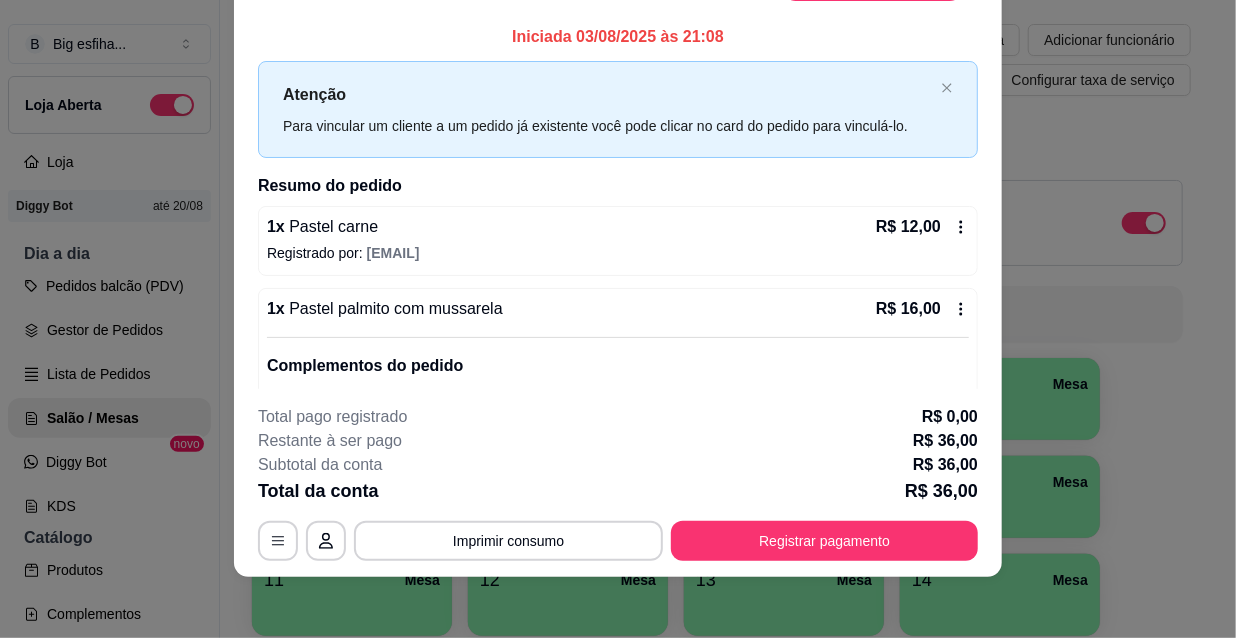 scroll, scrollTop: 60, scrollLeft: 0, axis: vertical 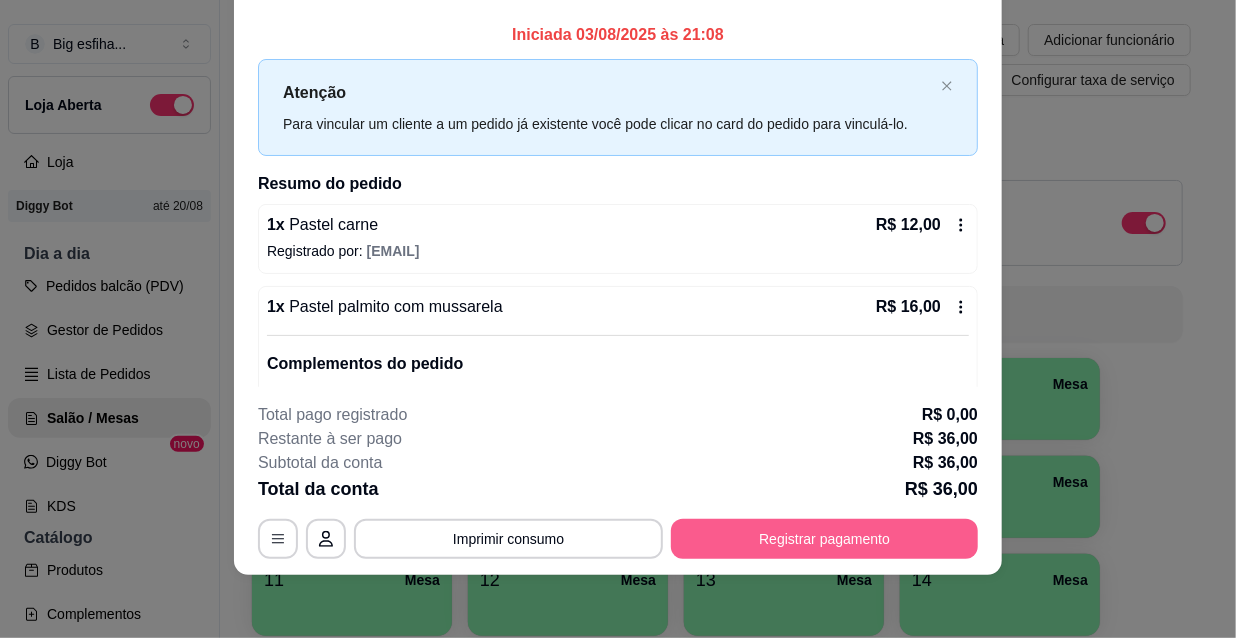click on "Registrar pagamento" at bounding box center [824, 539] 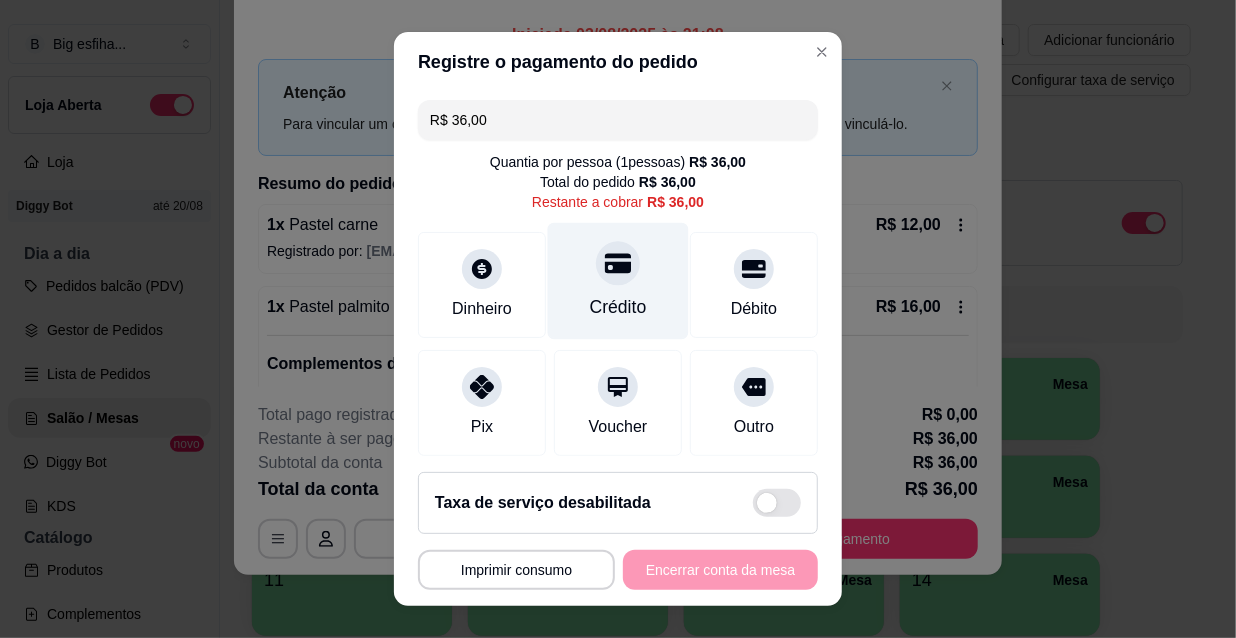 drag, startPoint x: 590, startPoint y: 269, endPoint x: 601, endPoint y: 274, distance: 12.083046 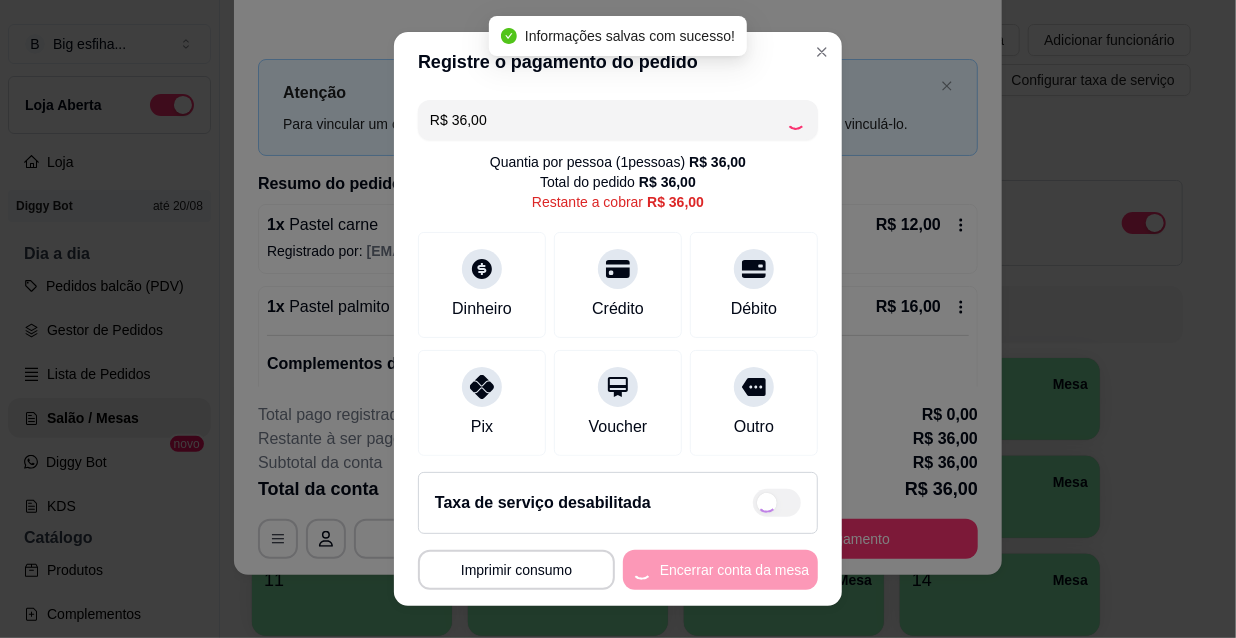 type on "R$ 0,00" 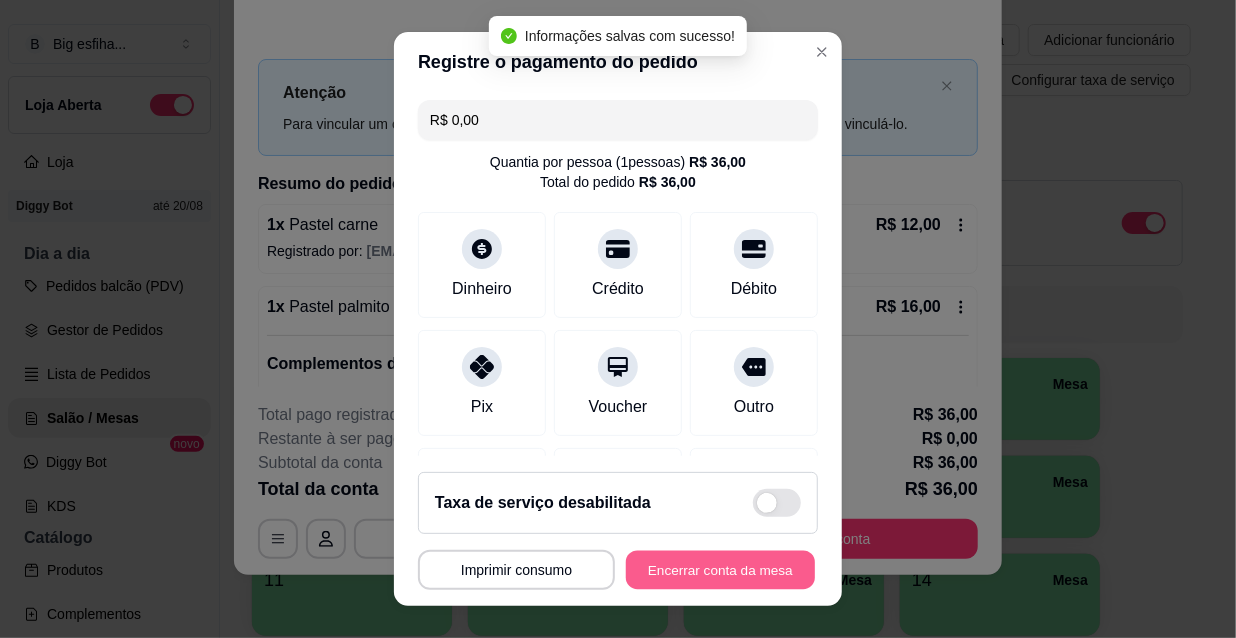 click on "Encerrar conta da mesa" at bounding box center [720, 570] 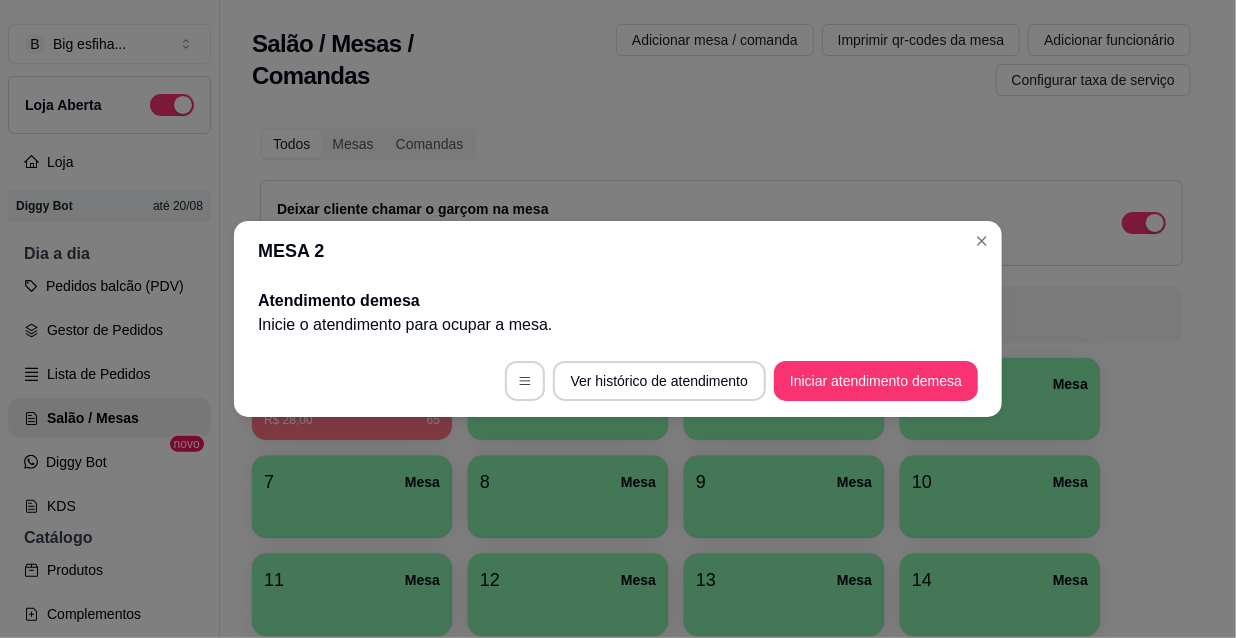 scroll, scrollTop: 0, scrollLeft: 0, axis: both 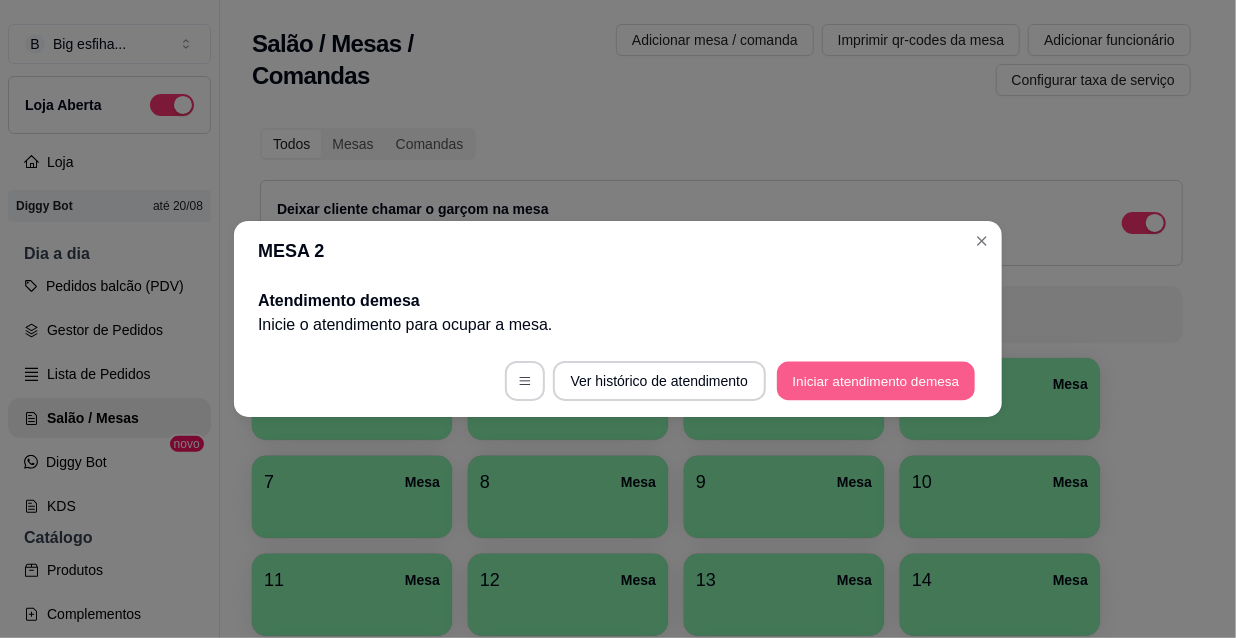 click on "Iniciar atendimento de  mesa" at bounding box center [876, 381] 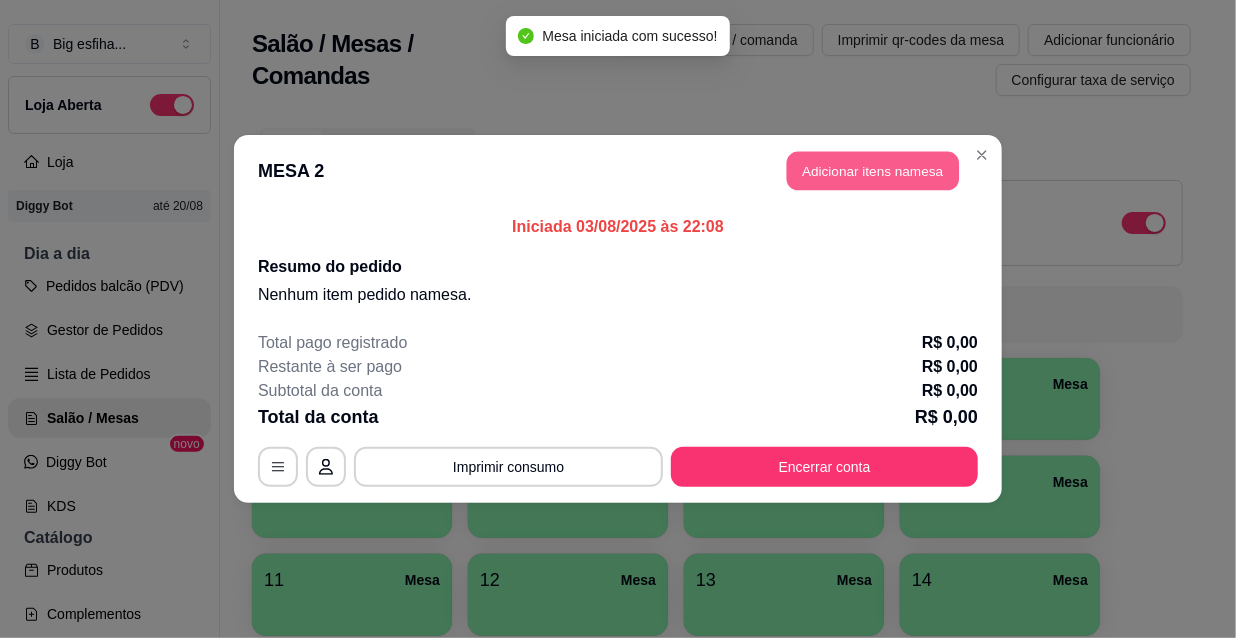 click on "Adicionar itens na  mesa" at bounding box center [873, 171] 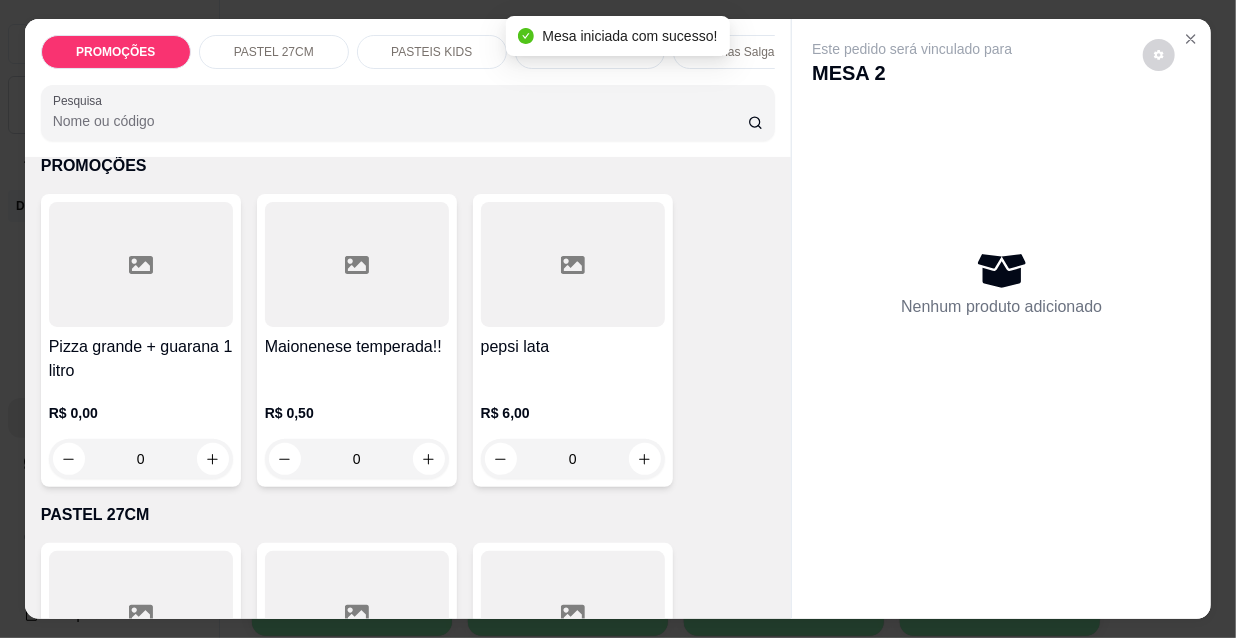 scroll, scrollTop: 181, scrollLeft: 0, axis: vertical 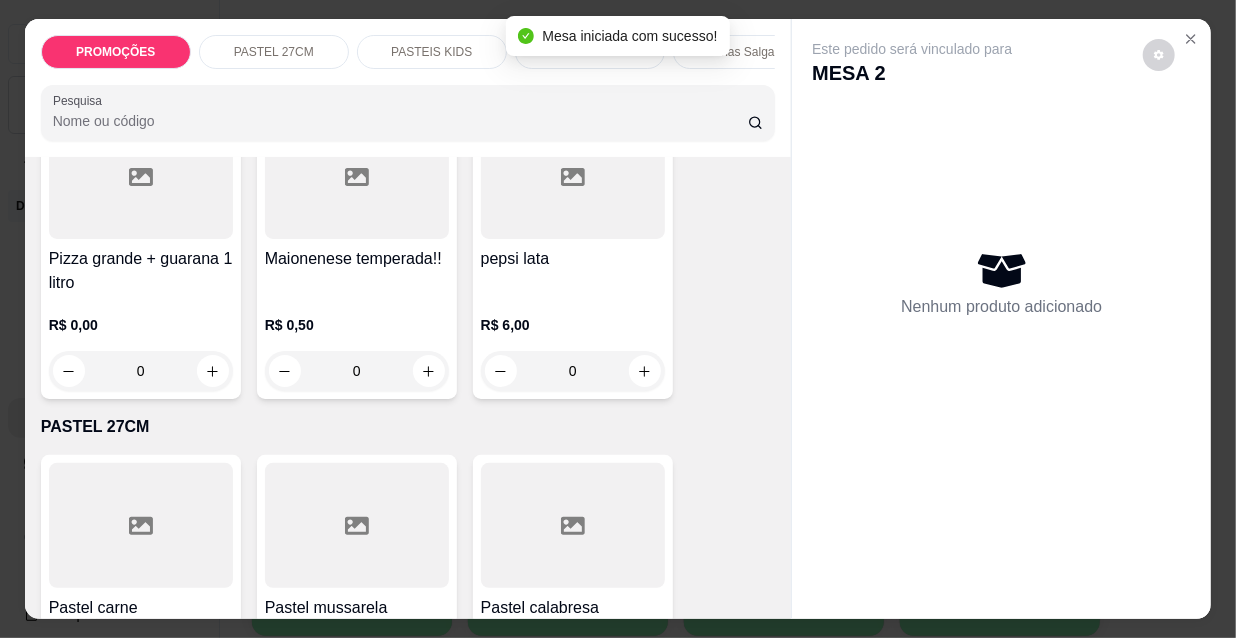 click on "Pizza grande + guarana 1 litro" at bounding box center [141, 271] 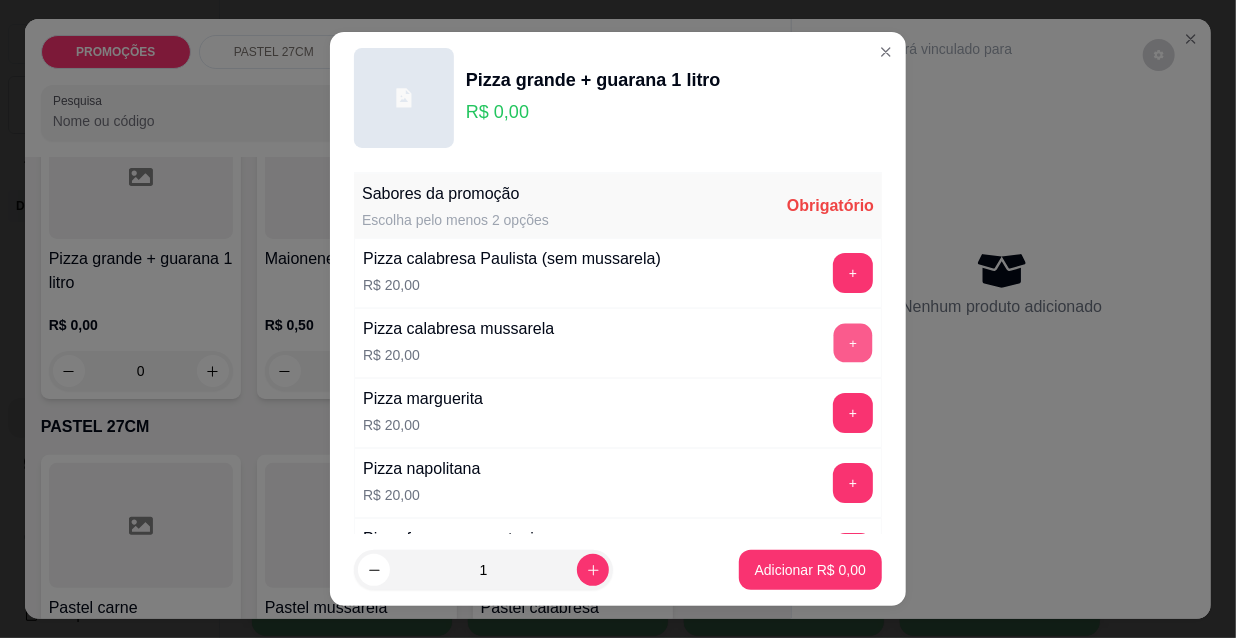 click on "+" at bounding box center [853, 343] 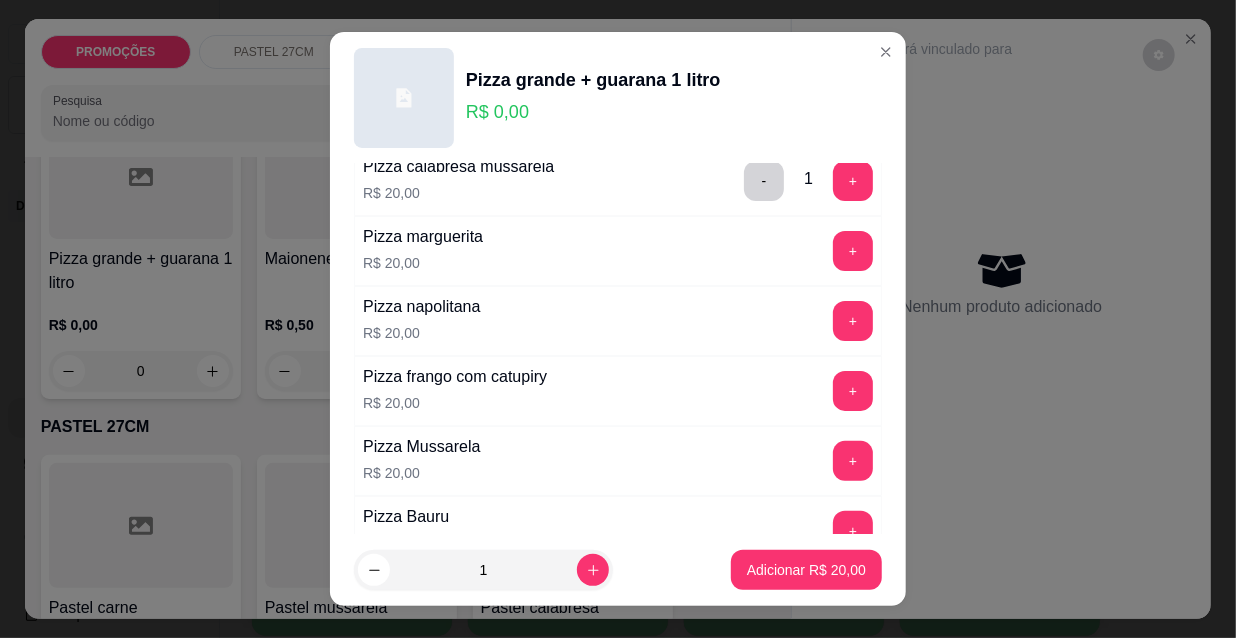 scroll, scrollTop: 181, scrollLeft: 0, axis: vertical 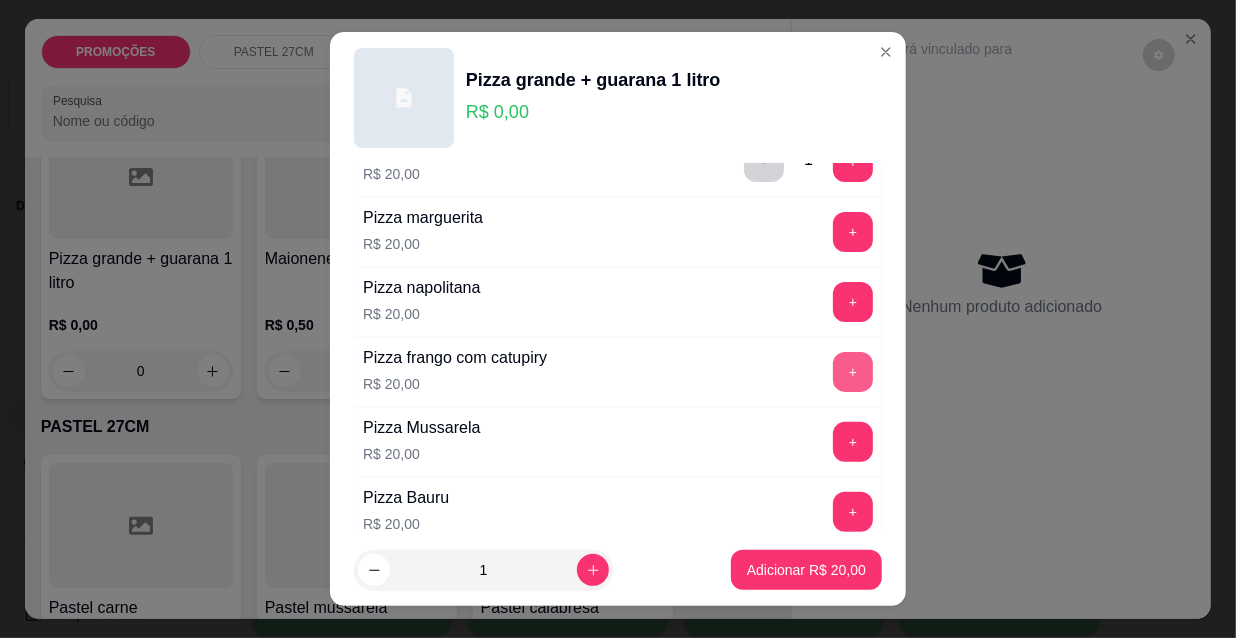 click on "+" at bounding box center (853, 372) 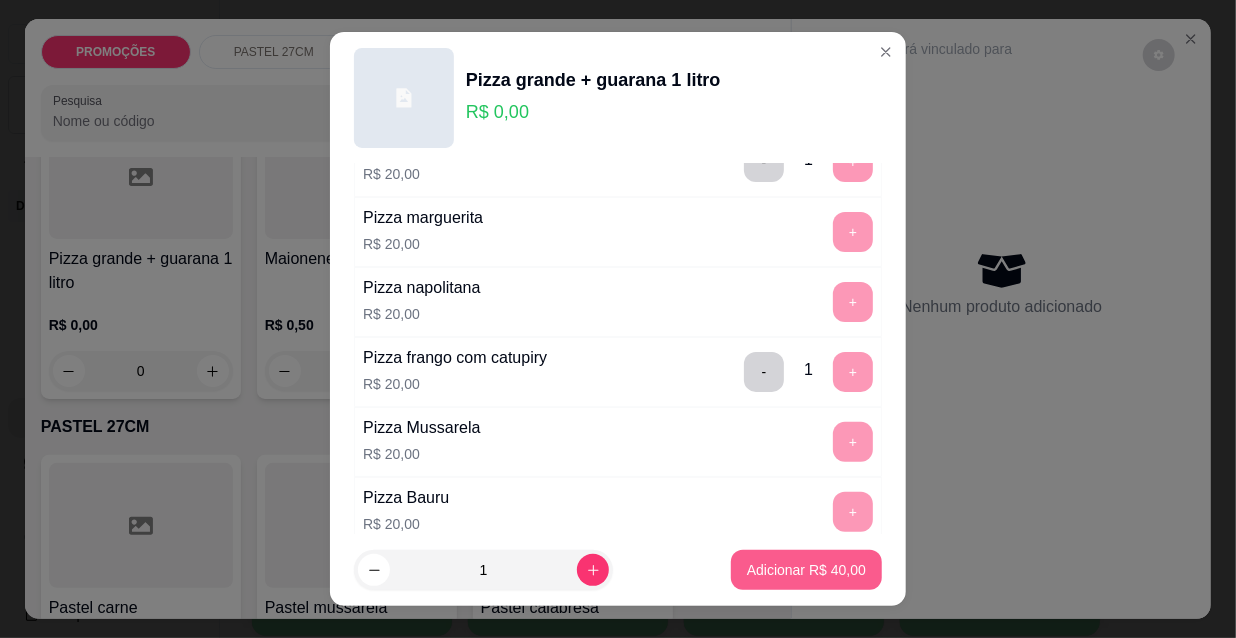 click on "Adicionar   R$ 40,00" at bounding box center [806, 570] 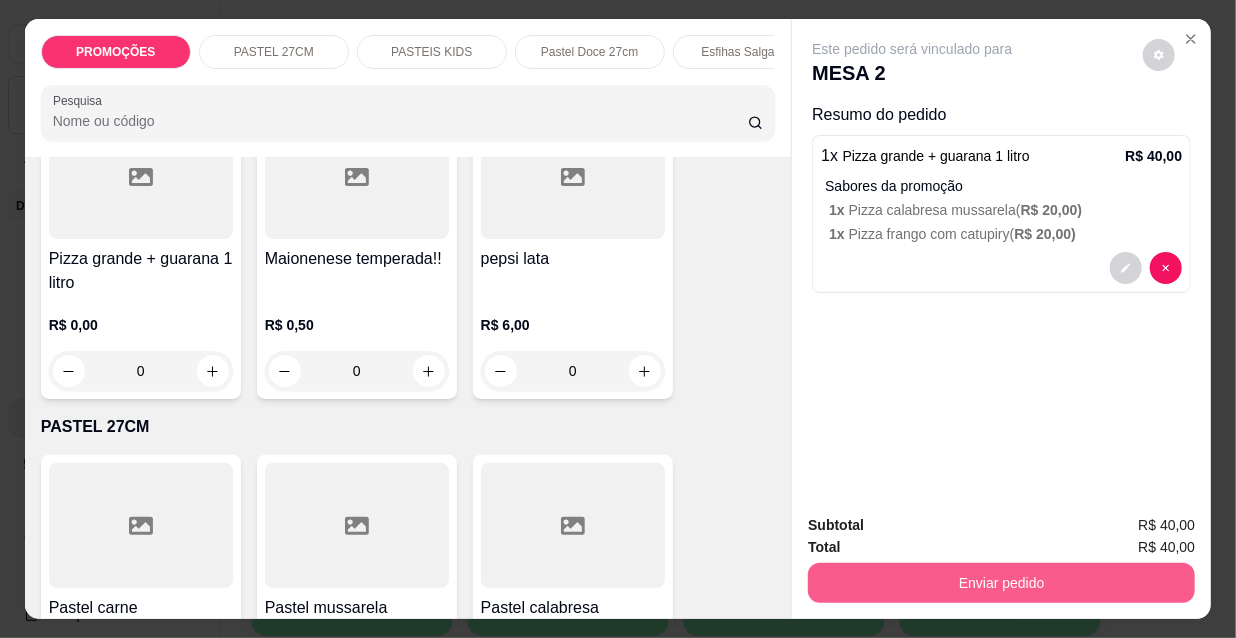 click on "Enviar pedido" at bounding box center (1001, 583) 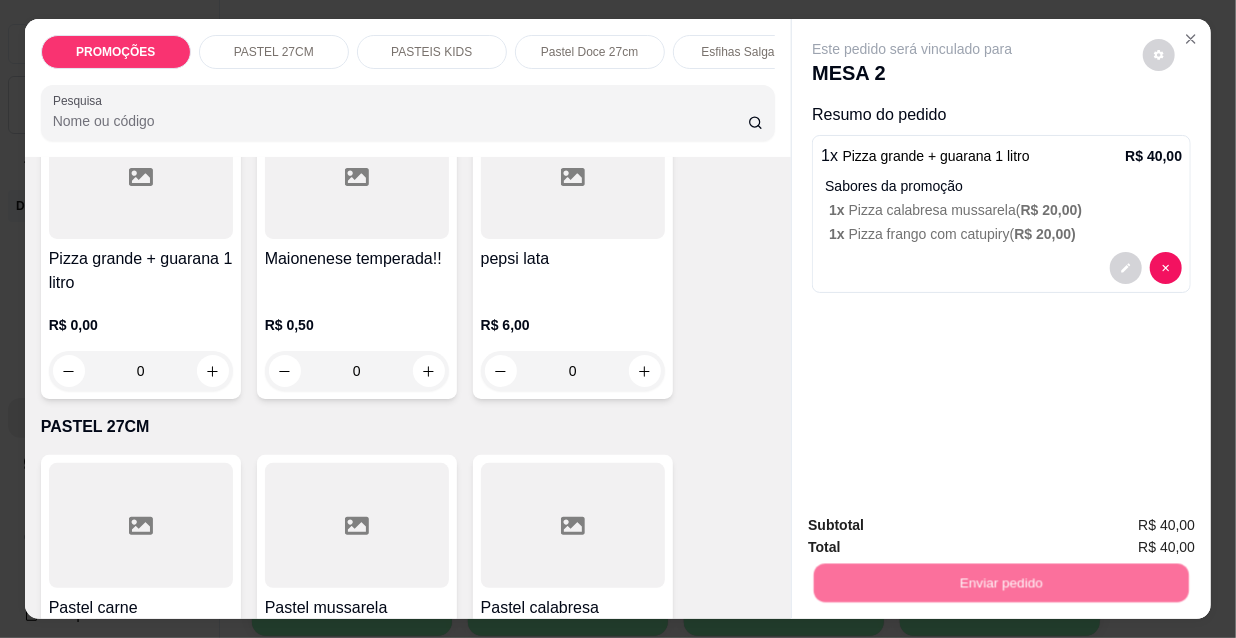 click on "Não registrar e enviar pedido" at bounding box center (937, 527) 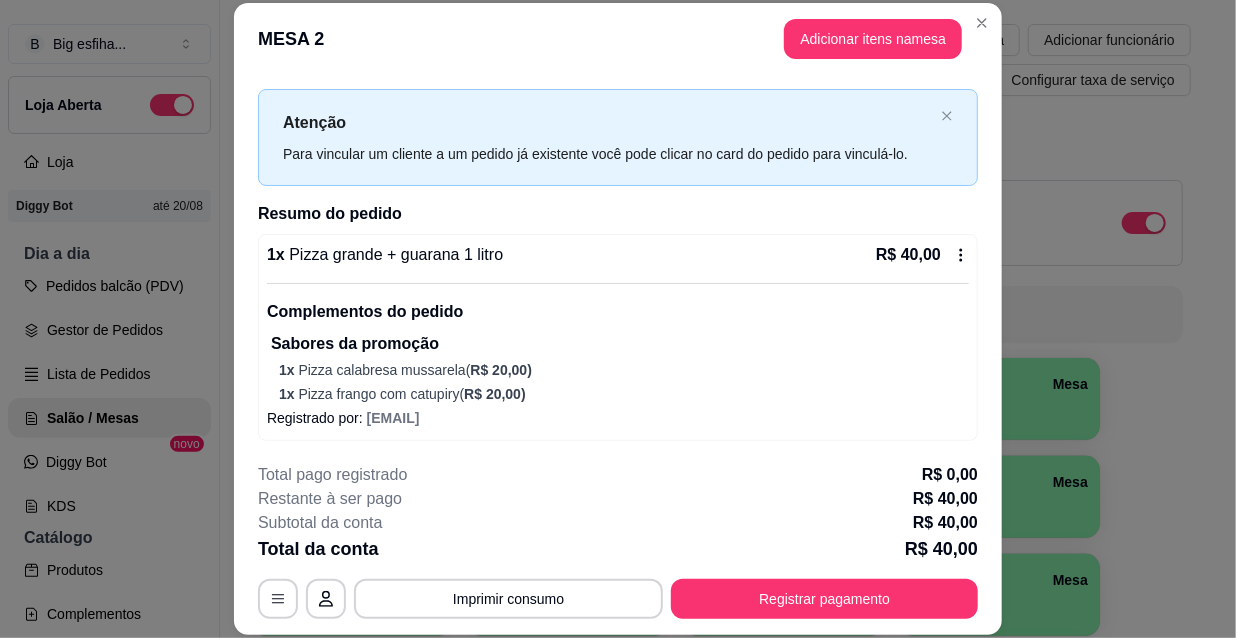 scroll, scrollTop: 31, scrollLeft: 0, axis: vertical 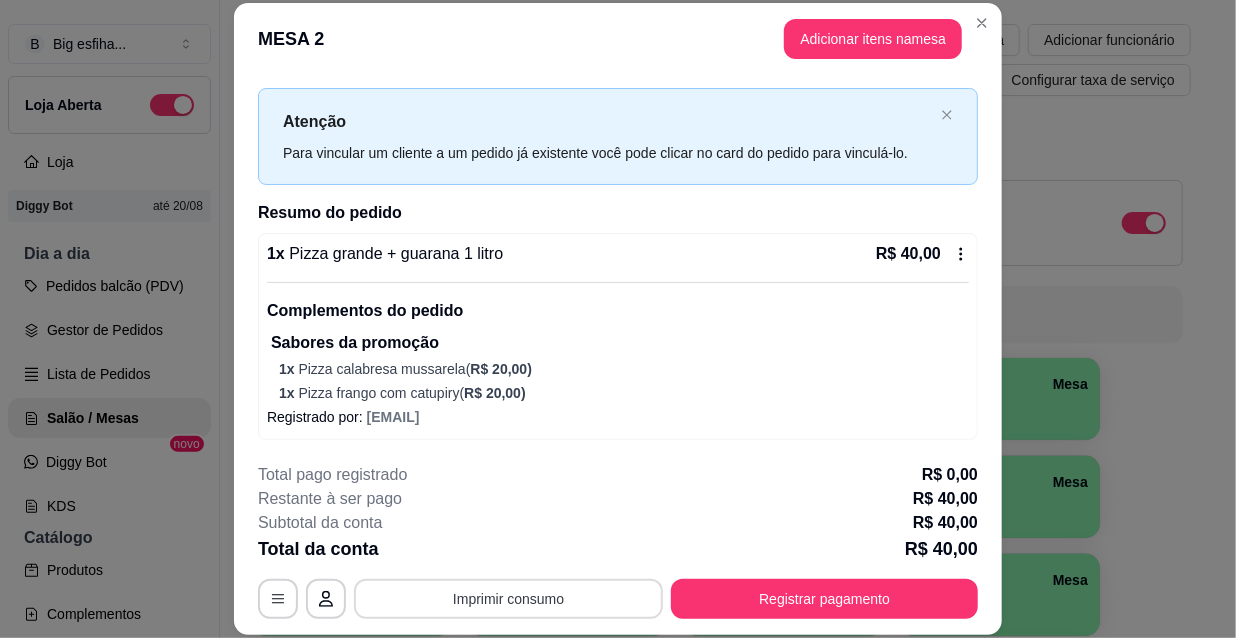 click on "Imprimir consumo" at bounding box center (508, 599) 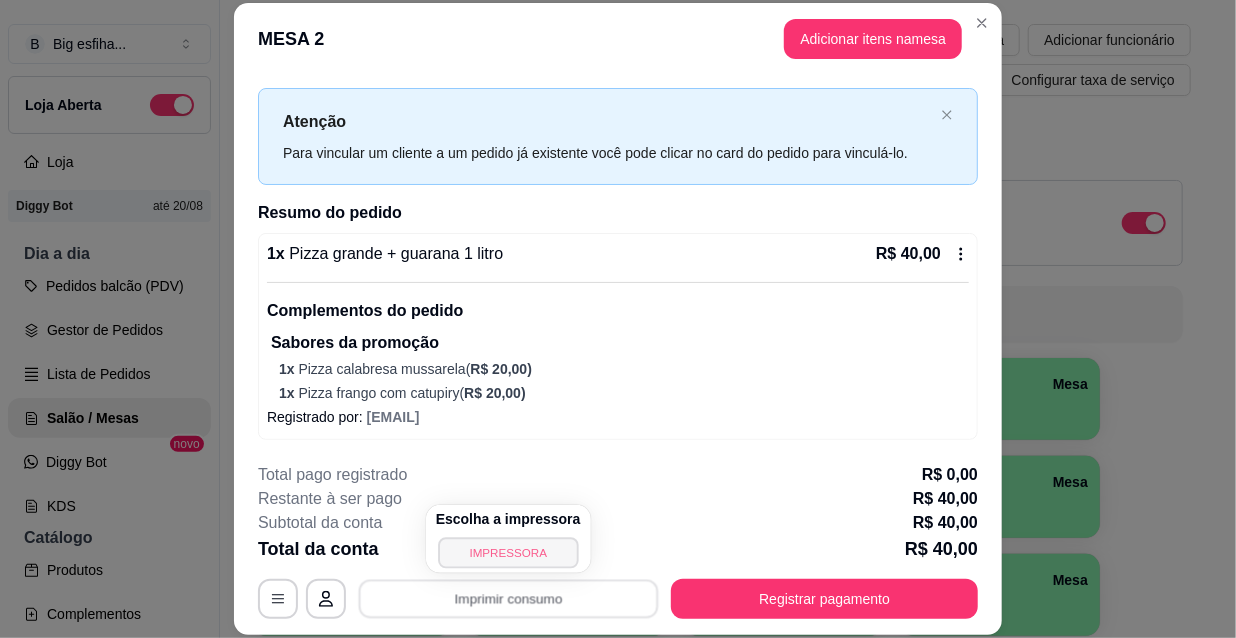 click on "IMPRESSORA" at bounding box center (508, 552) 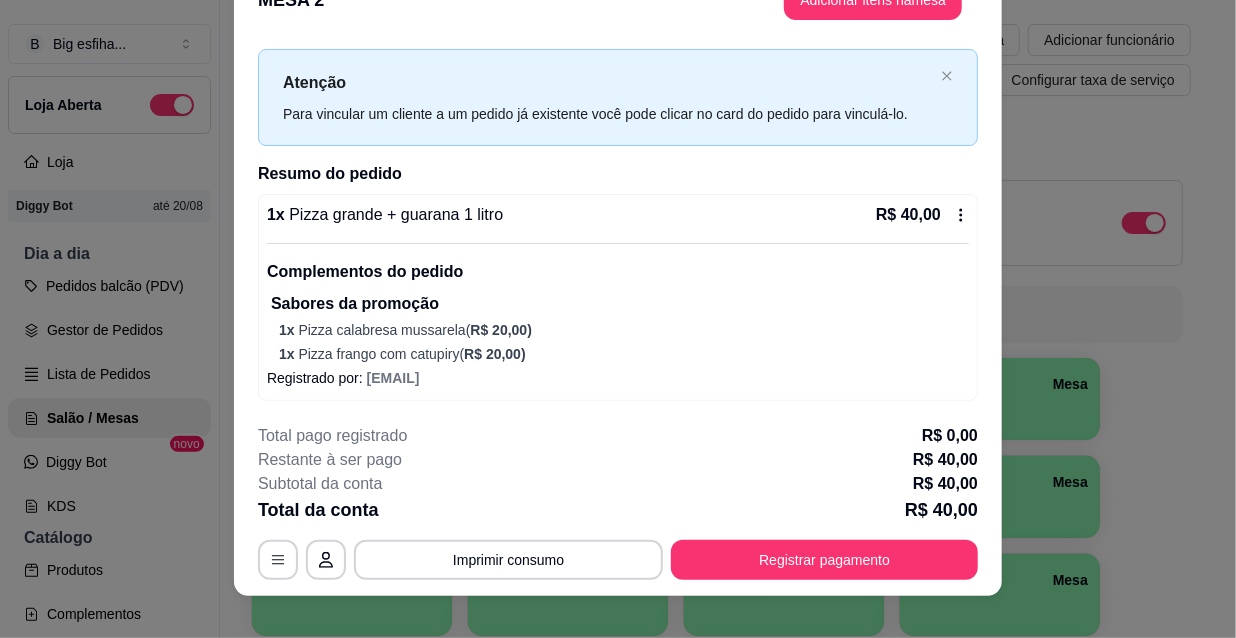 scroll, scrollTop: 60, scrollLeft: 0, axis: vertical 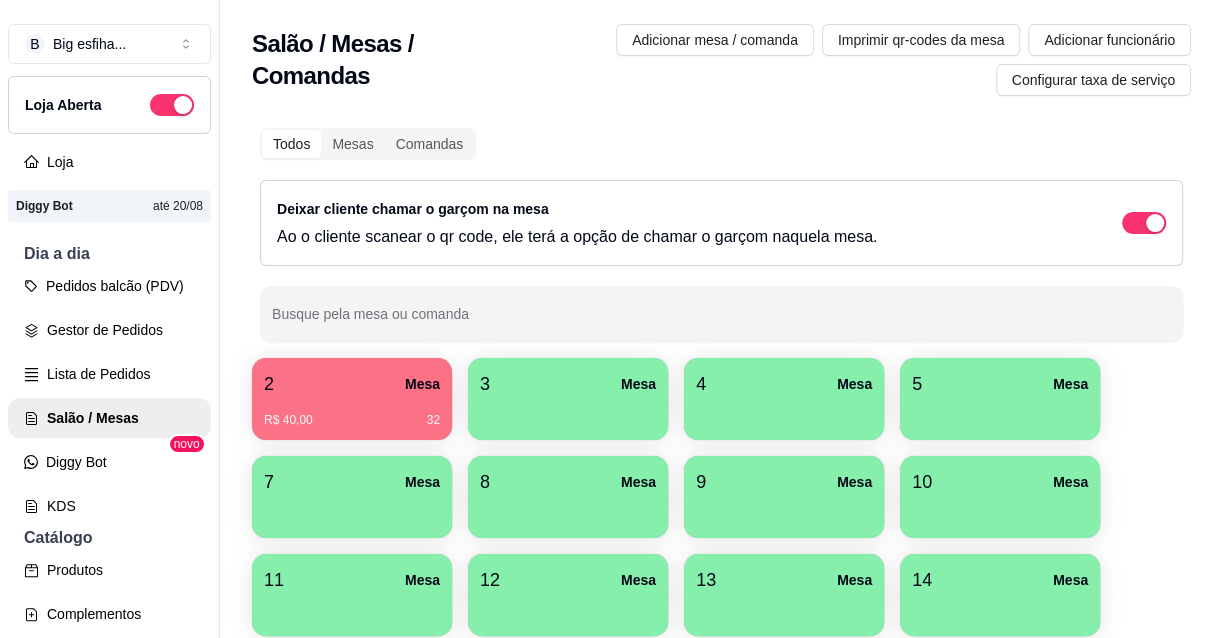 click at bounding box center (568, 413) 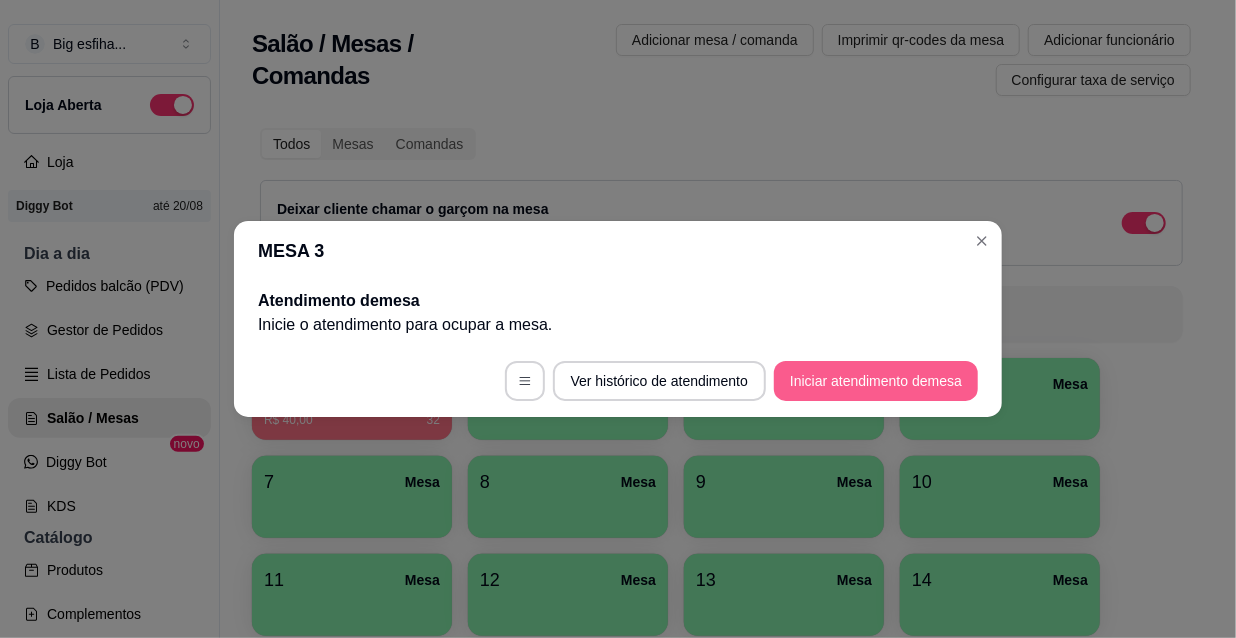 click on "Iniciar atendimento de  mesa" at bounding box center (876, 381) 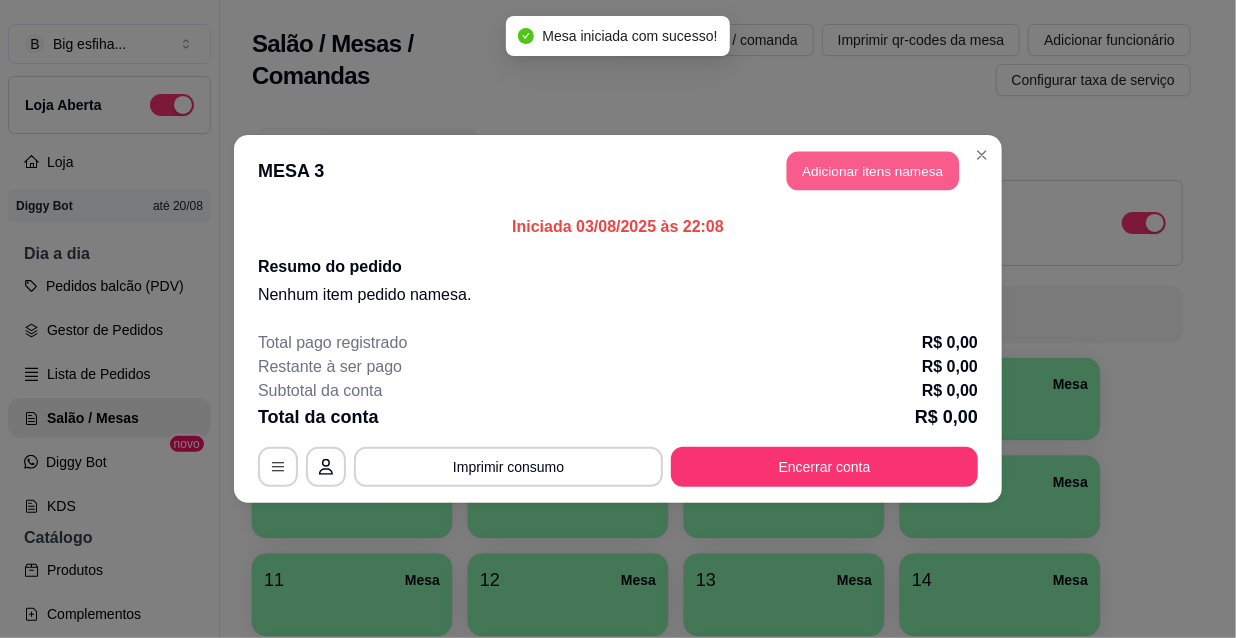 click on "Adicionar itens na  mesa" at bounding box center (873, 171) 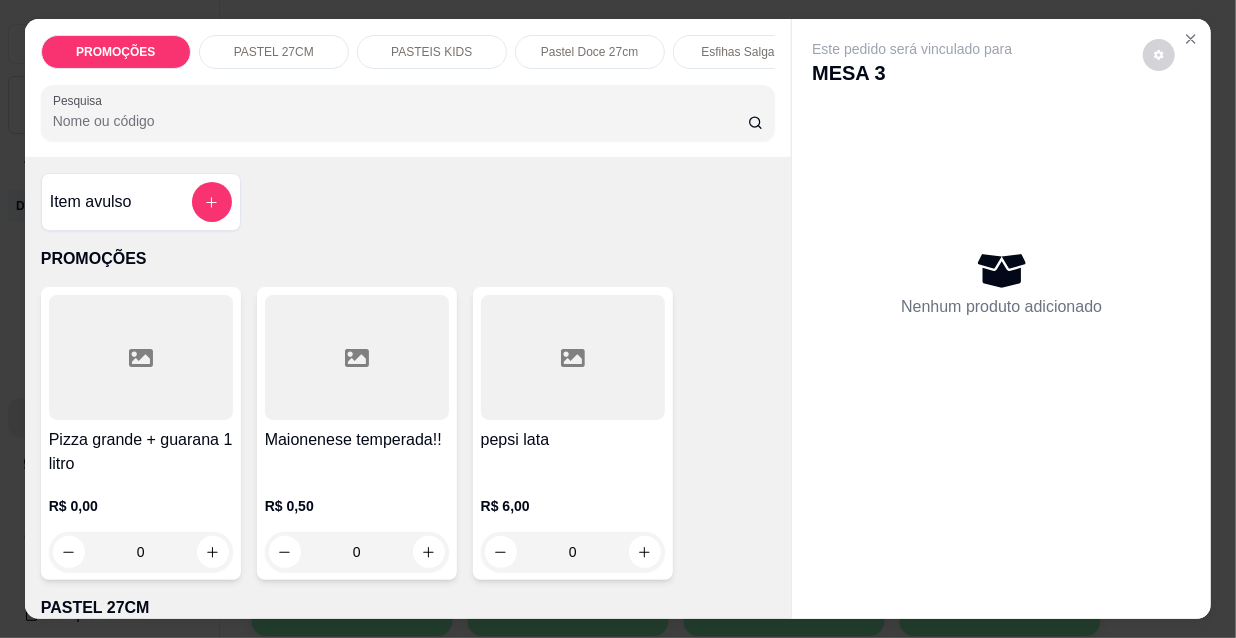 click on "Esfihas Salgadas" at bounding box center (747, 52) 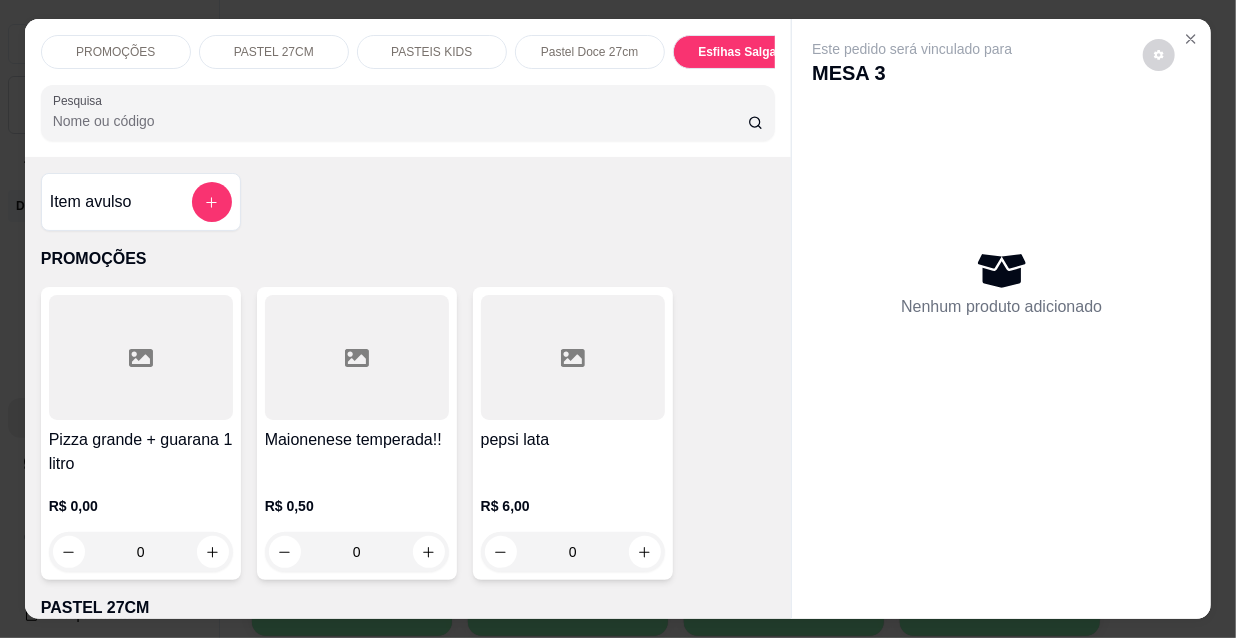 scroll, scrollTop: 9230, scrollLeft: 0, axis: vertical 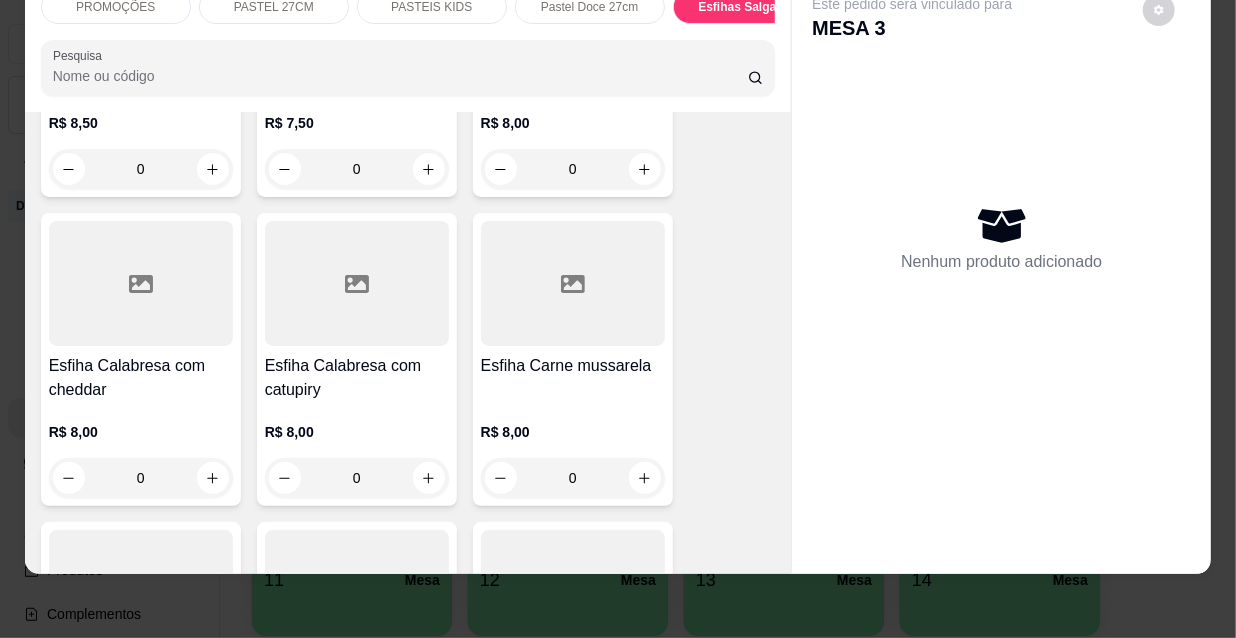 click on "R$ 8,00 0" at bounding box center [573, 450] 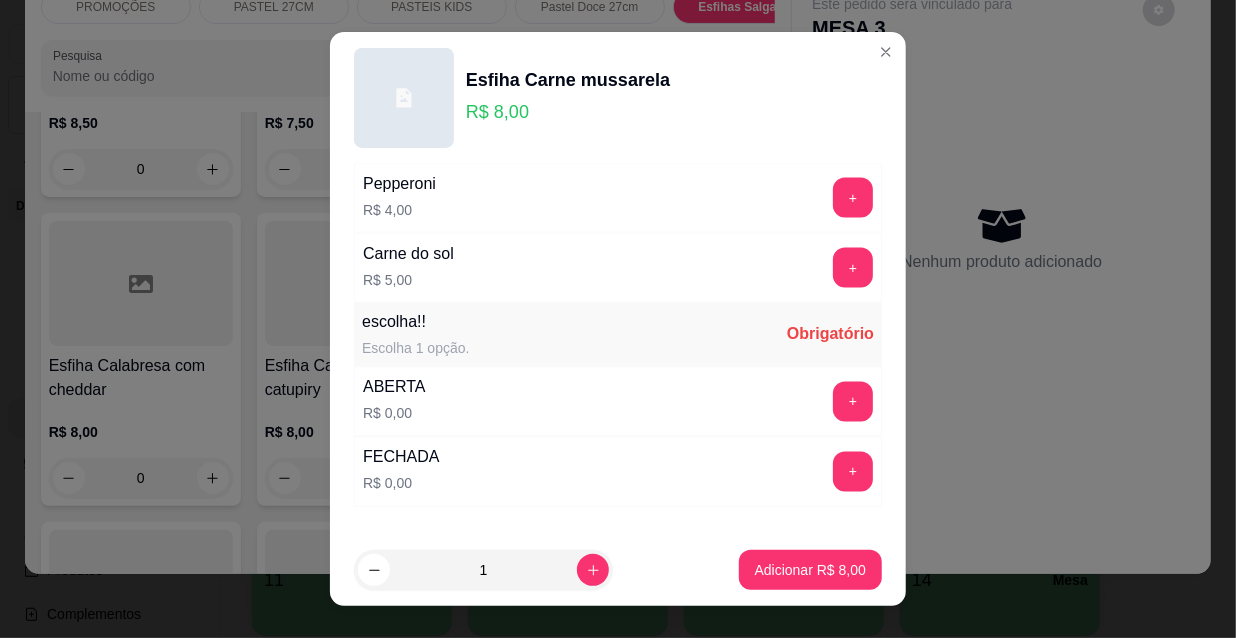 scroll, scrollTop: 1661, scrollLeft: 0, axis: vertical 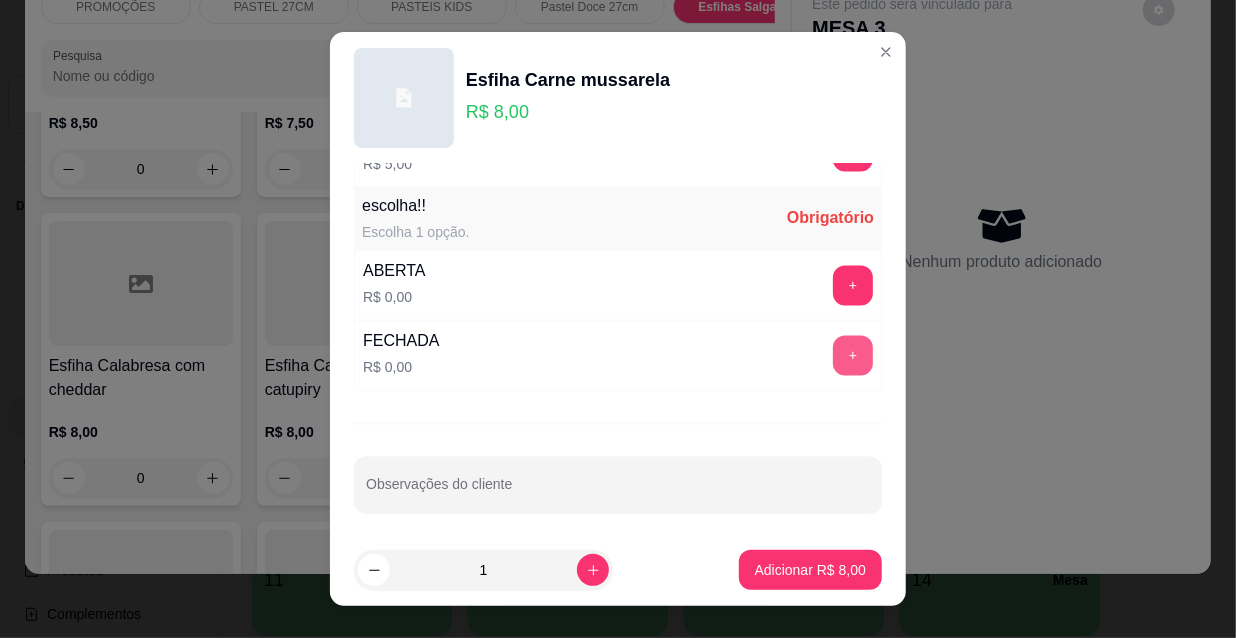 click on "+" at bounding box center (853, 356) 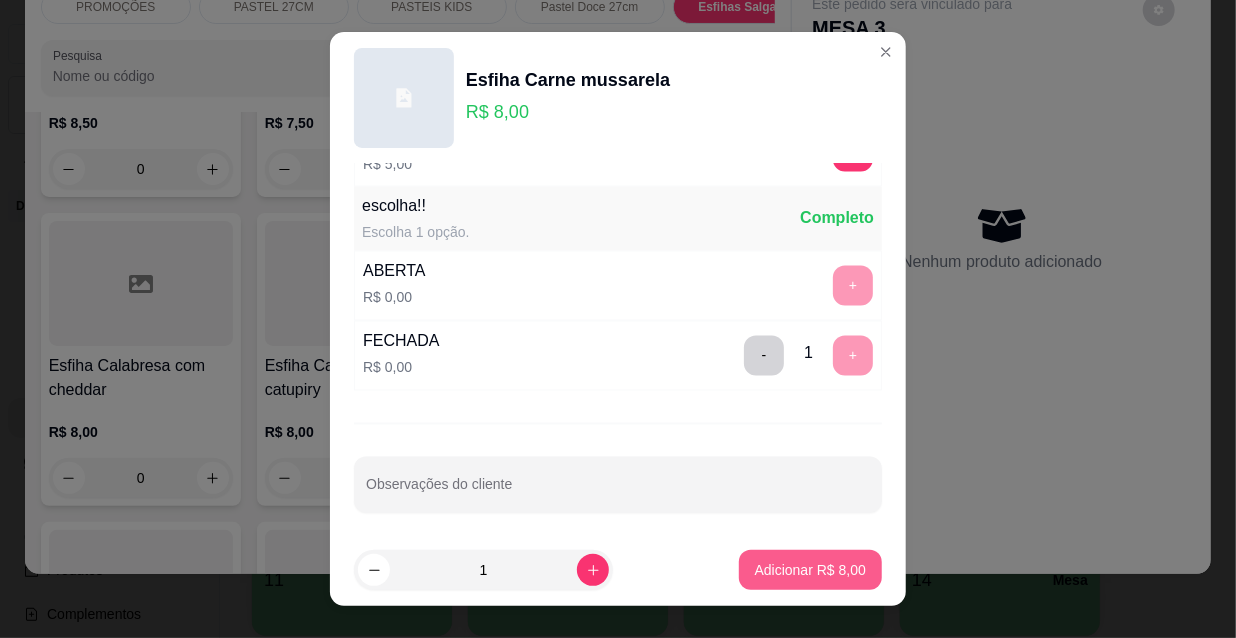 click on "Adicionar   R$ 8,00" at bounding box center (810, 570) 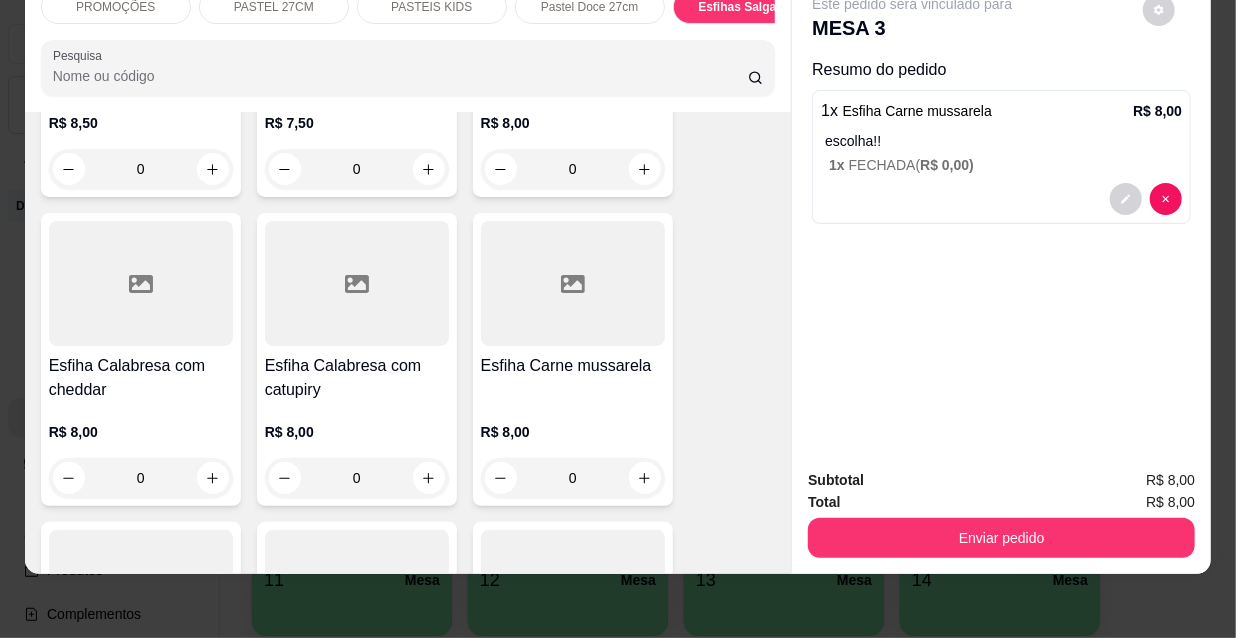 click on "Enviar pedido" at bounding box center (1001, 538) 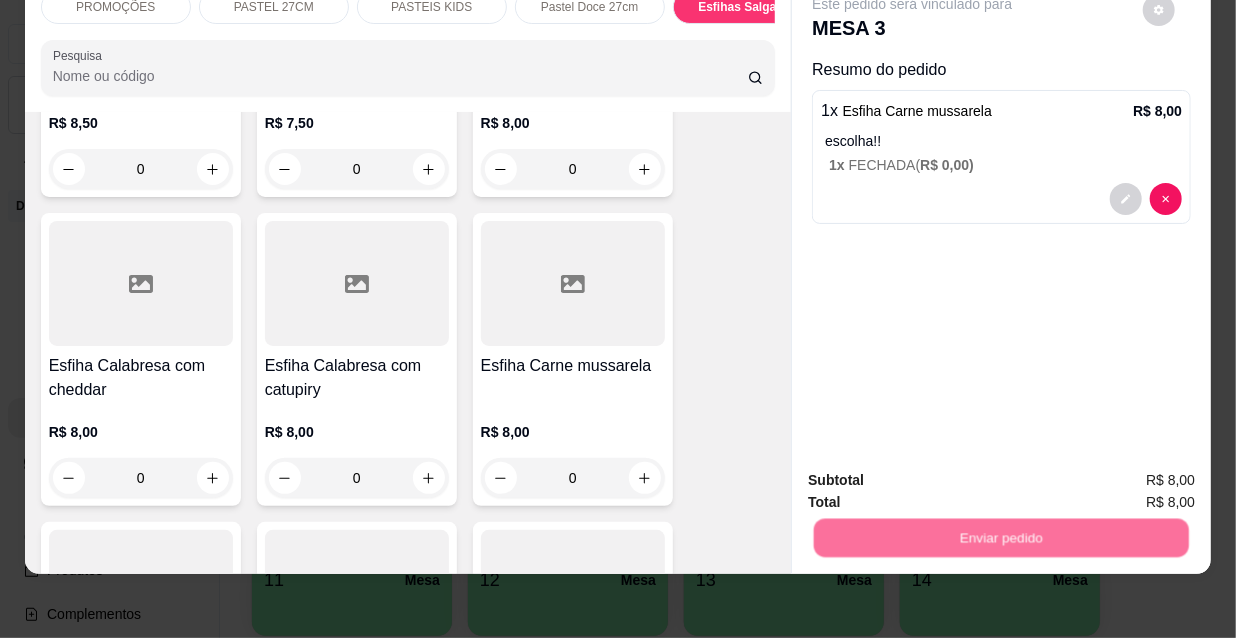click on "Não registrar e enviar pedido" at bounding box center [937, 475] 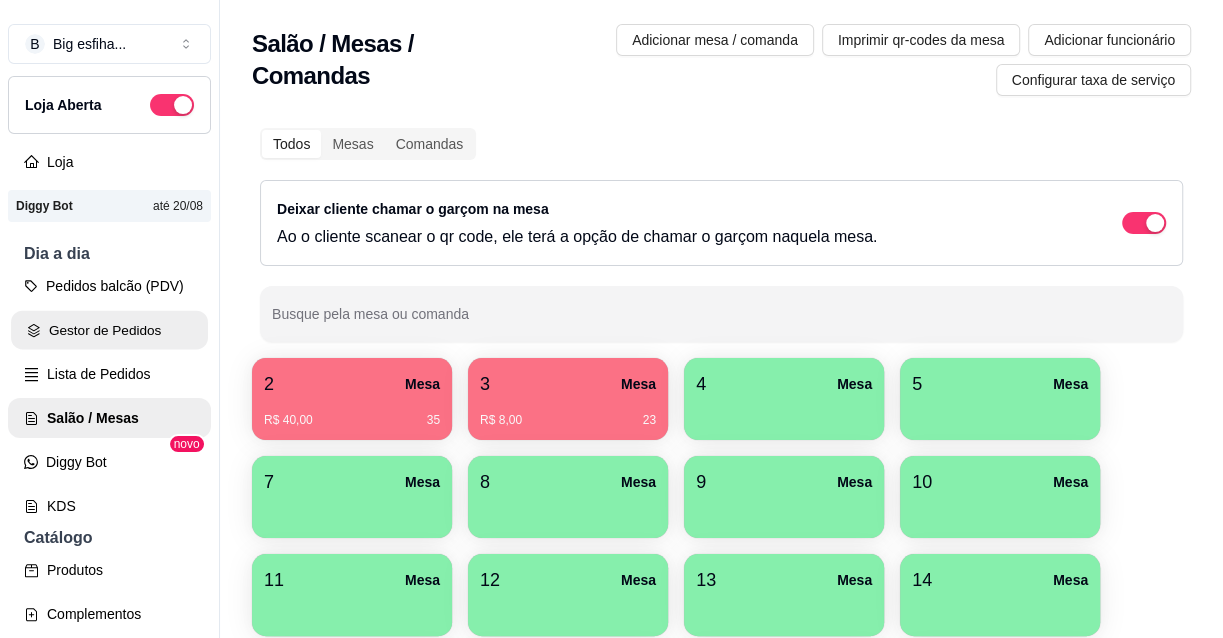 click on "Gestor de Pedidos" at bounding box center (109, 330) 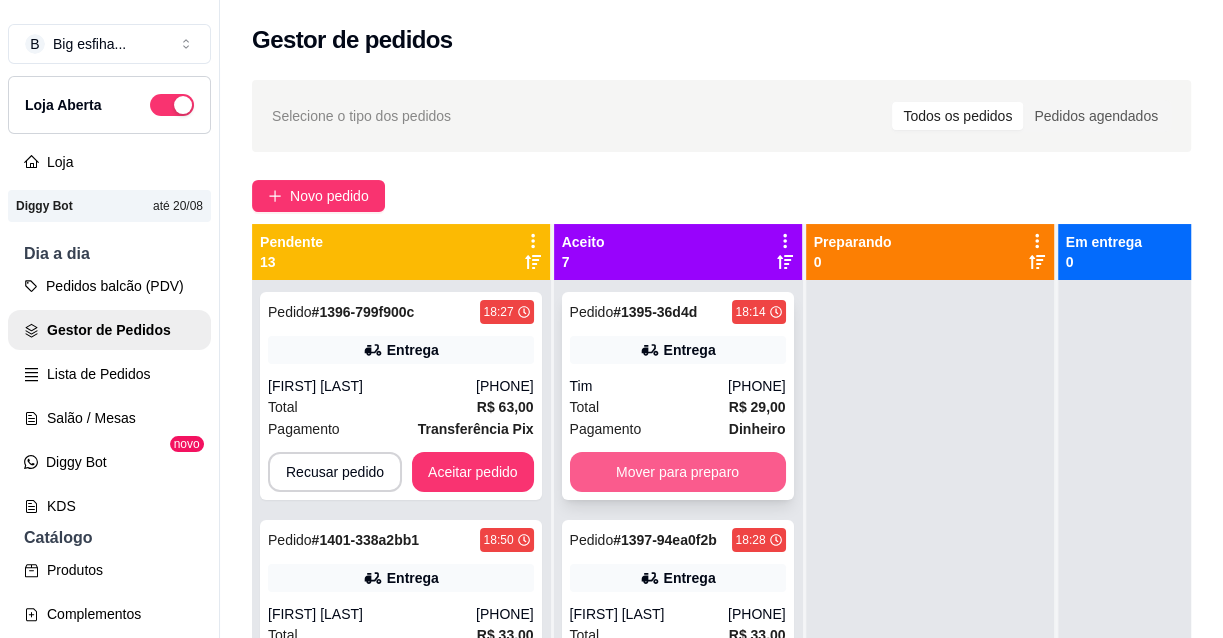 click on "Mover para preparo" at bounding box center [678, 472] 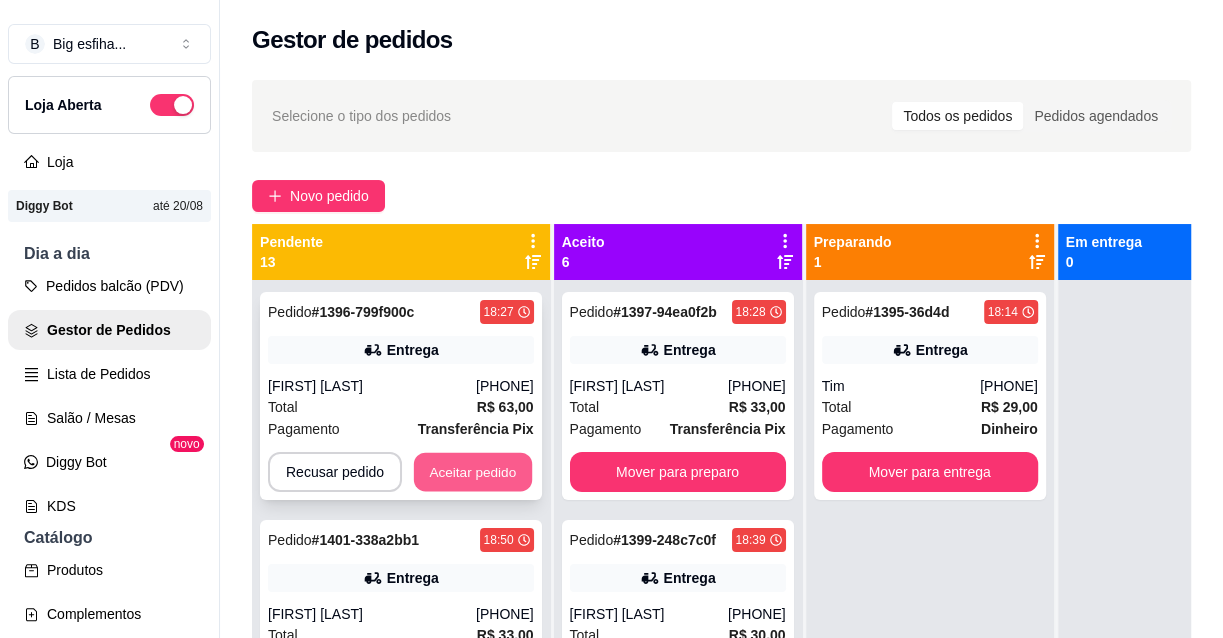 click on "Aceitar pedido" at bounding box center (473, 472) 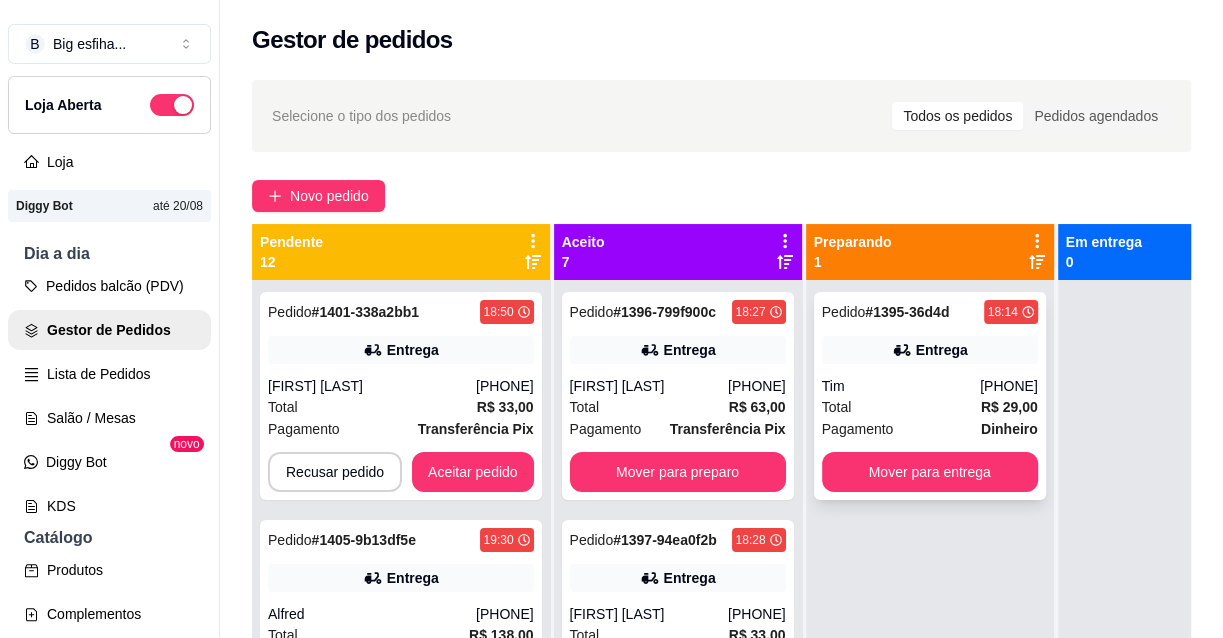 click on "Pedido # [ORDER_ID] [TIME] Entrega [FIRST] [PHONE] Total R$ 29,00 Pagamento Dinheiro Mover para entrega" at bounding box center (930, 396) 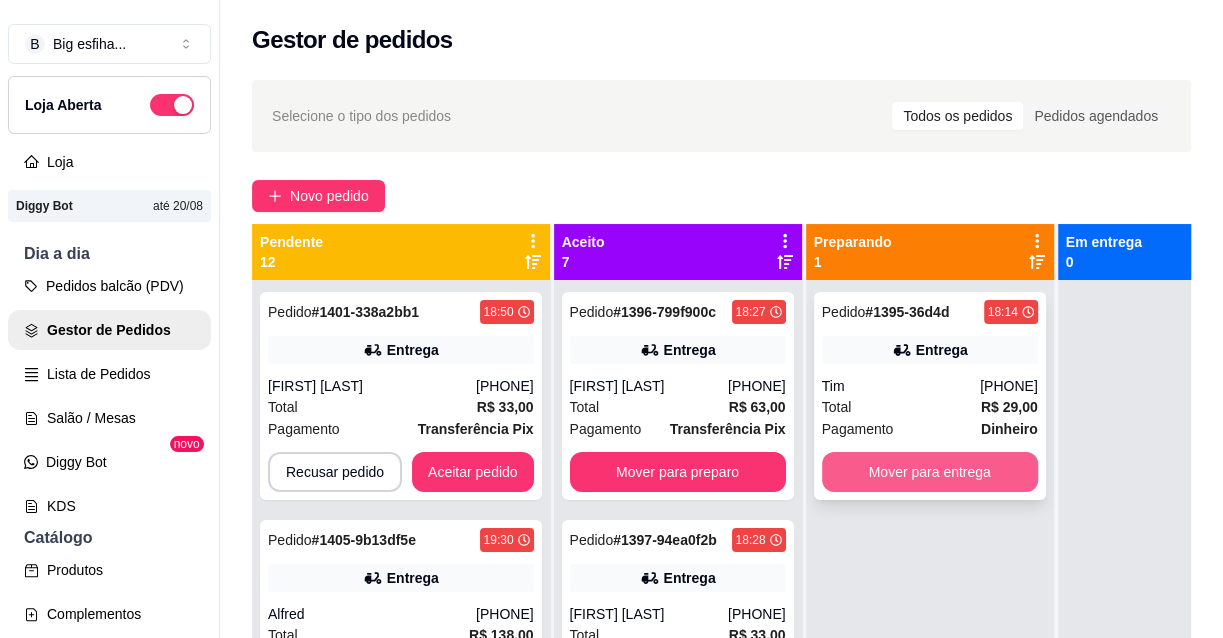 click on "Mover para entrega" at bounding box center (930, 472) 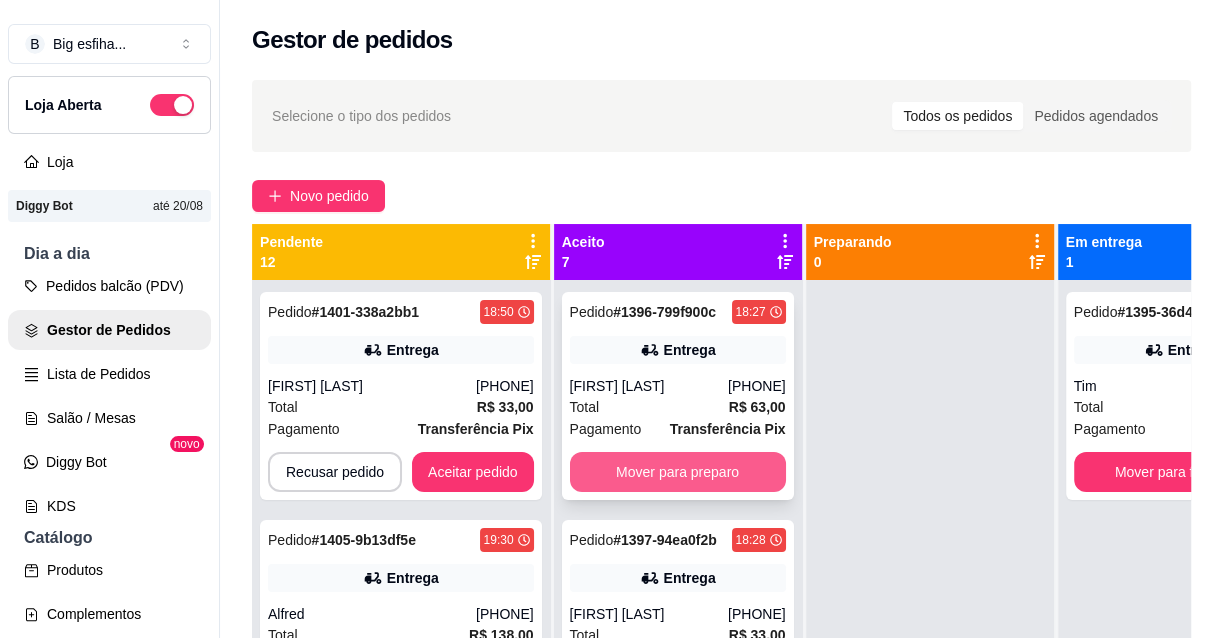 click on "Pedido # [ORDER_ID] [TIME] Entrega [FIRST] [LAST] ([PHONE]) Total R$ 63,00 Pagamento Transferência Pix Mover para preparo" at bounding box center [678, 396] 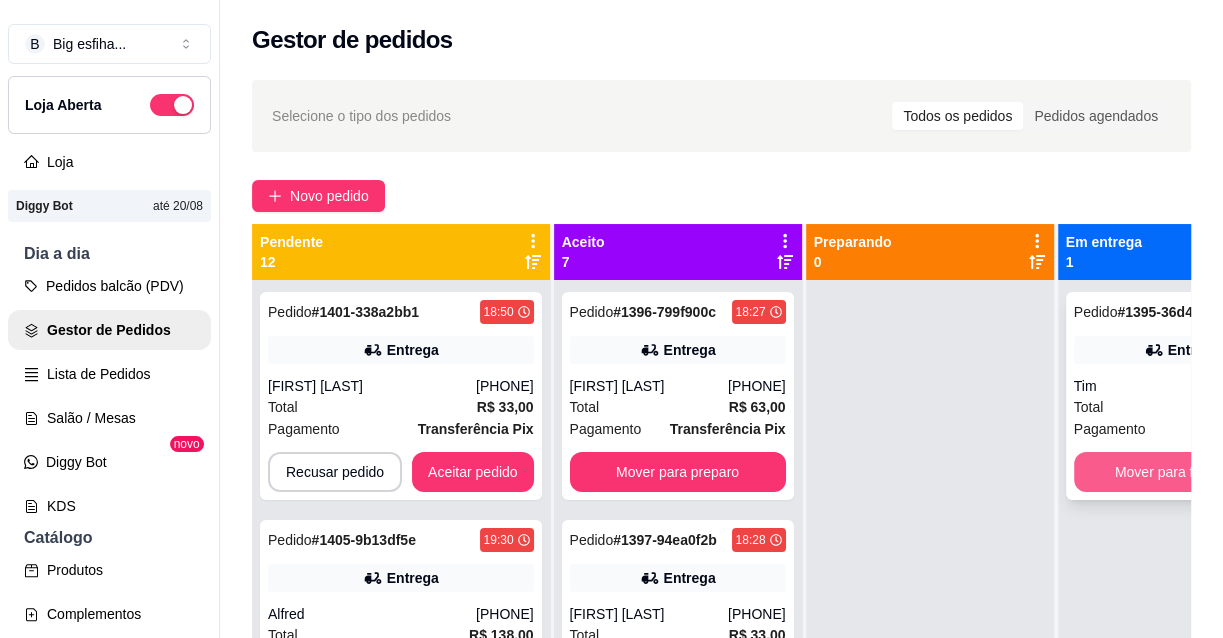click on "Mover para finalizado" at bounding box center [1182, 472] 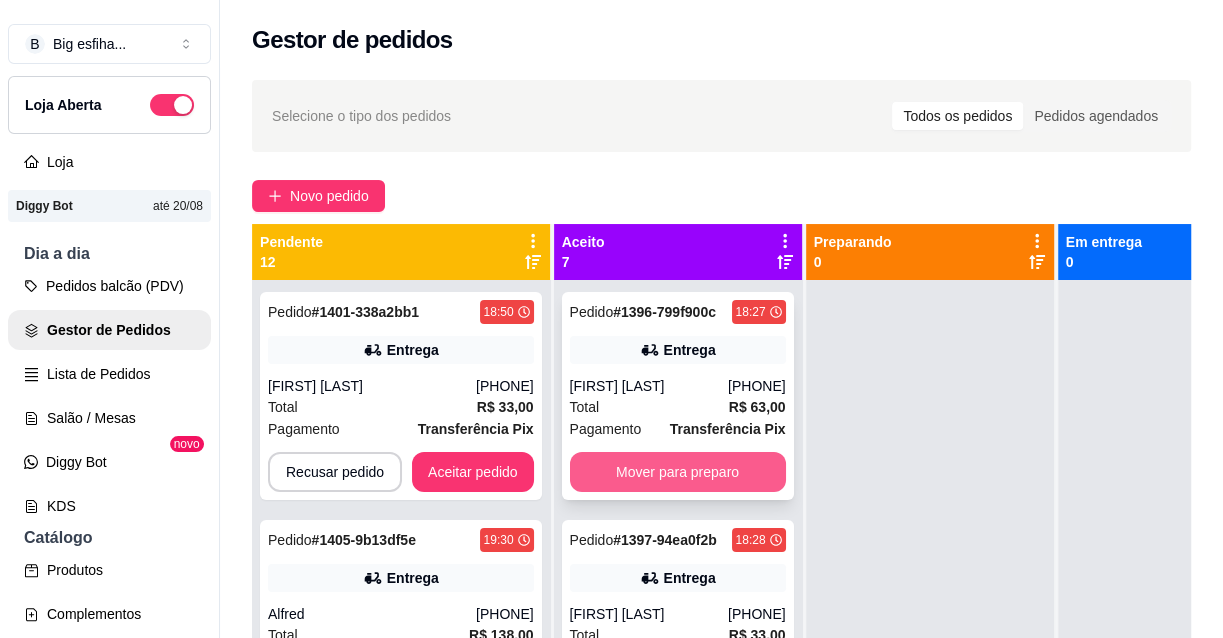click on "Mover para preparo" at bounding box center [678, 472] 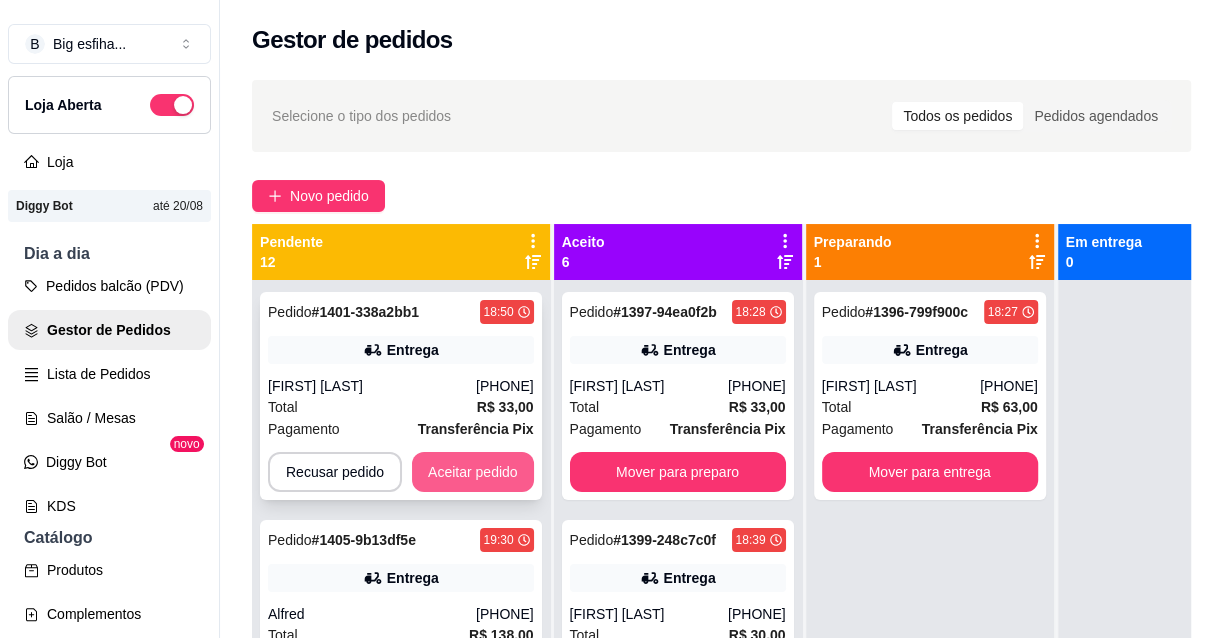 click on "Aceitar pedido" at bounding box center [473, 472] 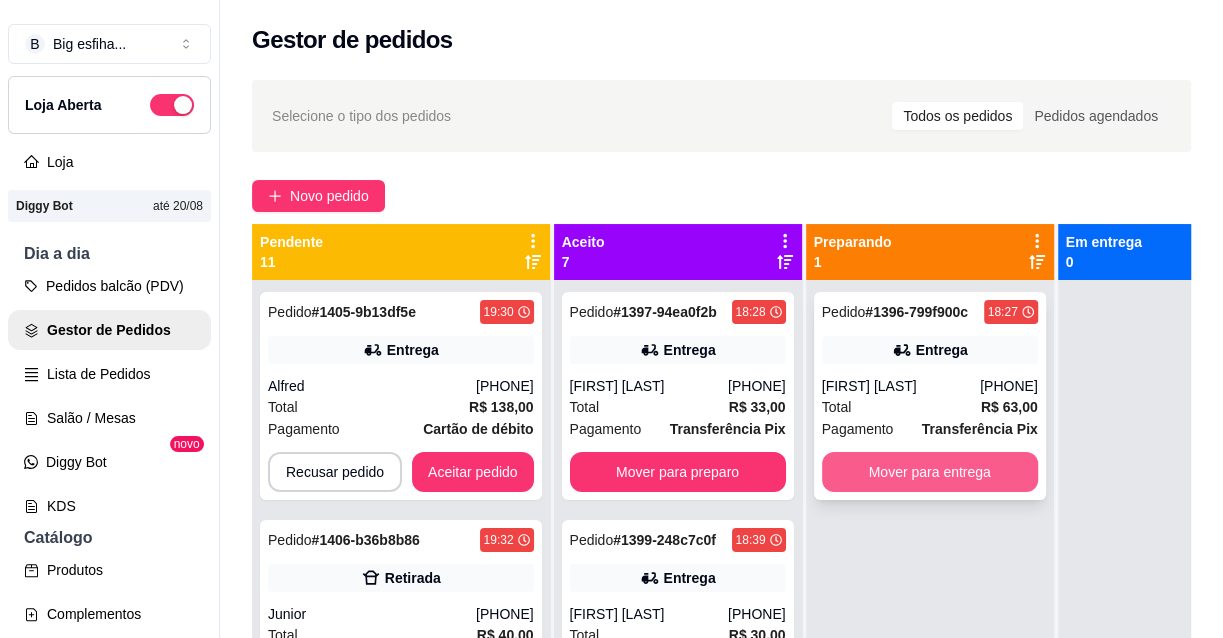 click on "Mover para entrega" at bounding box center [930, 472] 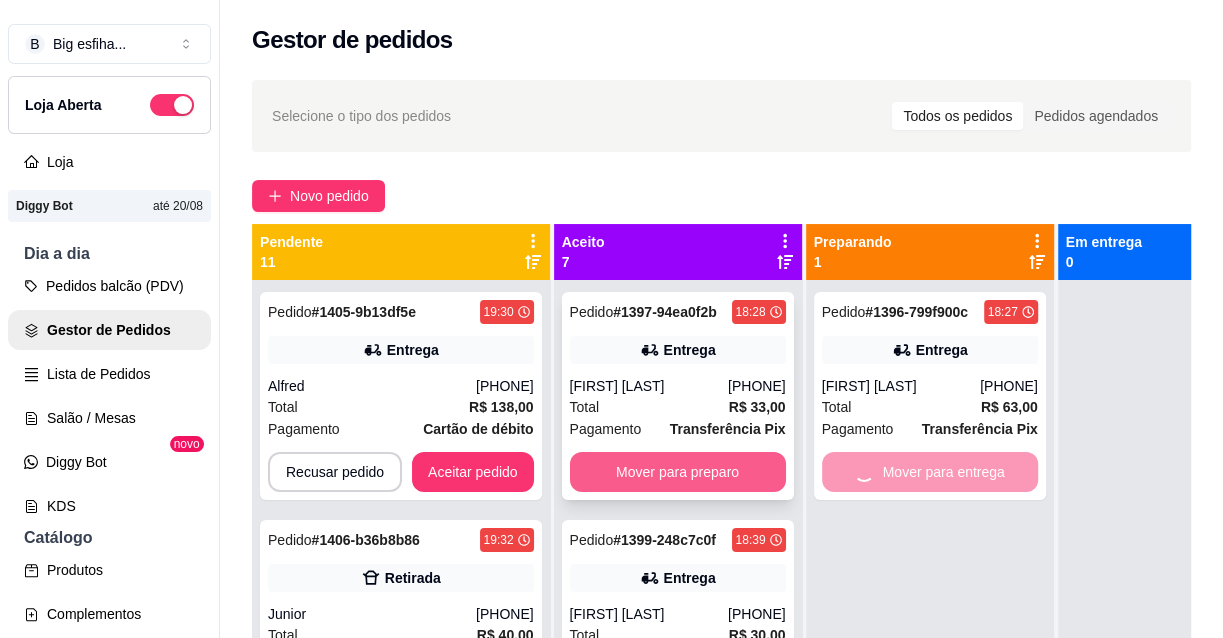 click on "Mover para preparo" at bounding box center [678, 472] 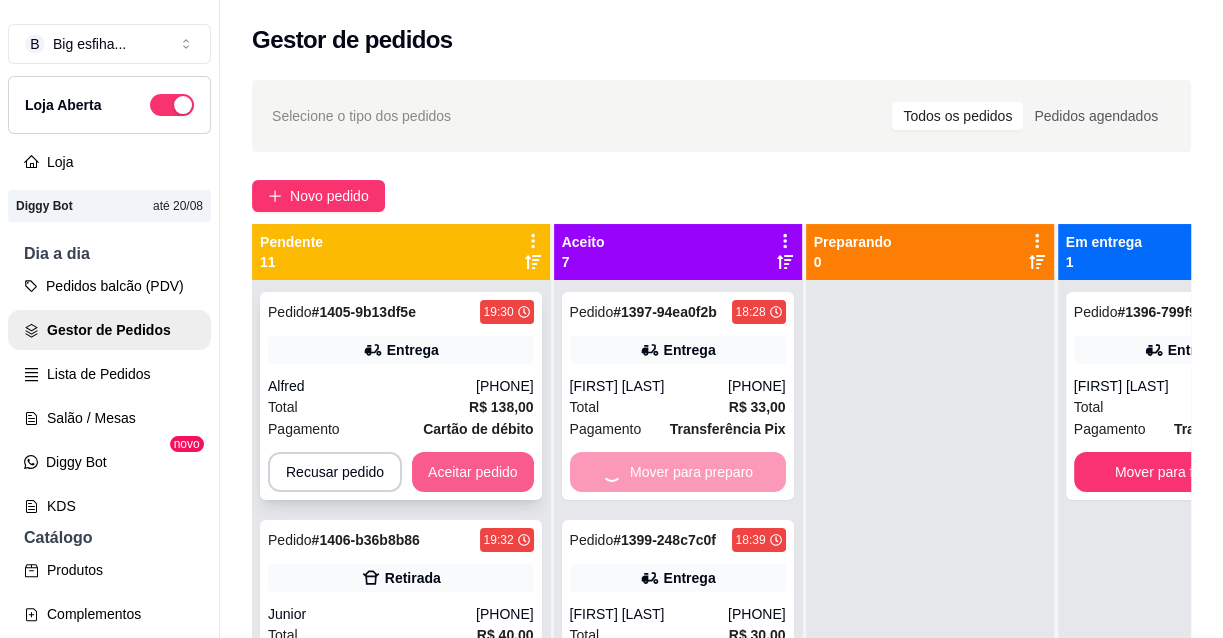 click on "Aceitar pedido" at bounding box center (473, 472) 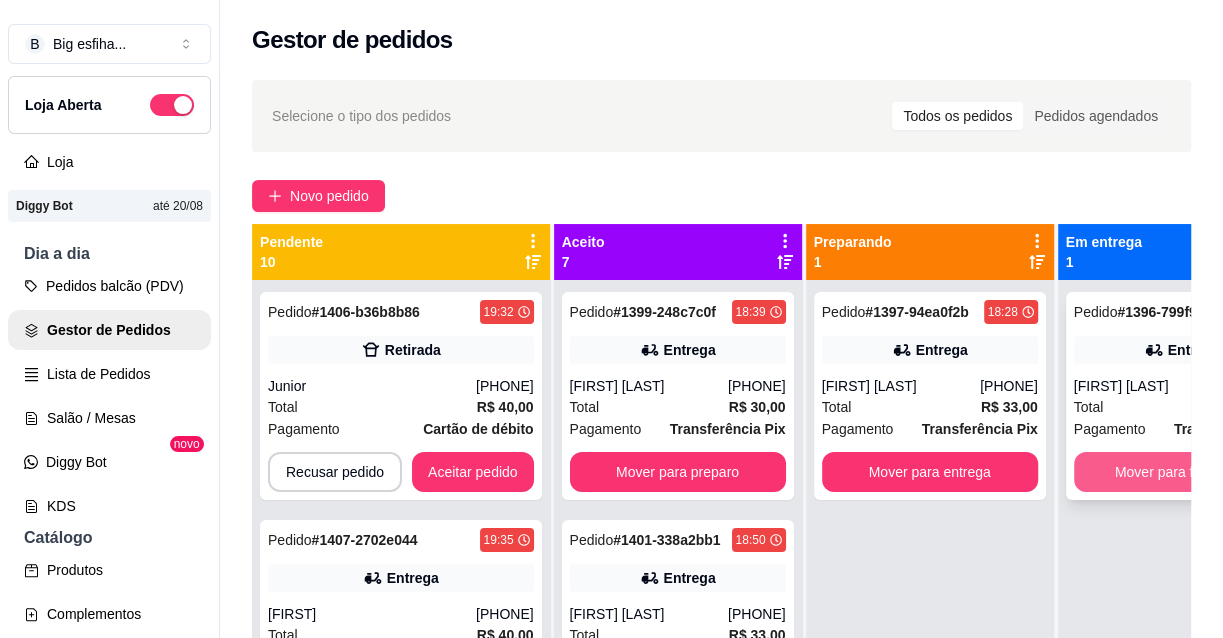 click on "Mover para finalizado" at bounding box center (1182, 472) 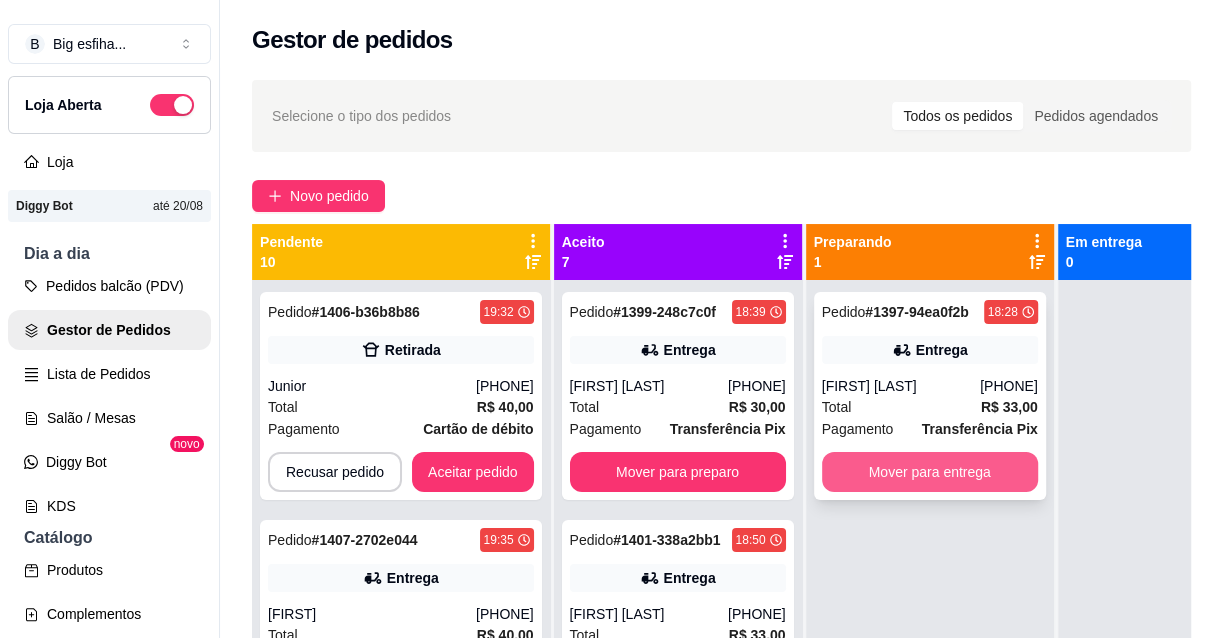click on "Mover para entrega" at bounding box center (930, 472) 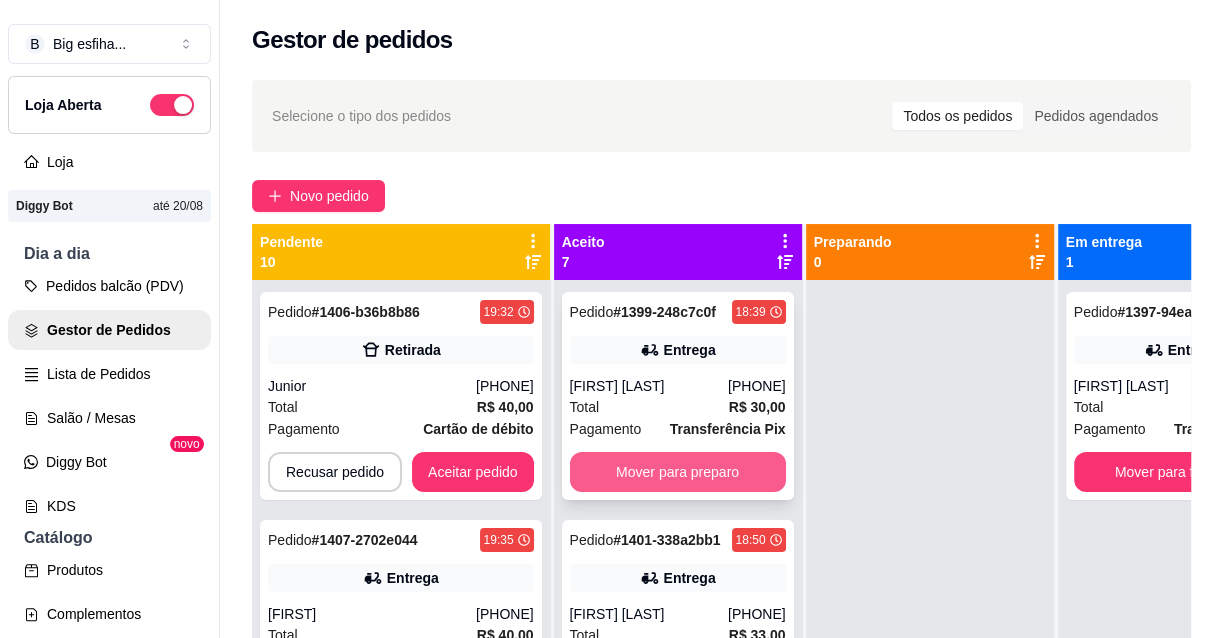 click on "Mover para preparo" at bounding box center (678, 472) 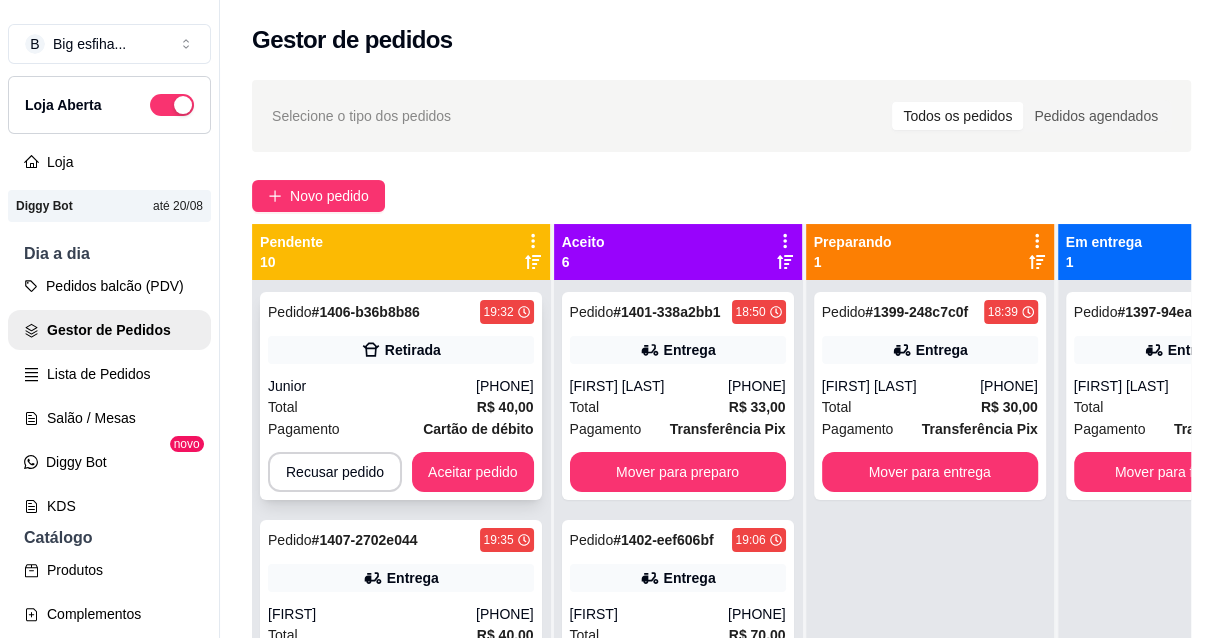 click on "Aceitar pedido" at bounding box center [473, 472] 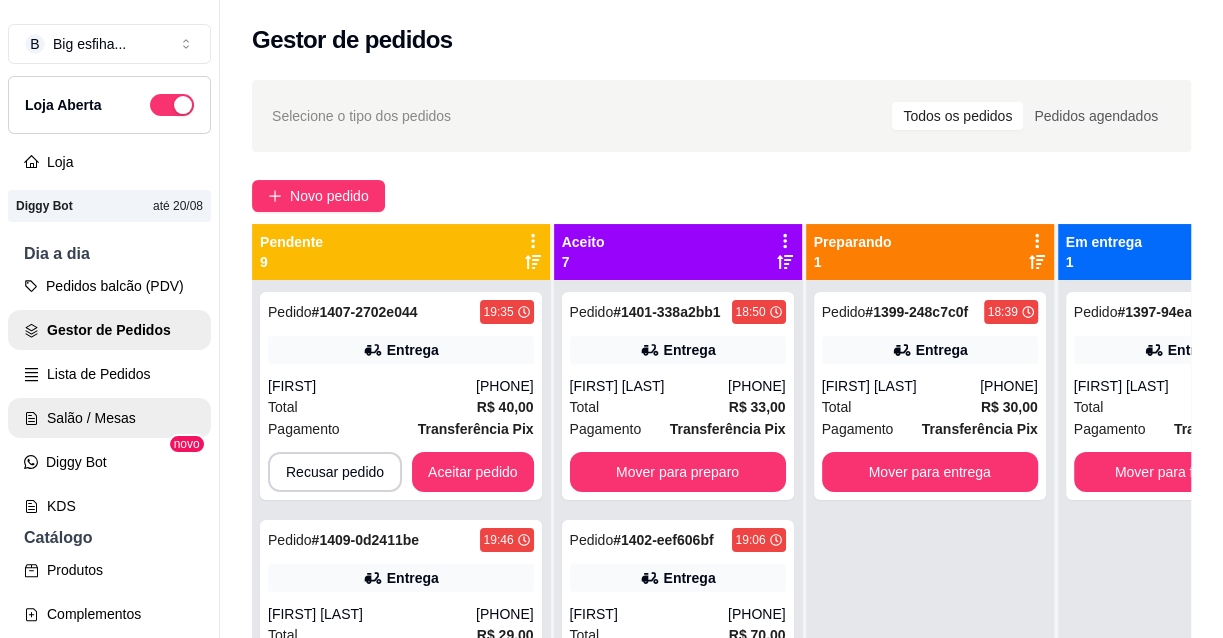 click on "Salão / Mesas" at bounding box center [109, 418] 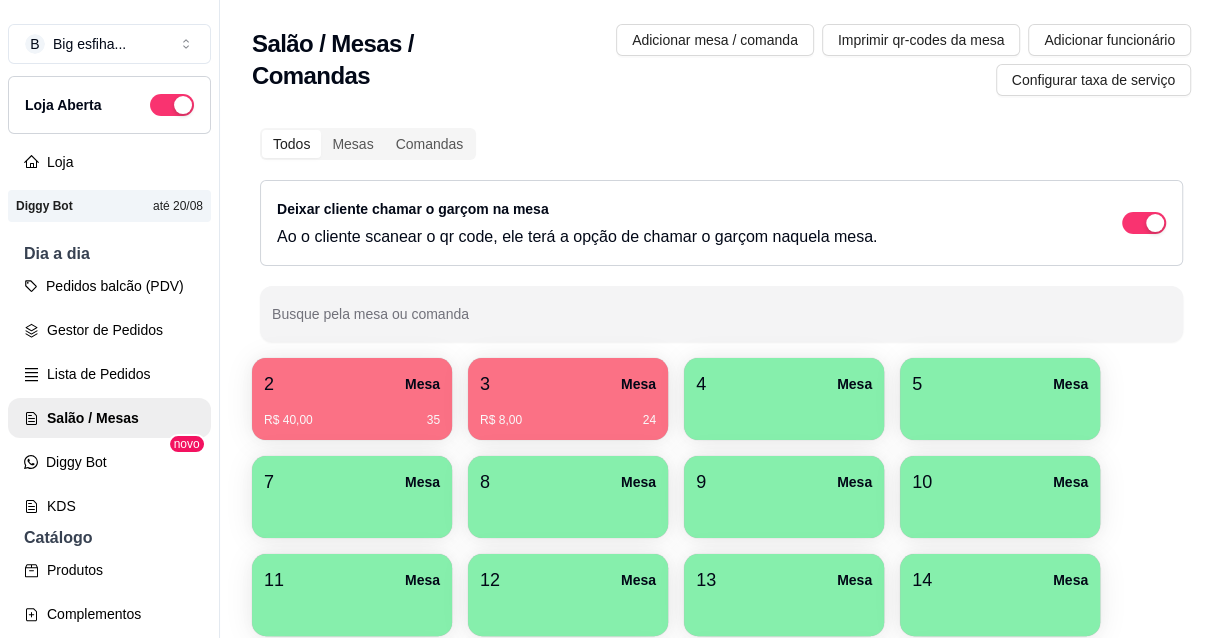click at bounding box center [784, 413] 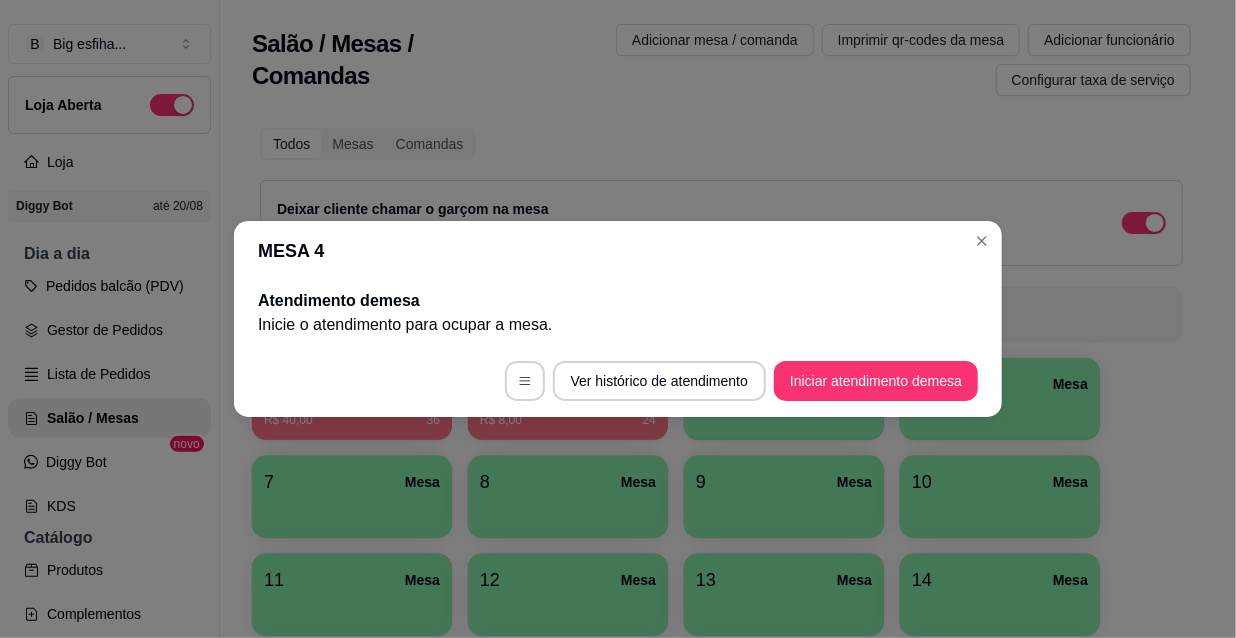 click on "Ver histórico de atendimento Iniciar atendimento de  mesa" at bounding box center (618, 381) 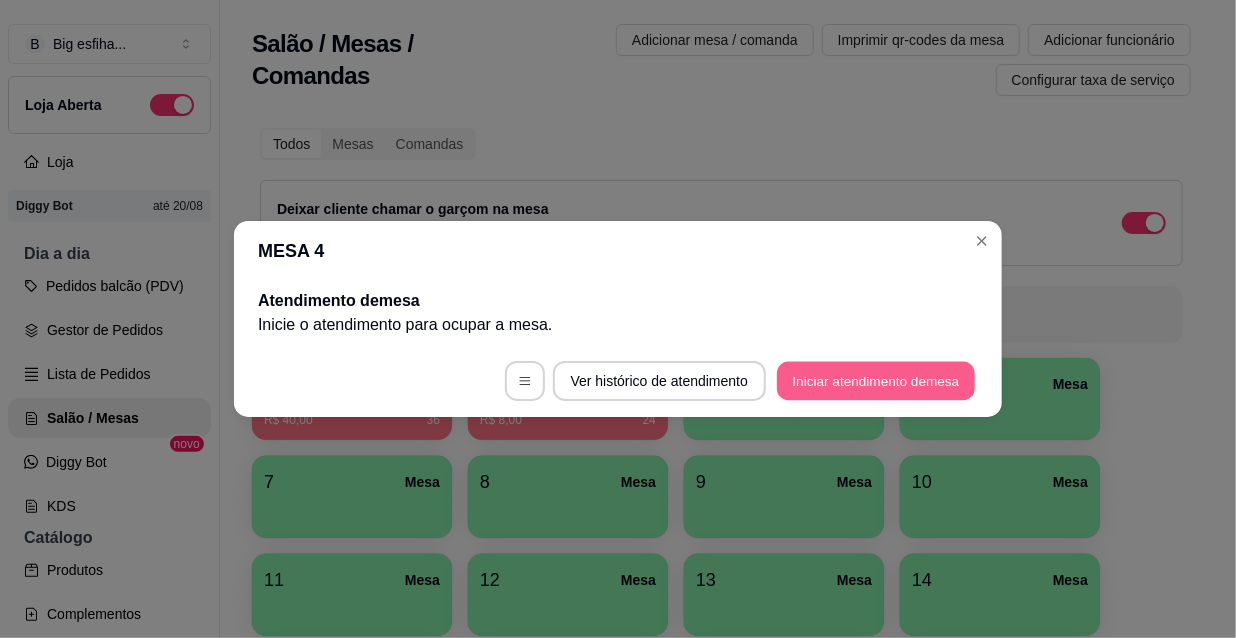 click on "Iniciar atendimento de  mesa" at bounding box center [876, 381] 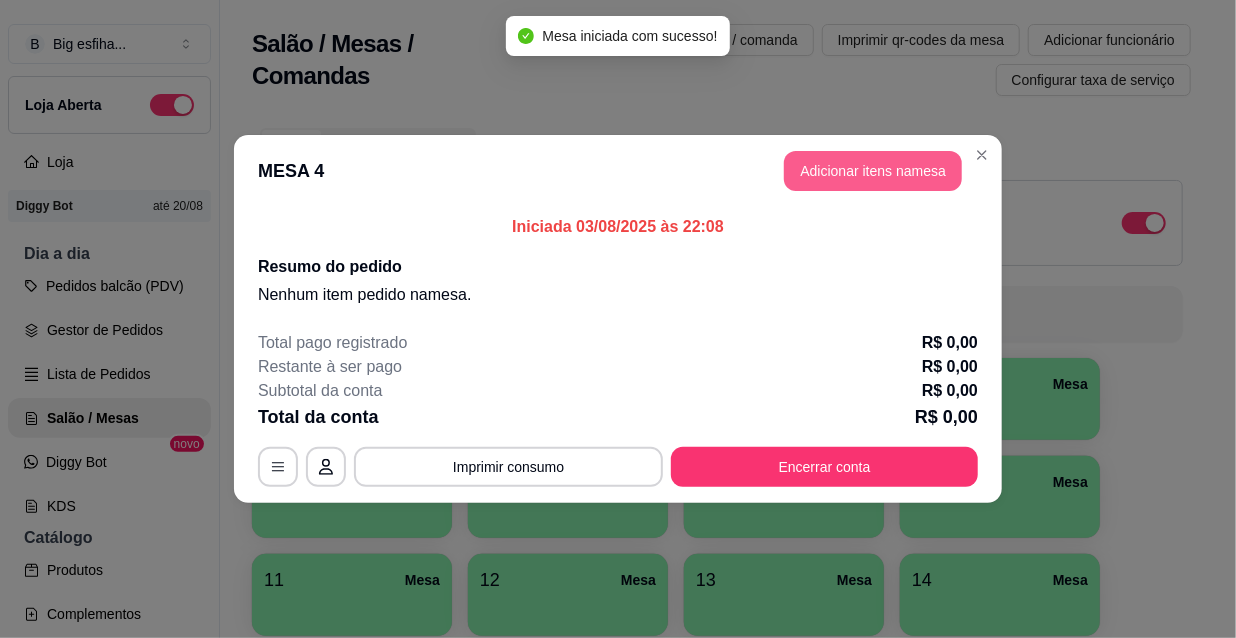 click on "Adicionar itens na  mesa" at bounding box center [873, 171] 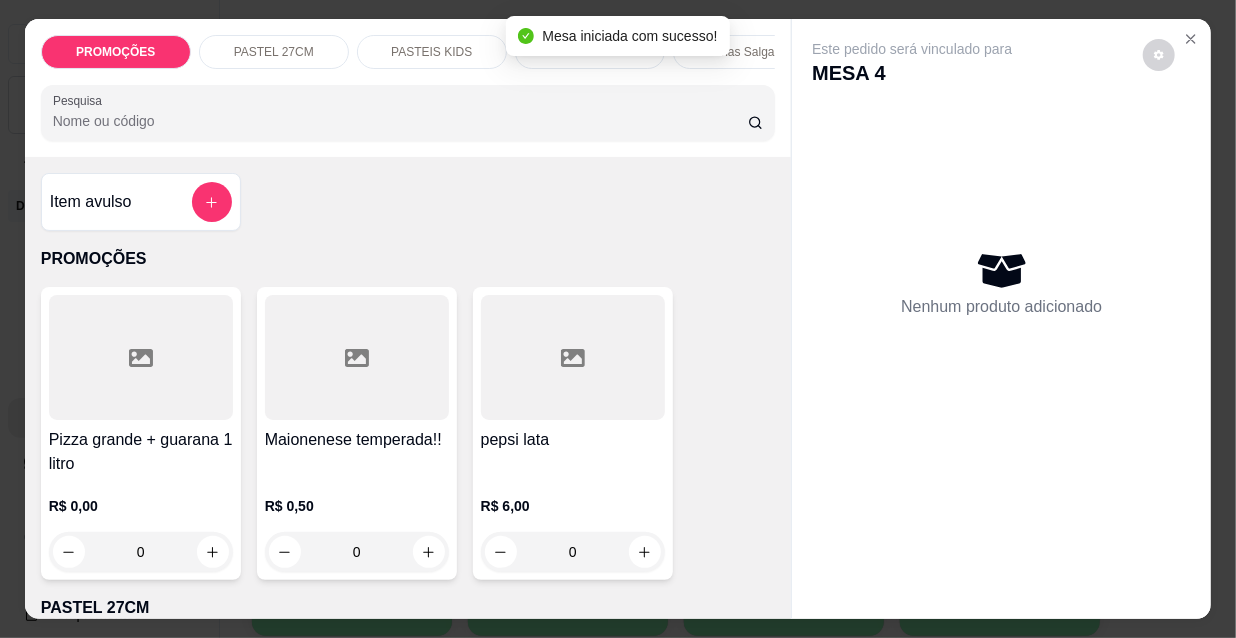 scroll, scrollTop: 0, scrollLeft: 1152, axis: horizontal 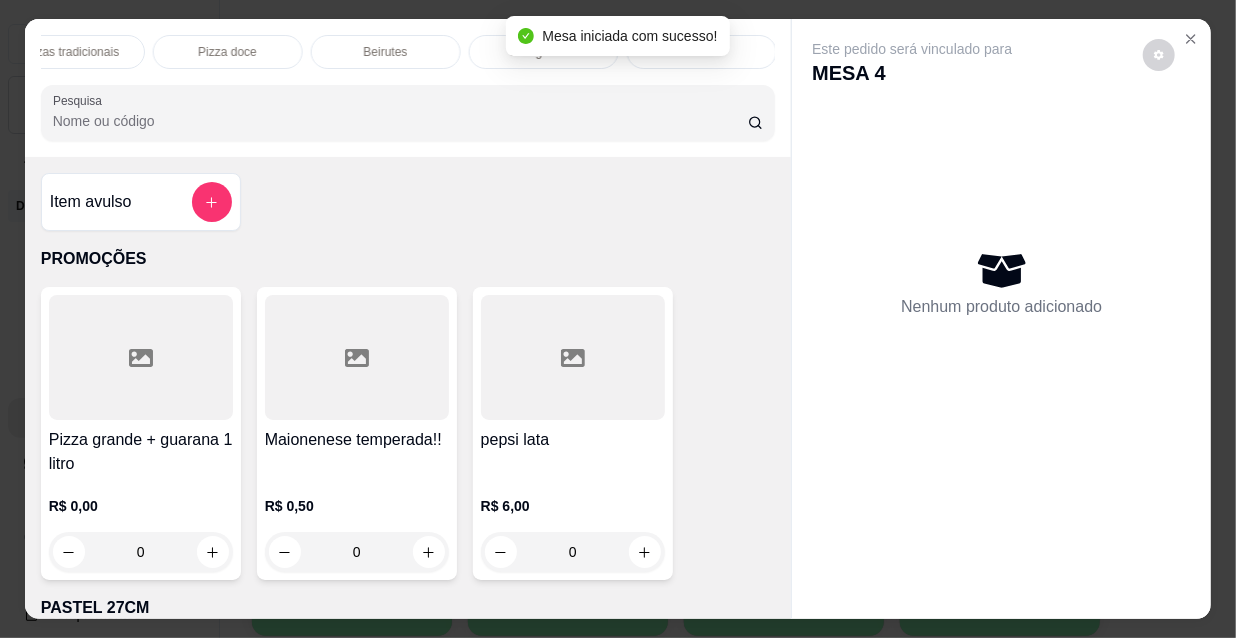 click on "Pizzas tradicionais" at bounding box center (69, 52) 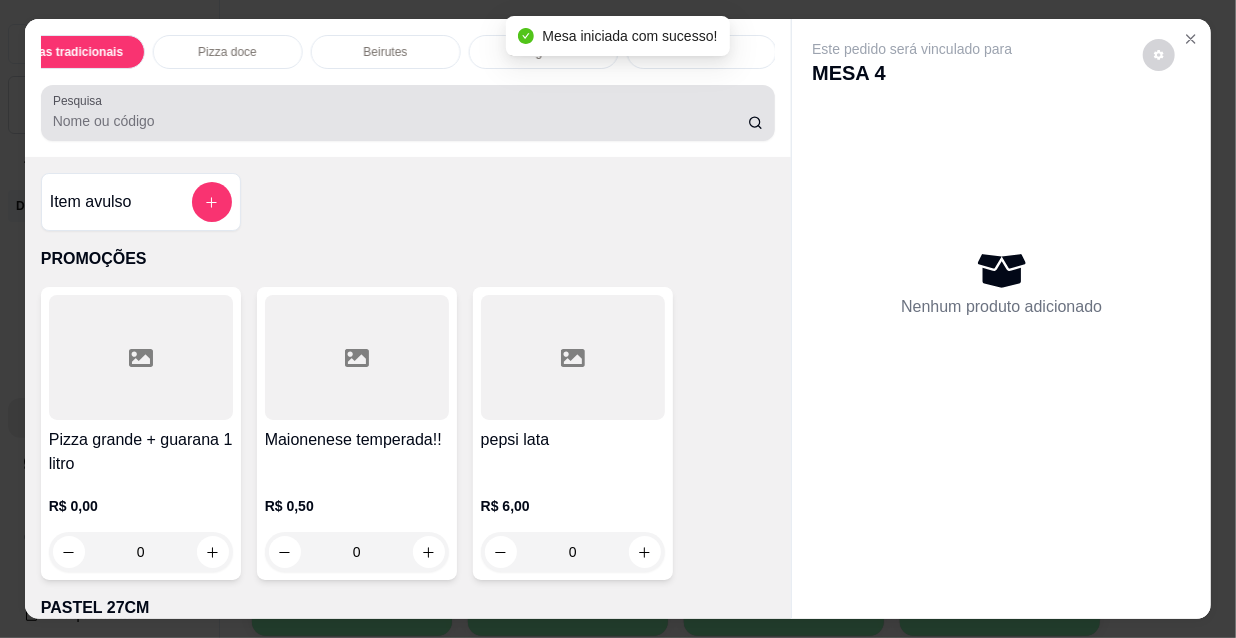 scroll, scrollTop: 16501, scrollLeft: 0, axis: vertical 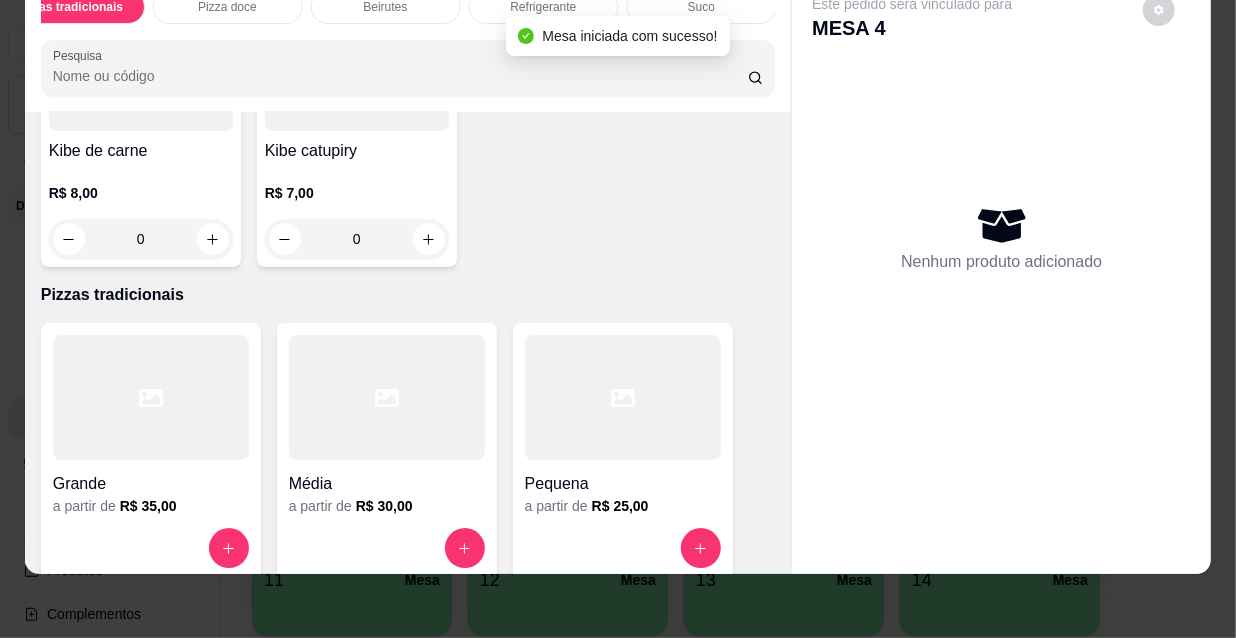 click at bounding box center (623, 397) 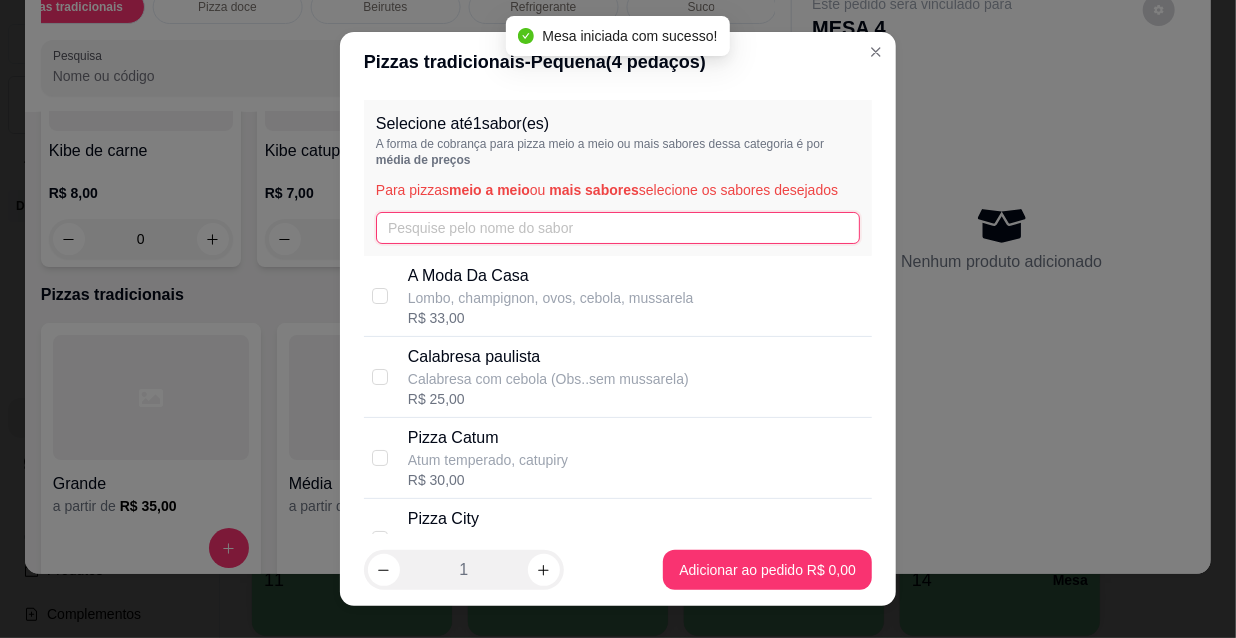 click at bounding box center [618, 228] 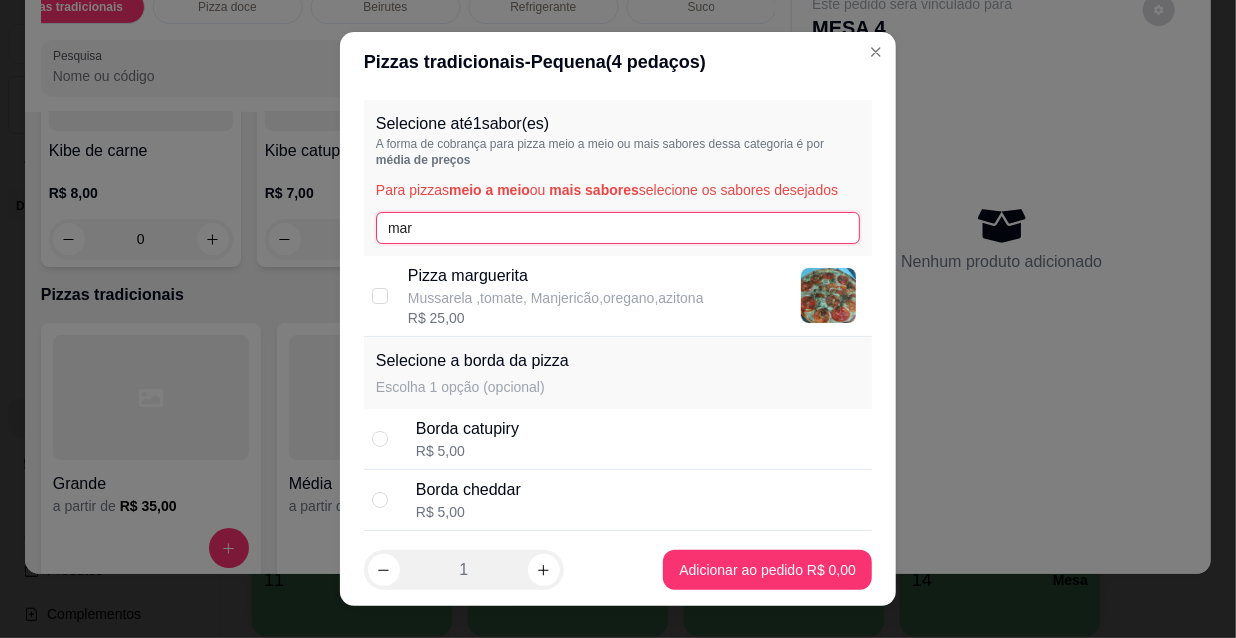 type on "mar" 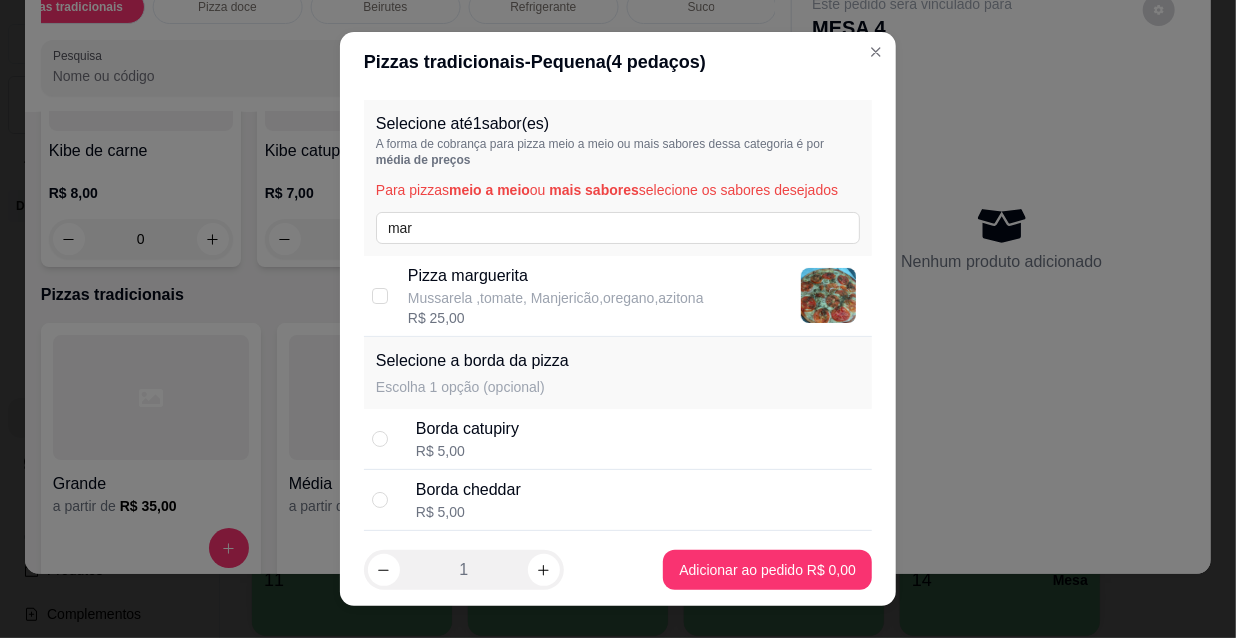 click on "R$ 25,00" at bounding box center (556, 318) 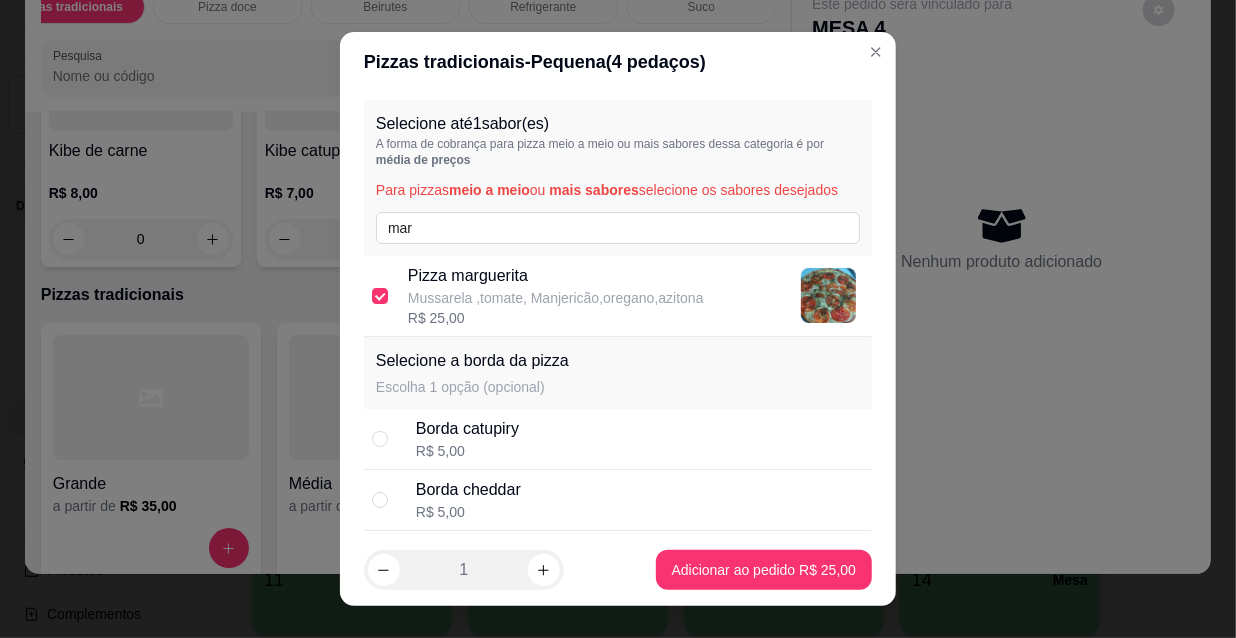 scroll, scrollTop: 266, scrollLeft: 0, axis: vertical 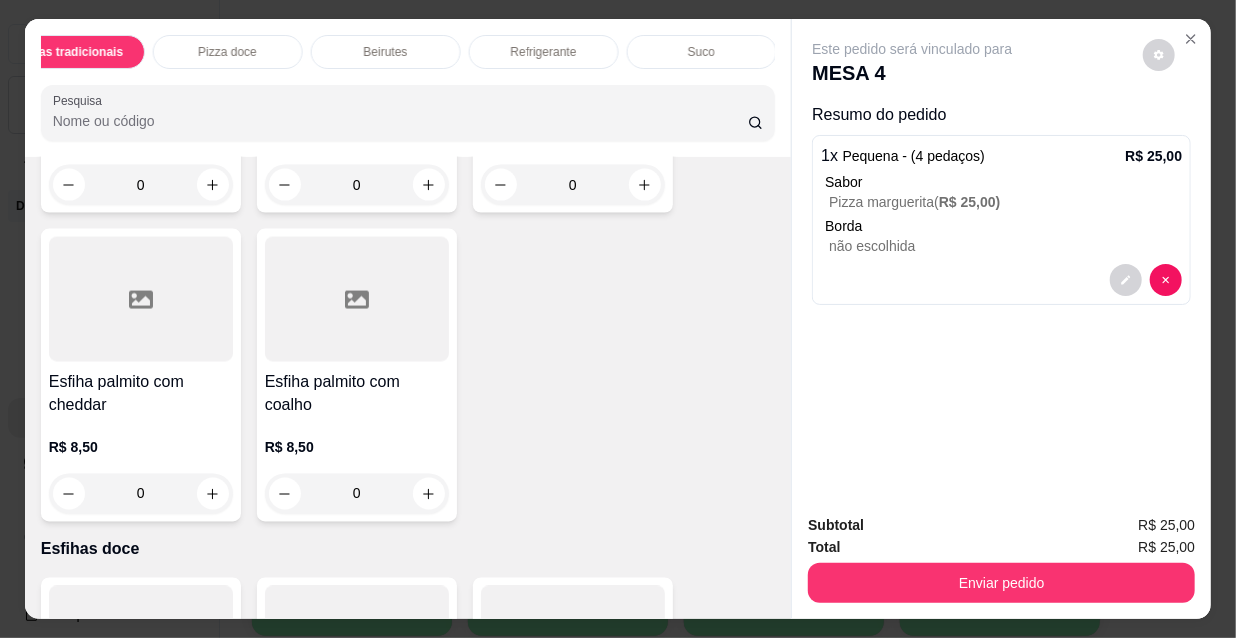 click on "Refrigerante" at bounding box center (544, 52) 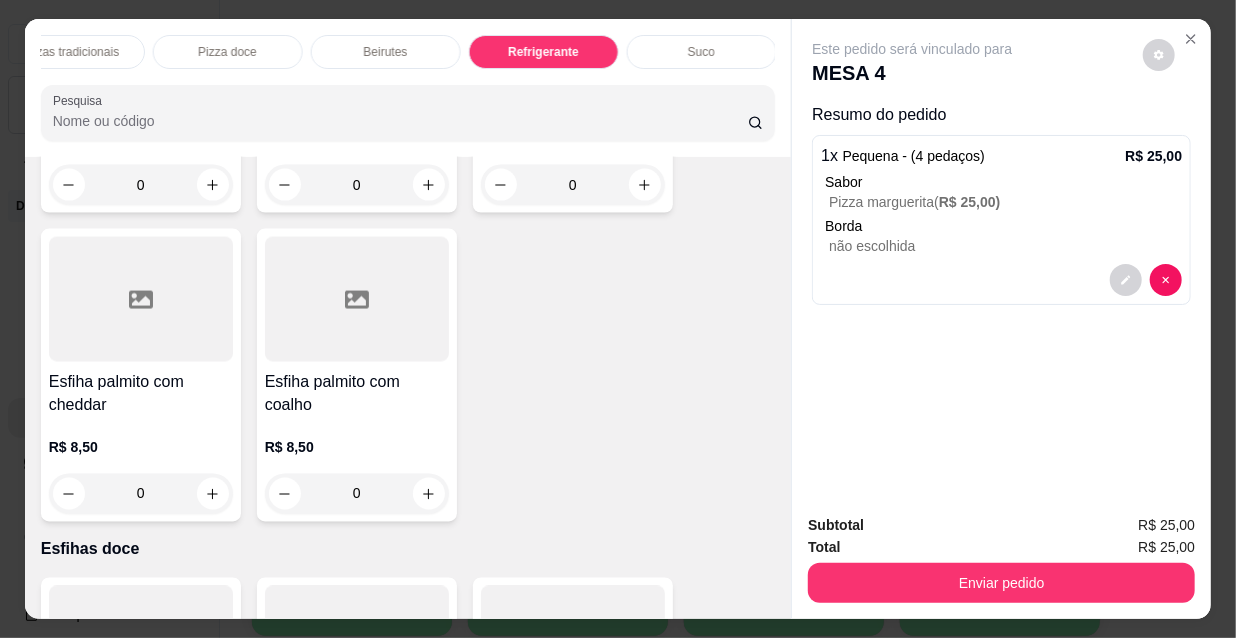 scroll, scrollTop: 18022, scrollLeft: 0, axis: vertical 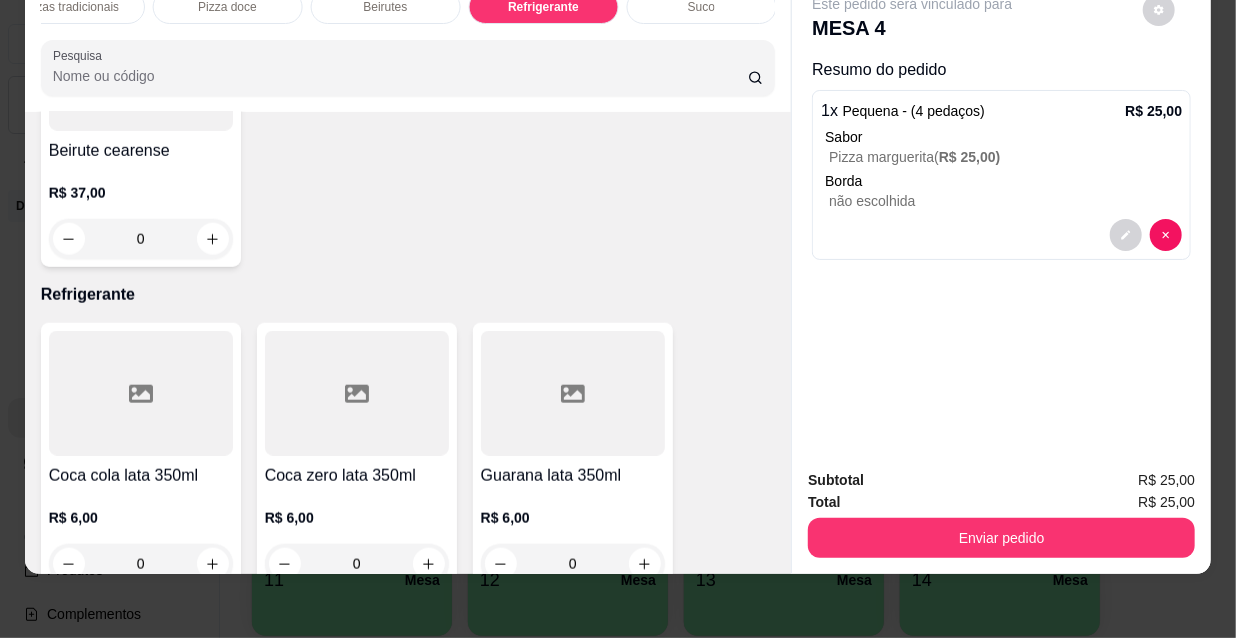 click on "Enviar pedido" at bounding box center (1001, 538) 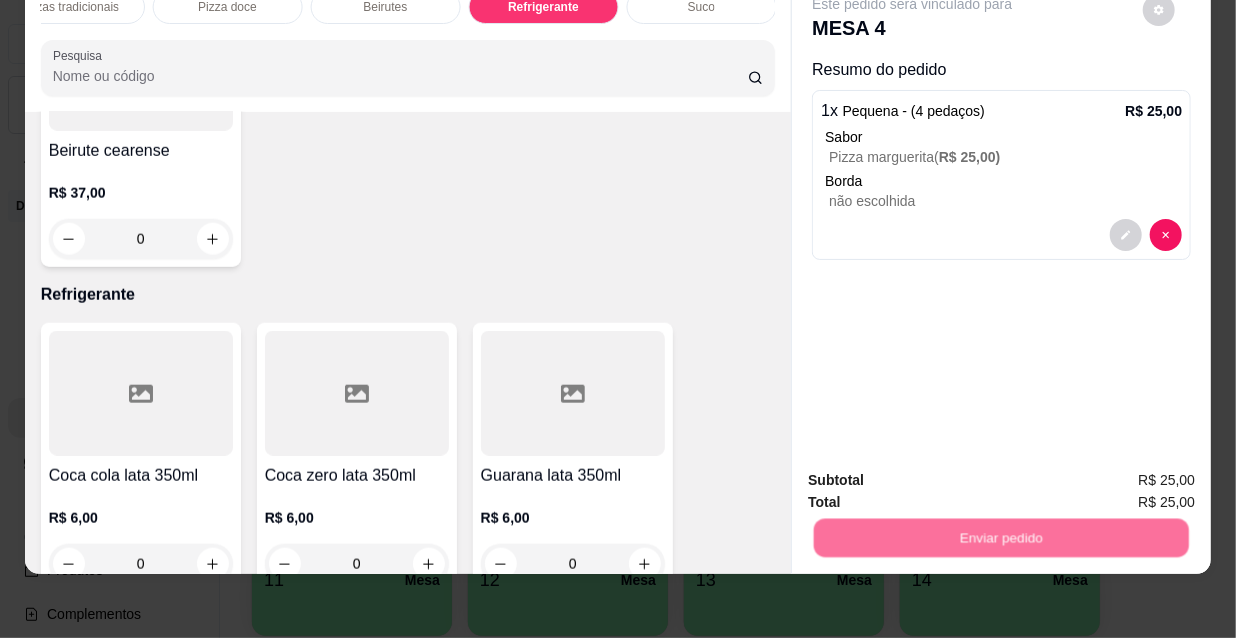 click on "Não registrar e enviar pedido" at bounding box center [937, 474] 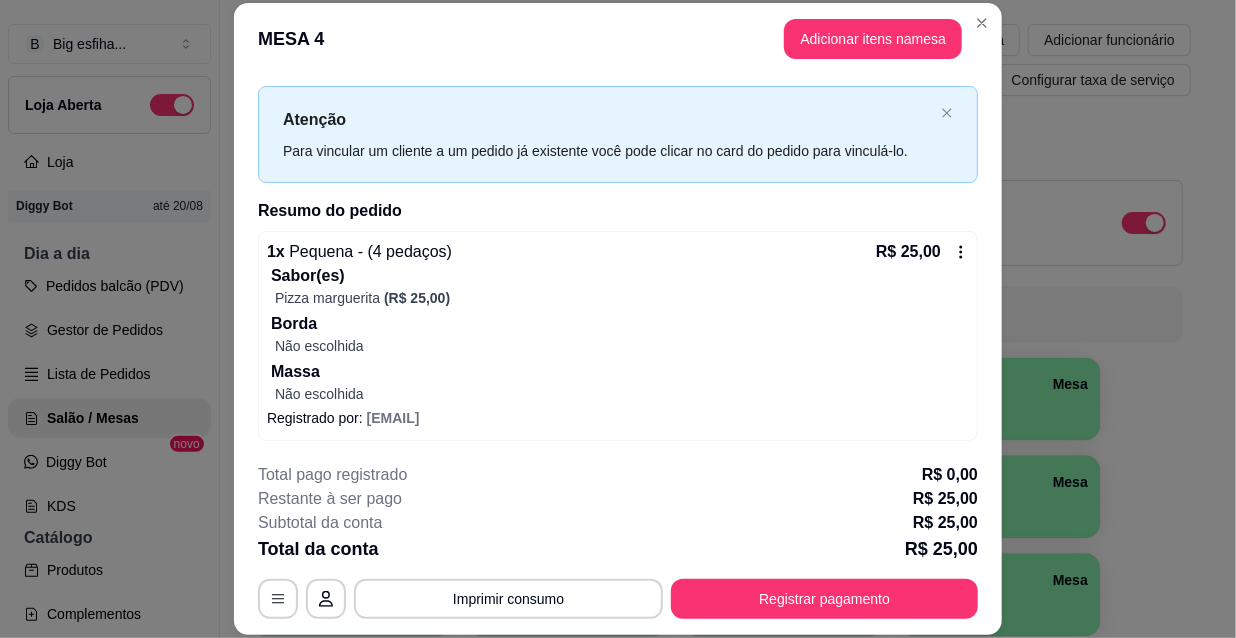 scroll, scrollTop: 34, scrollLeft: 0, axis: vertical 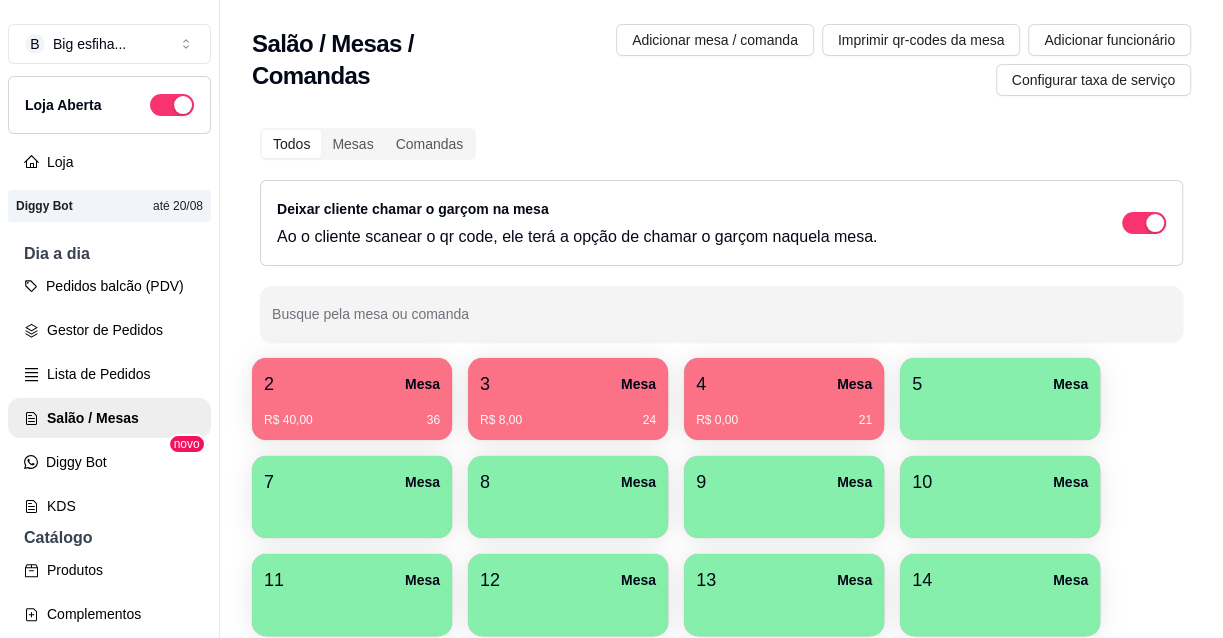 click on "R$ 0,00 21" at bounding box center [784, 420] 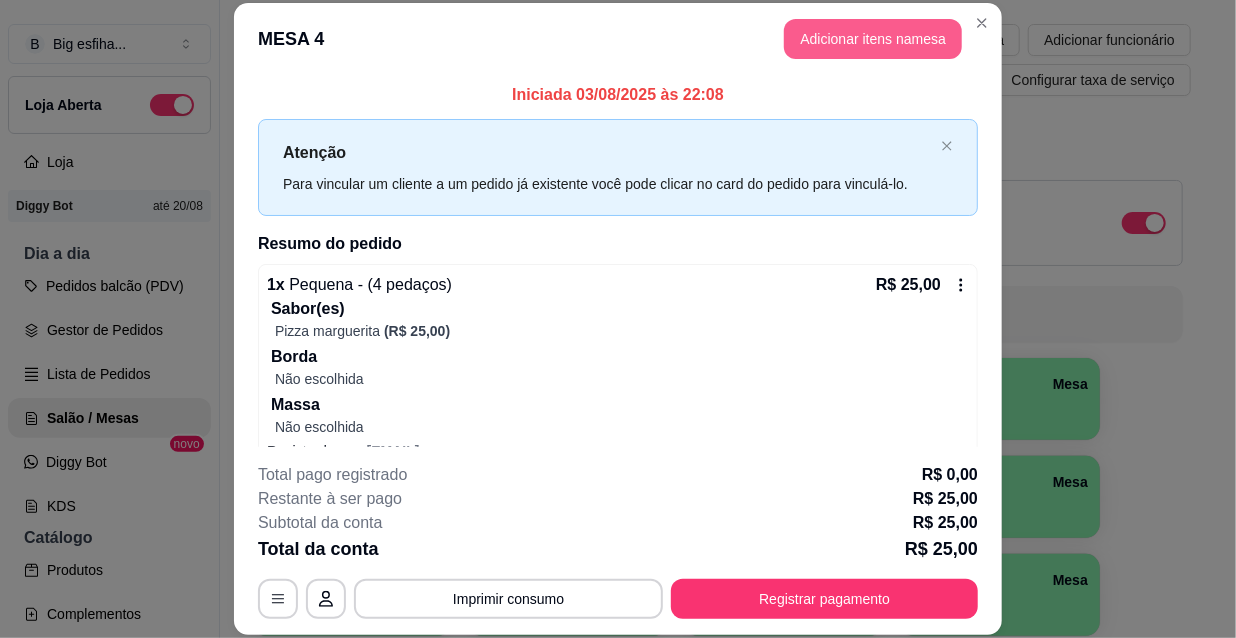 click on "Adicionar itens na  mesa" at bounding box center (873, 39) 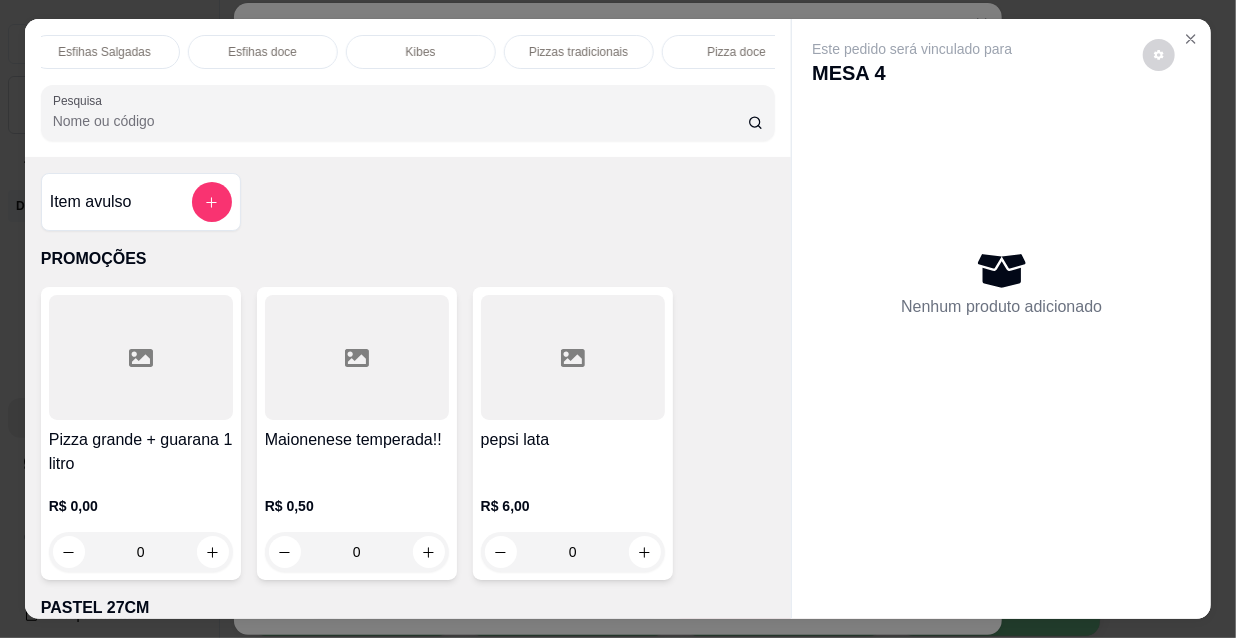 scroll, scrollTop: 0, scrollLeft: 1152, axis: horizontal 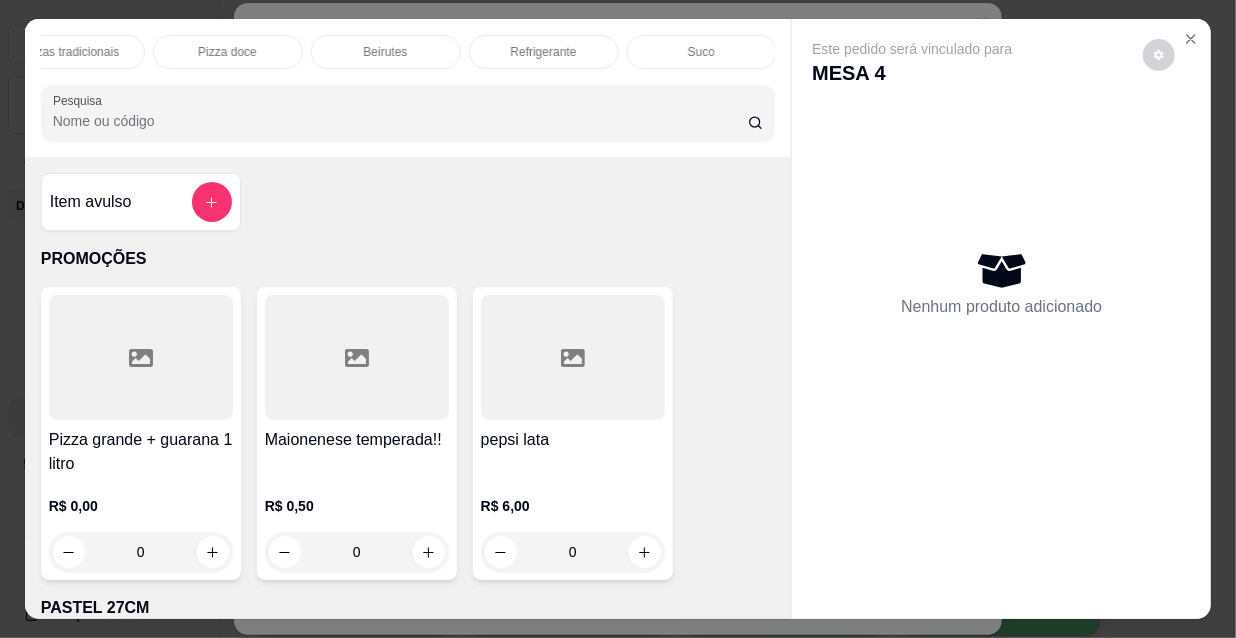 click on "Refrigerante" at bounding box center [544, 52] 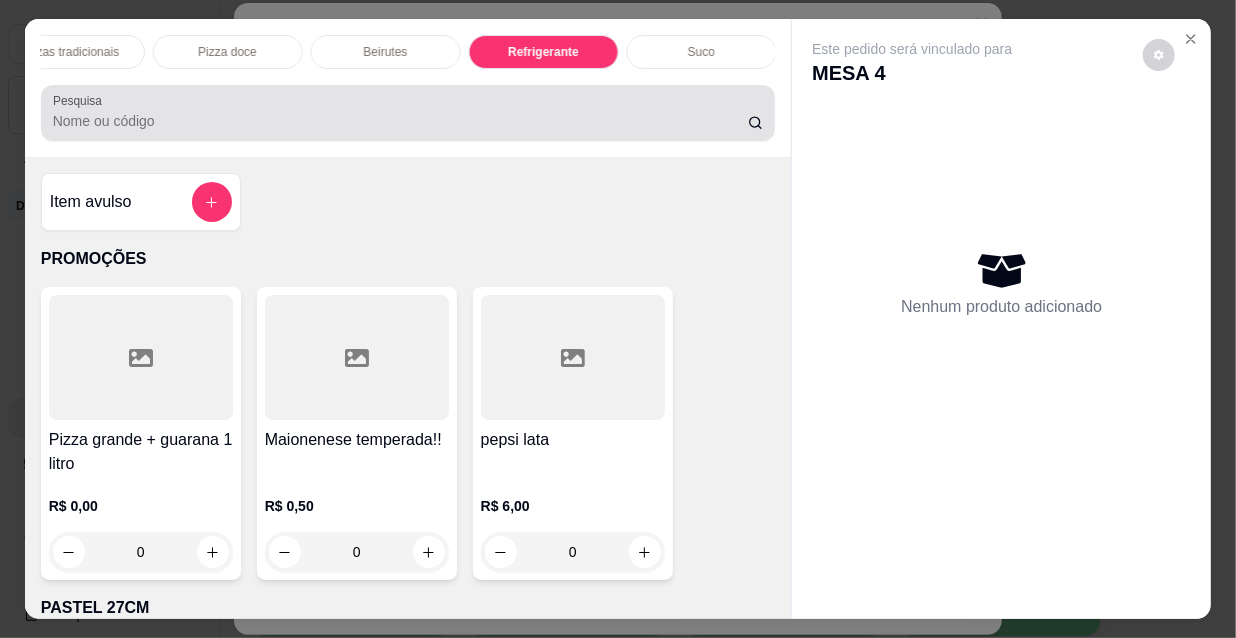 scroll, scrollTop: 18022, scrollLeft: 0, axis: vertical 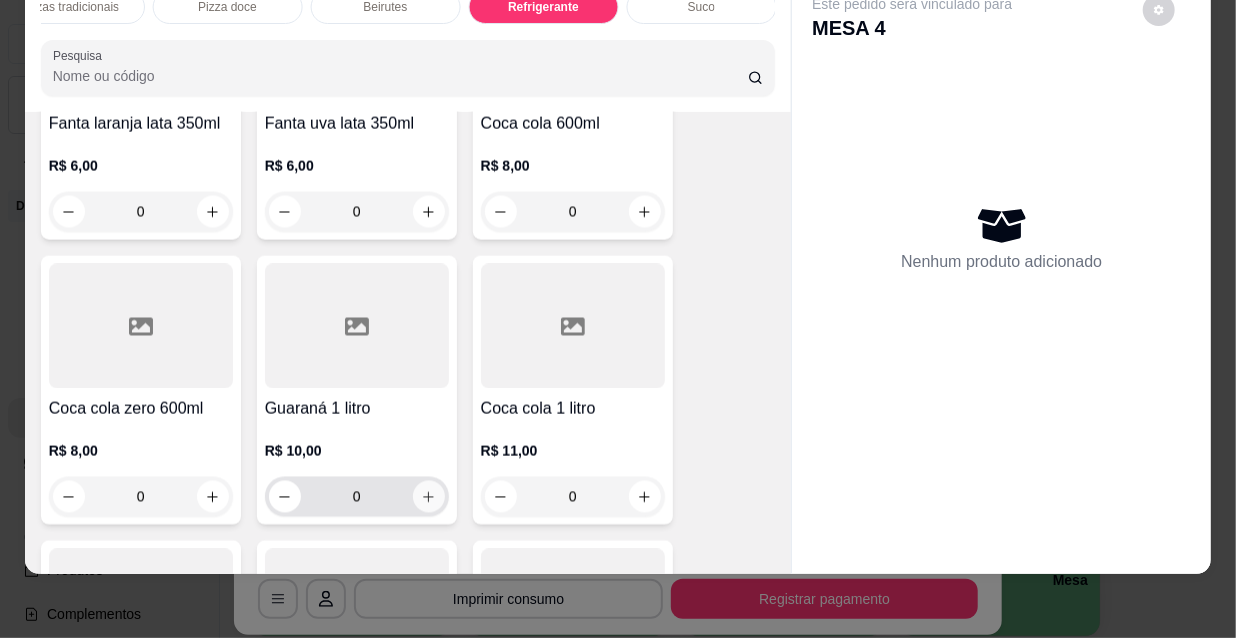 click 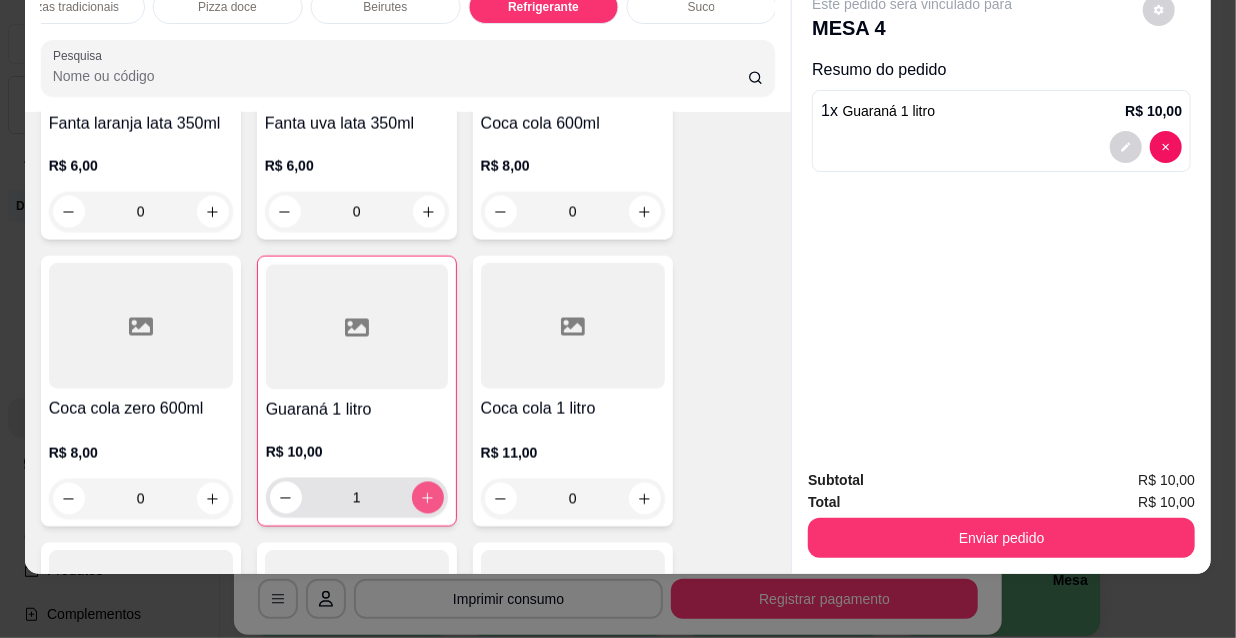 type on "1" 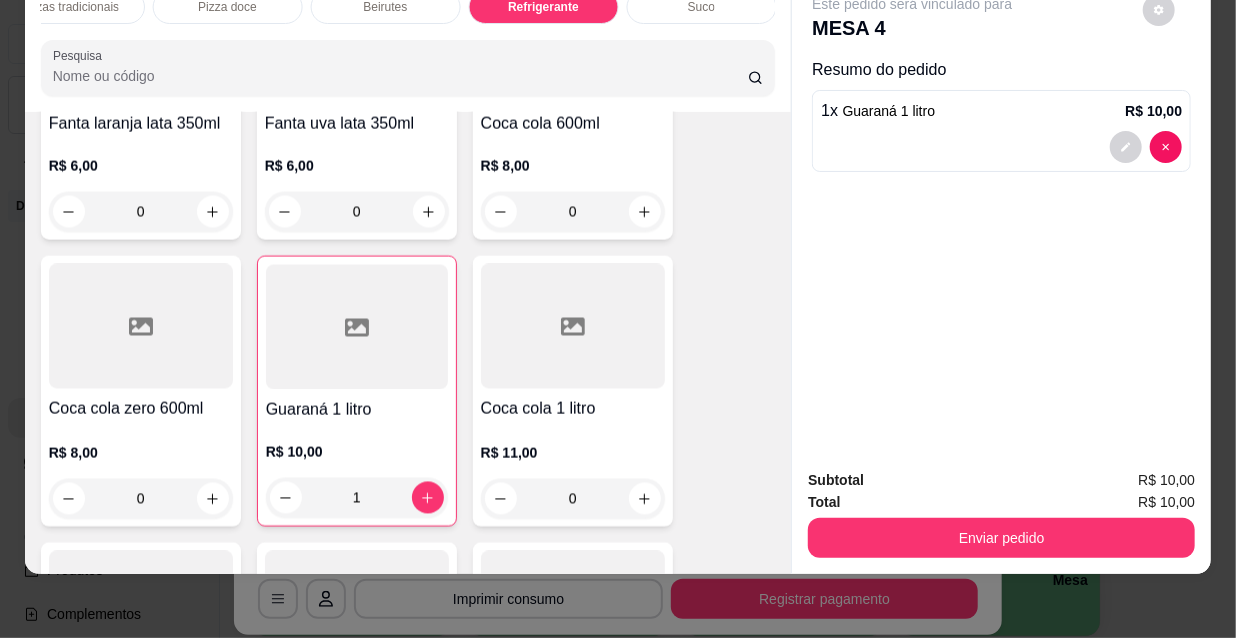 click on "Enviar pedido" at bounding box center (1001, 538) 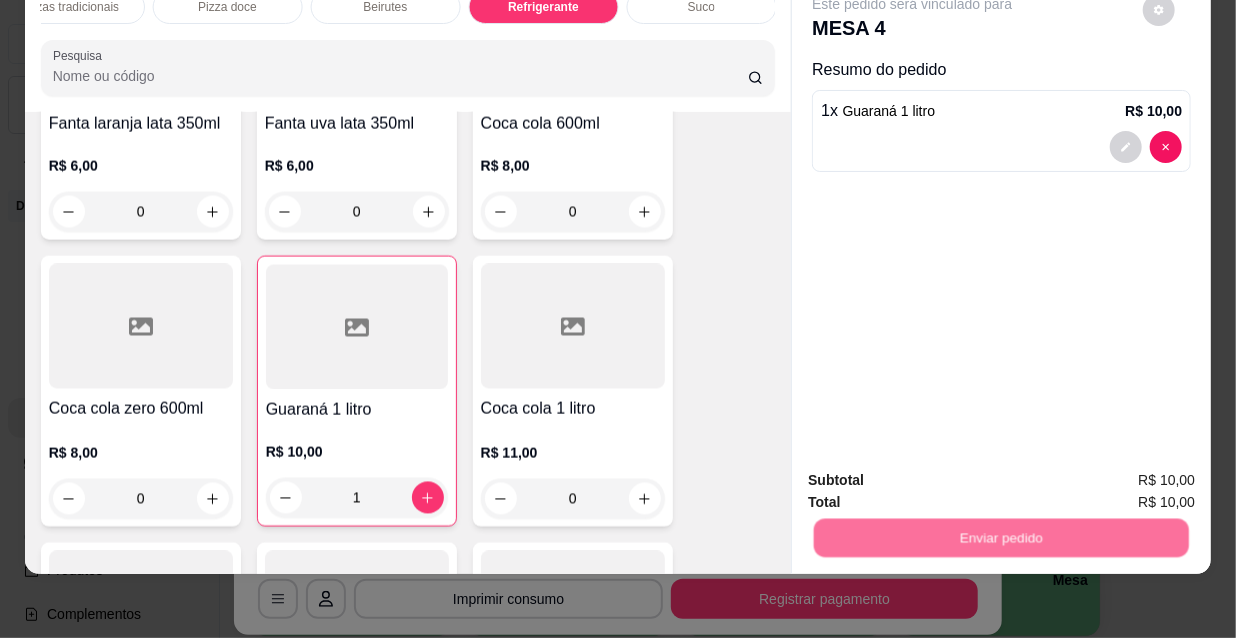 click on "Não registrar e enviar pedido" at bounding box center [937, 475] 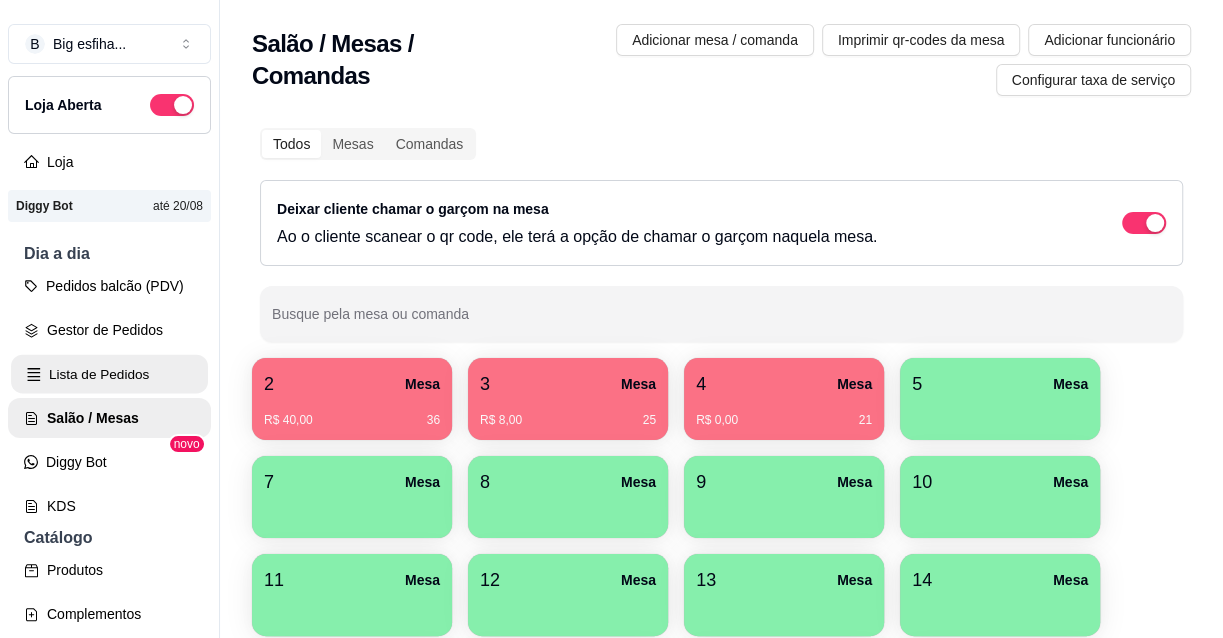 click on "Lista de Pedidos" at bounding box center (109, 374) 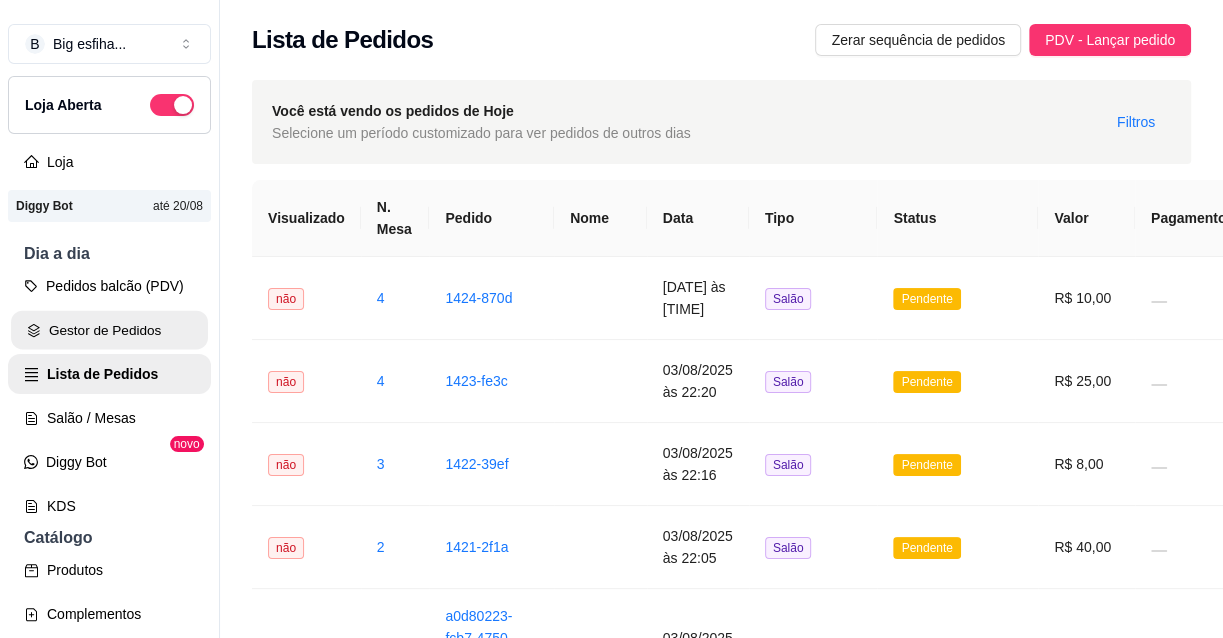 click on "Gestor de Pedidos" at bounding box center (109, 330) 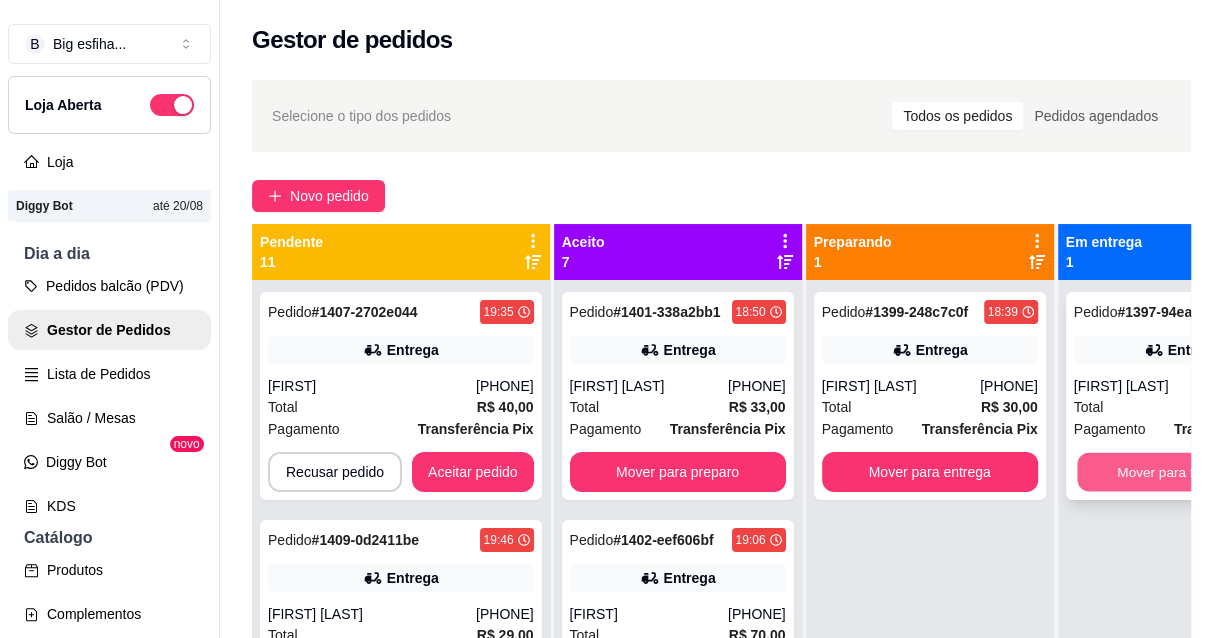 click on "Mover para finalizado" at bounding box center [1182, 472] 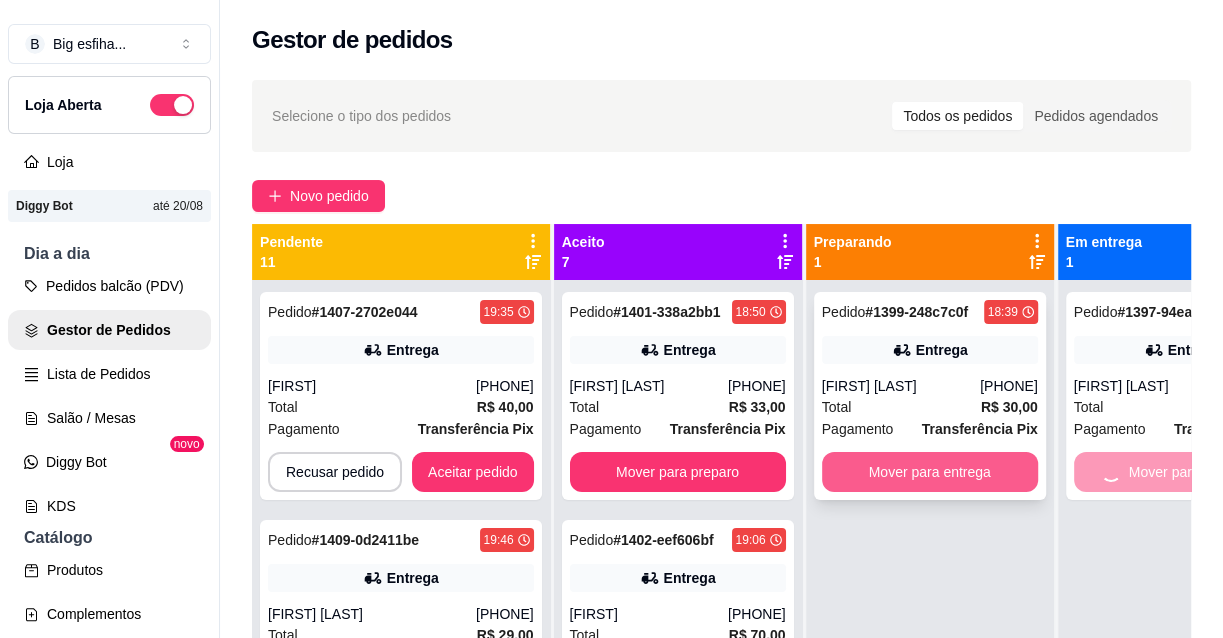 click on "Mover para entrega" at bounding box center [930, 472] 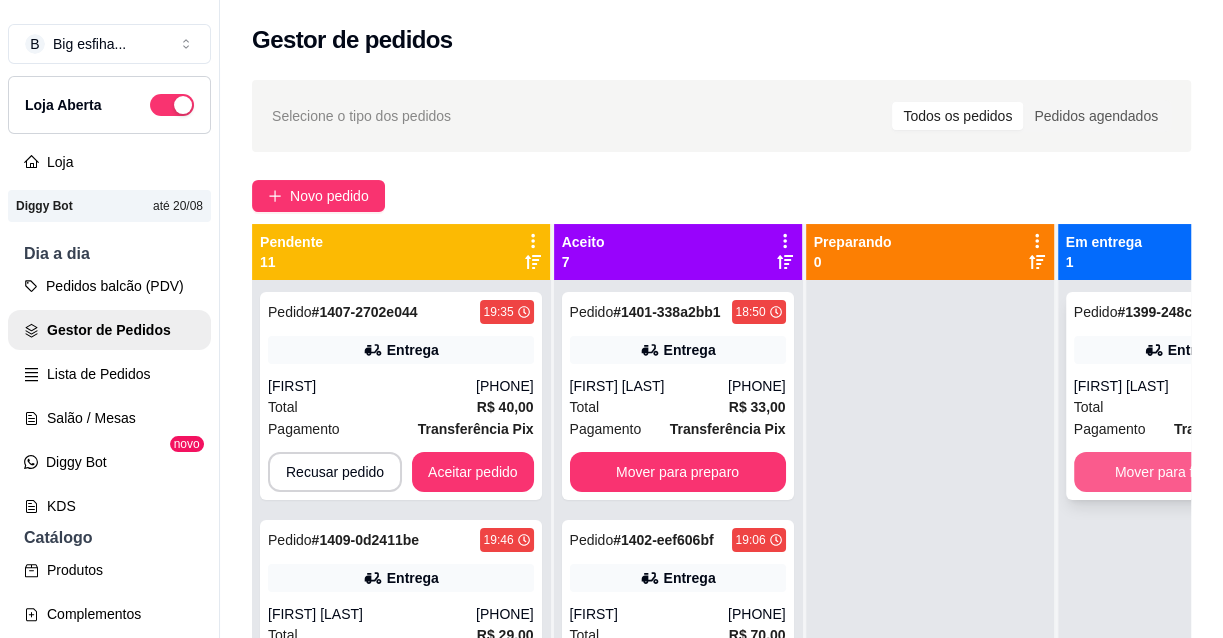 click on "Mover para finalizado" at bounding box center (1182, 472) 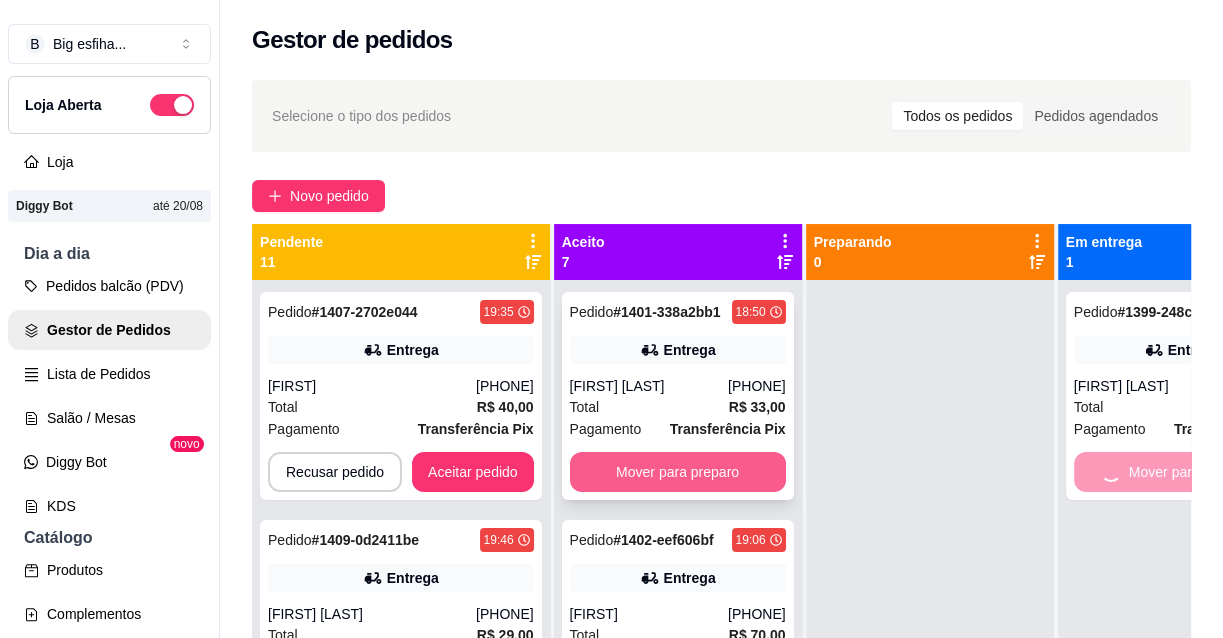 click on "Mover para preparo" at bounding box center [678, 472] 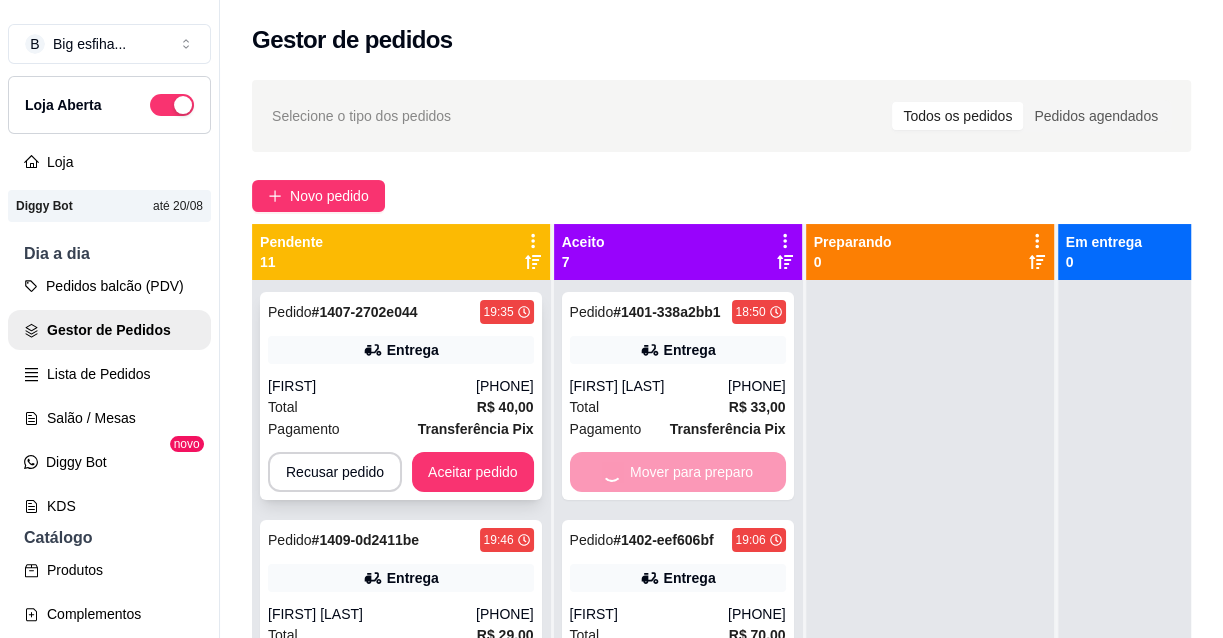 click on "Aceitar pedido" at bounding box center (473, 472) 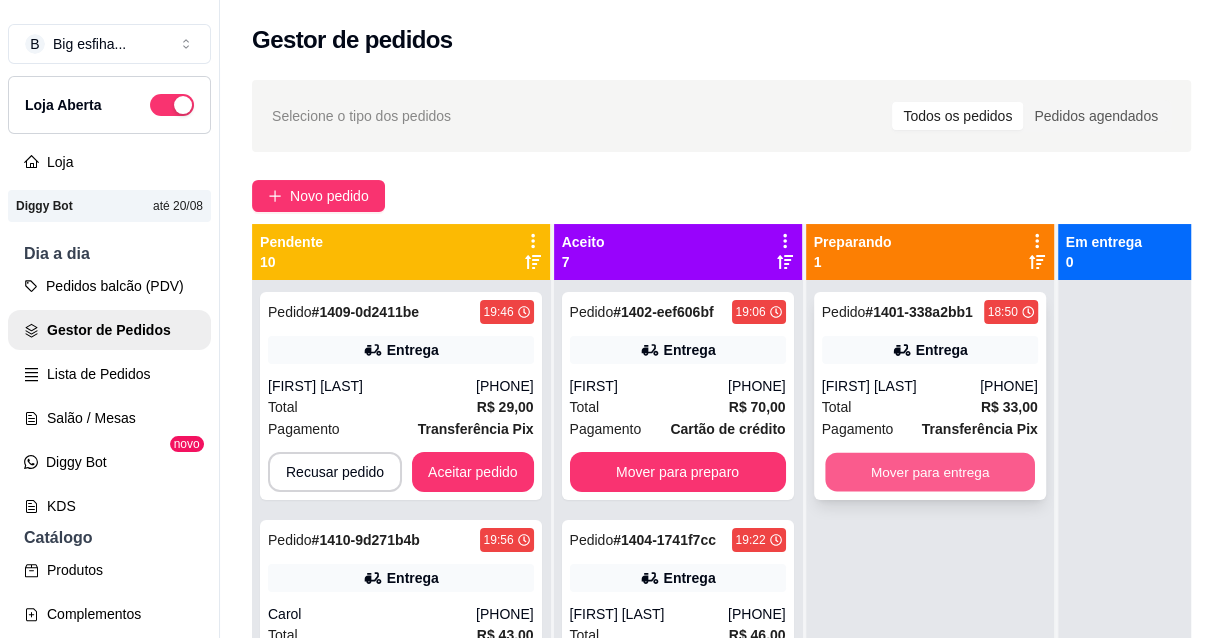 click on "Mover para entrega" at bounding box center [930, 472] 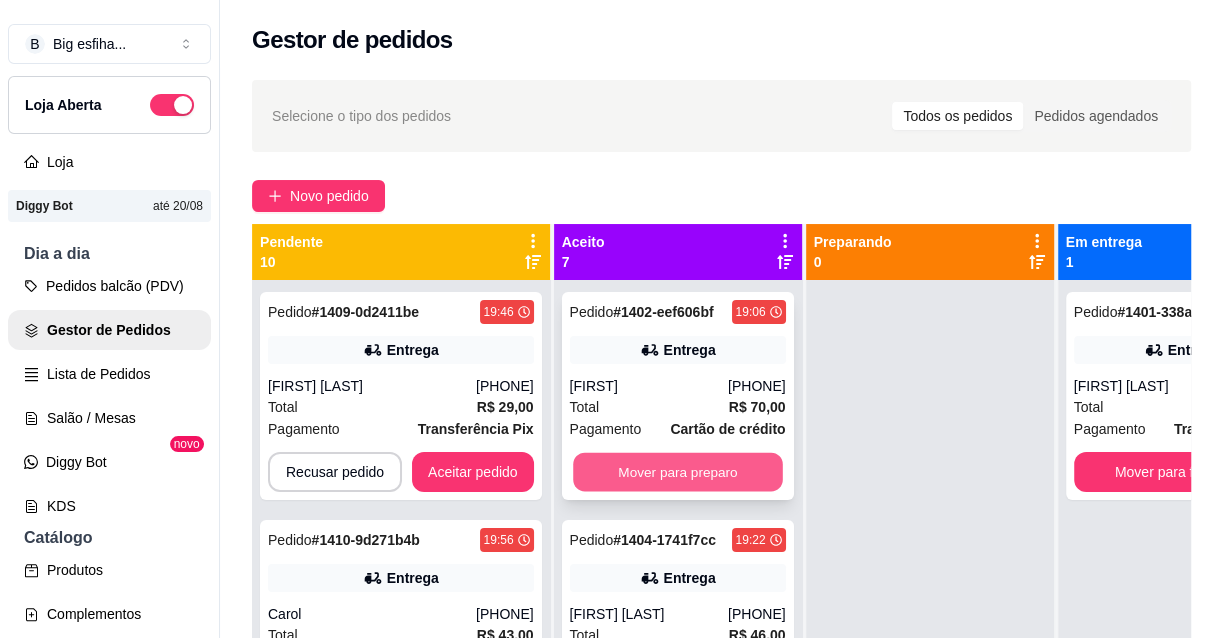 click on "Mover para preparo" at bounding box center [678, 472] 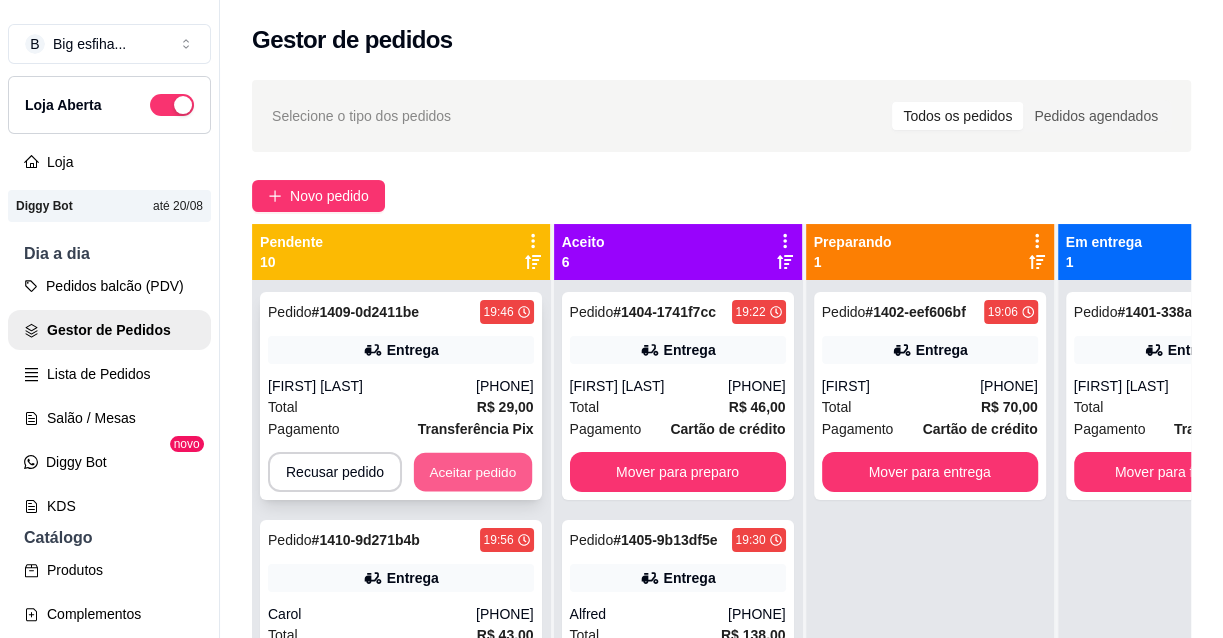 click on "Aceitar pedido" at bounding box center [473, 472] 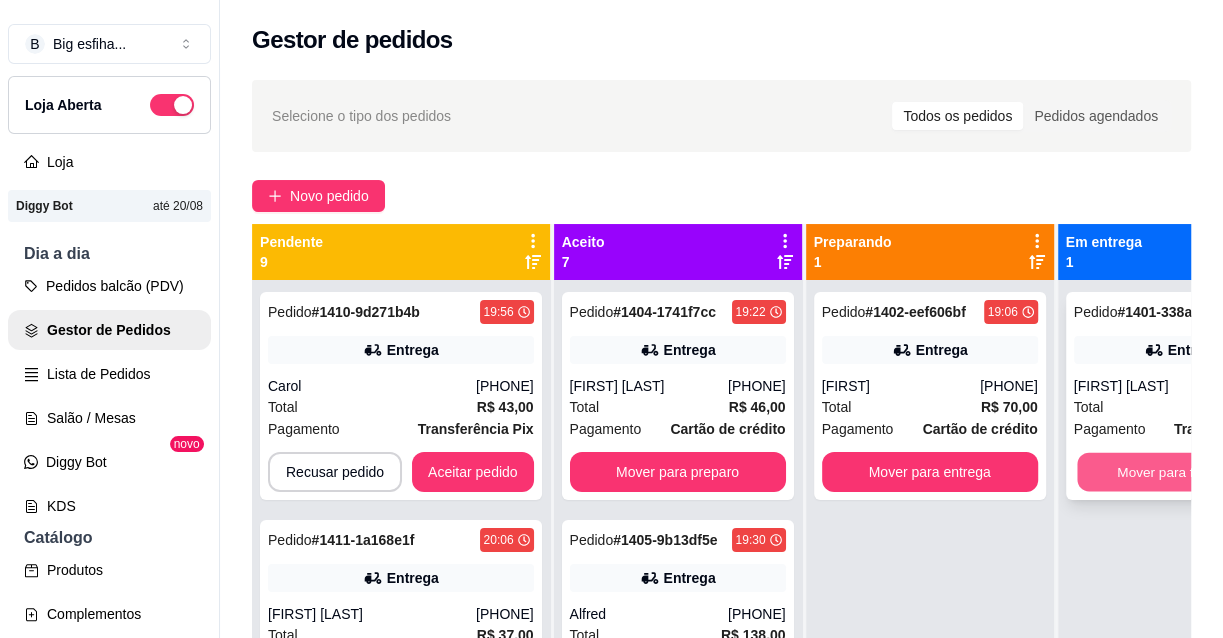 click on "Mover para finalizado" at bounding box center [1182, 472] 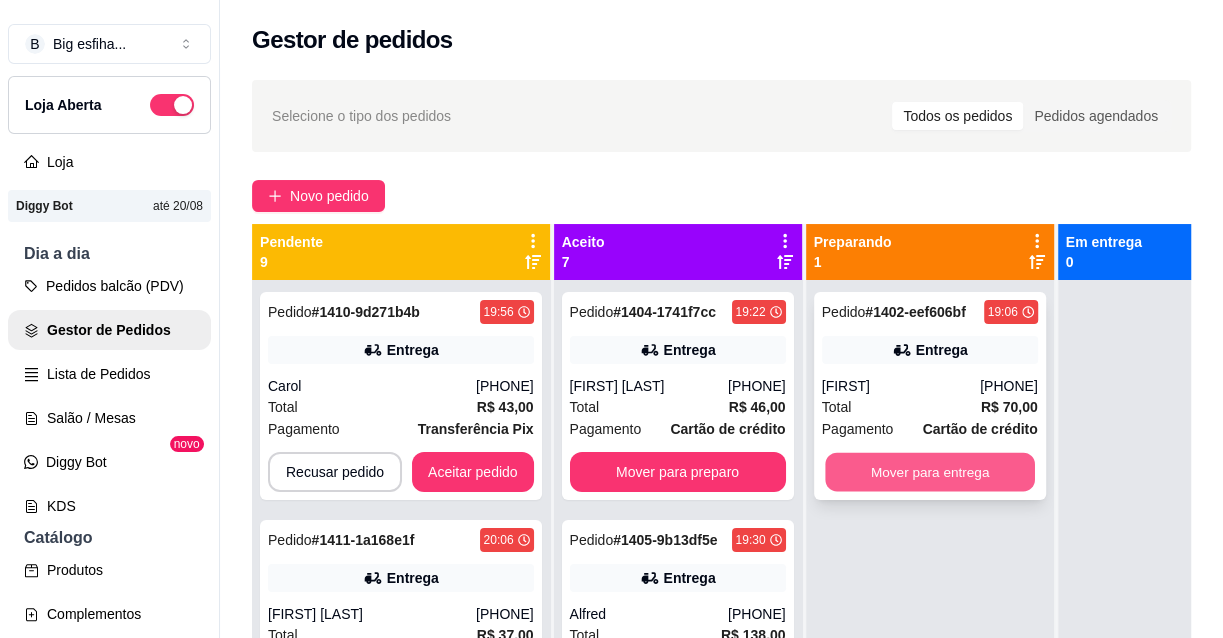 click on "Mover para entrega" at bounding box center [930, 472] 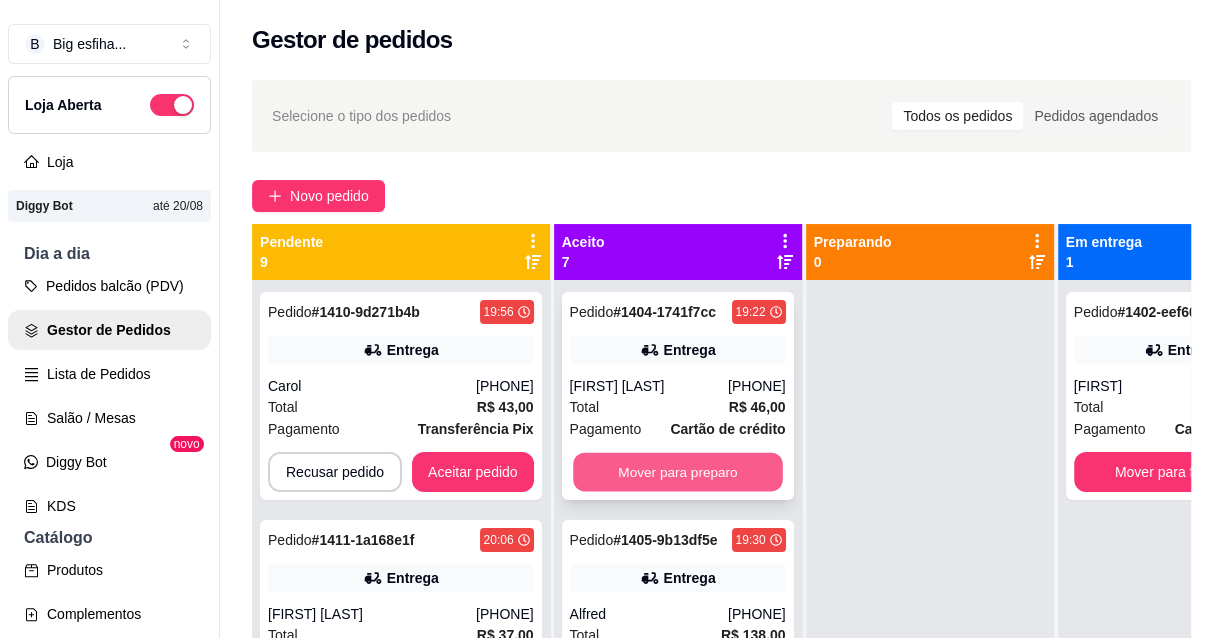 click on "Mover para preparo" at bounding box center [678, 472] 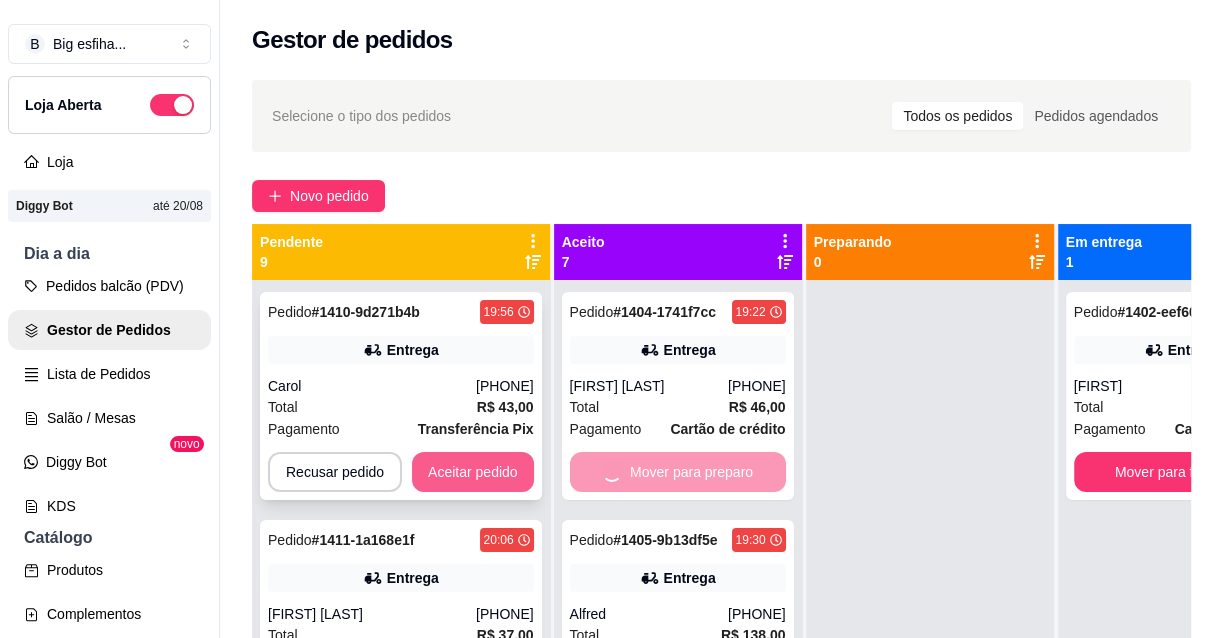 click on "Aceitar pedido" at bounding box center [473, 472] 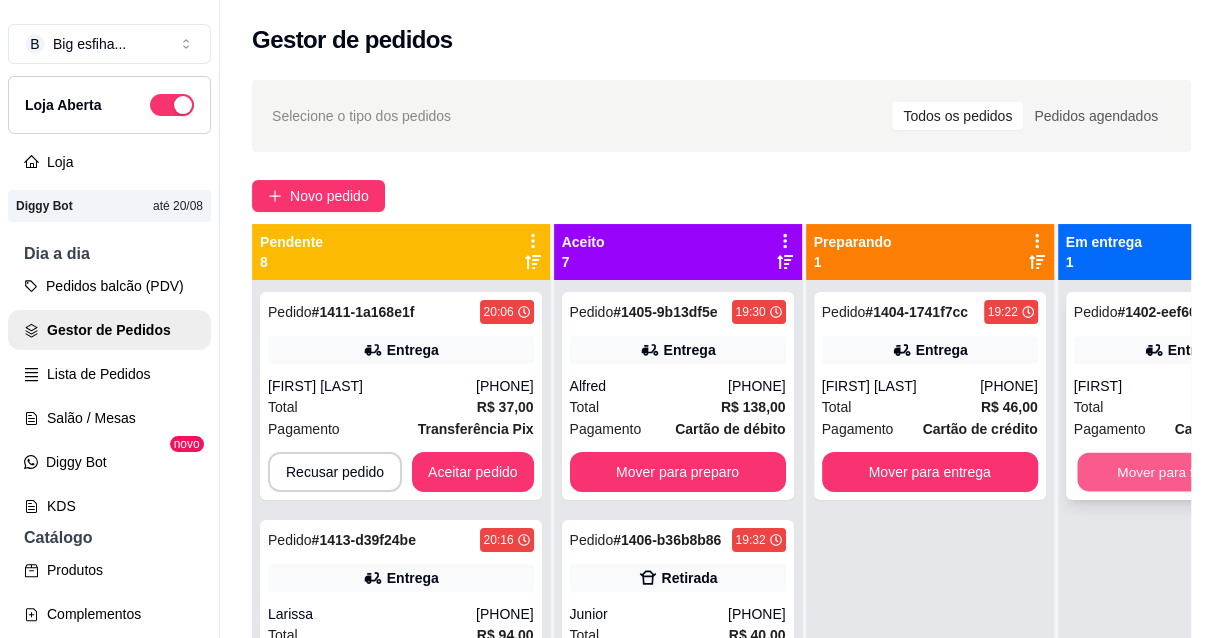 click on "Pendente 8 Pedido # [ORDER_ID] [TIME] Entrega [FIRST] [LAST] ([PHONE]) Total R$ 37,00 Pagamento Transferência Pix Recusar pedido Aceitar pedido Pedido # [ORDER_ID] [TIME] Entrega [FIRST] ([PHONE]) Total R$ 94,00 Pagamento Transferência Pix Recusar pedido Aceitar pedido Pedido # [ORDER_ID] [TIME] Entrega [FIRST] ([PHONE]) Total R$ 45,00 Pagamento Cartão de crédito Recusar pedido Aceitar pedido Pedido # [ORDER_ID] [TIME] Entrega [FIRST] [LAST] ([PHONE]) Total R$ 90,00 Pagamento Cartão de débito Recusar pedido Aceitar pedido Pedido # [ORDER_ID] [TIME] Mesa 2 Cliente não identificado Total R$ 40,00 Mover para finalizado Pedido # [ORDER_ID] [TIME] Mesa 3 Cliente não identificado Total R$ 8,00 Mover para finalizado Pedido # [ORDER_ID] [TIME] Mesa 4 Cliente não identificado Total R$ 25,00 Mover para finalizado Pedido # [ORDER_ID] [TIME] Mesa 4 Cliente não identificado Total R$ 10,00 Mover para finalizado Aceito 7 Pedido # [ORDER_ID] [TIME] # #" at bounding box center [721, 543] 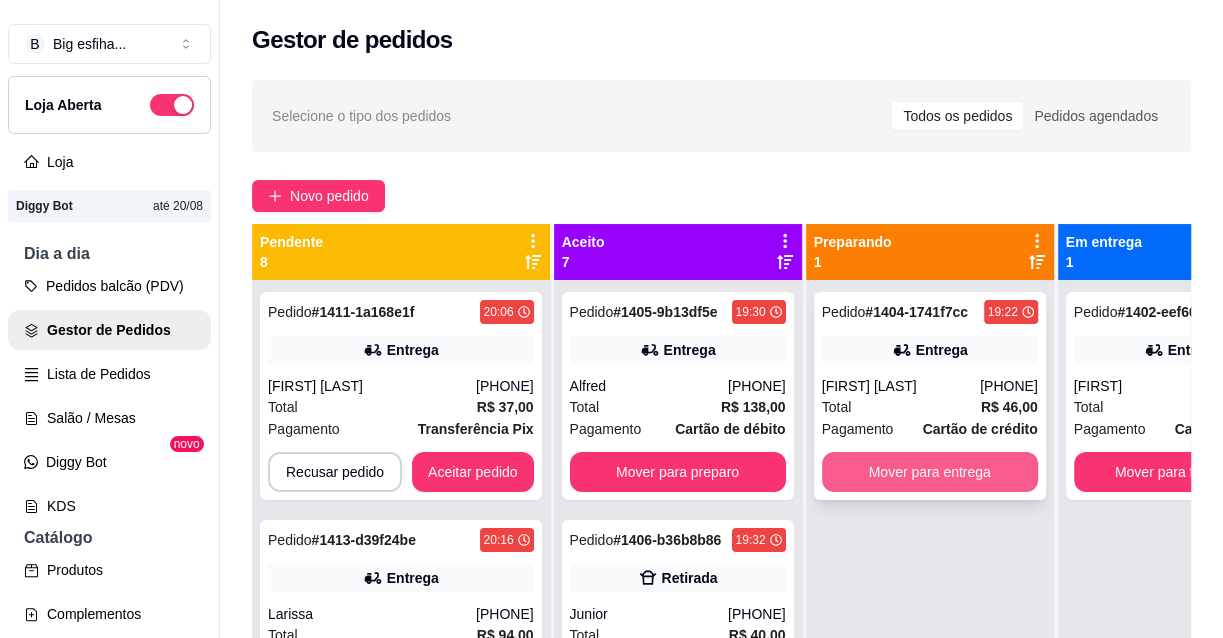 click on "Mover para entrega" at bounding box center (930, 472) 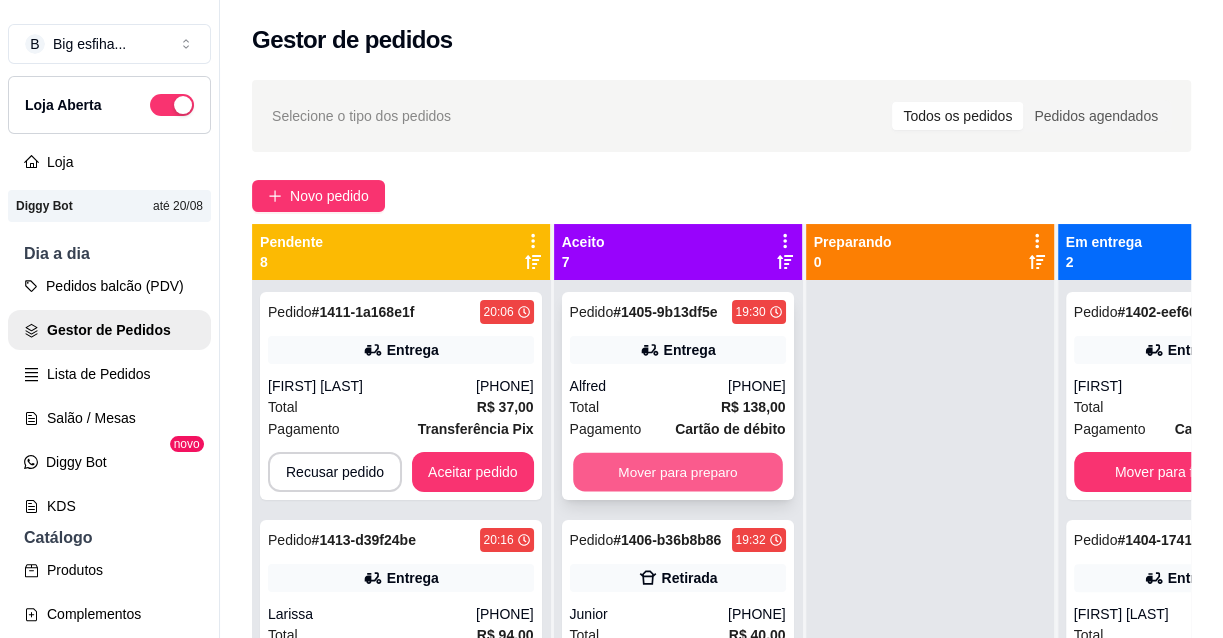 click on "Mover para preparo" at bounding box center (678, 472) 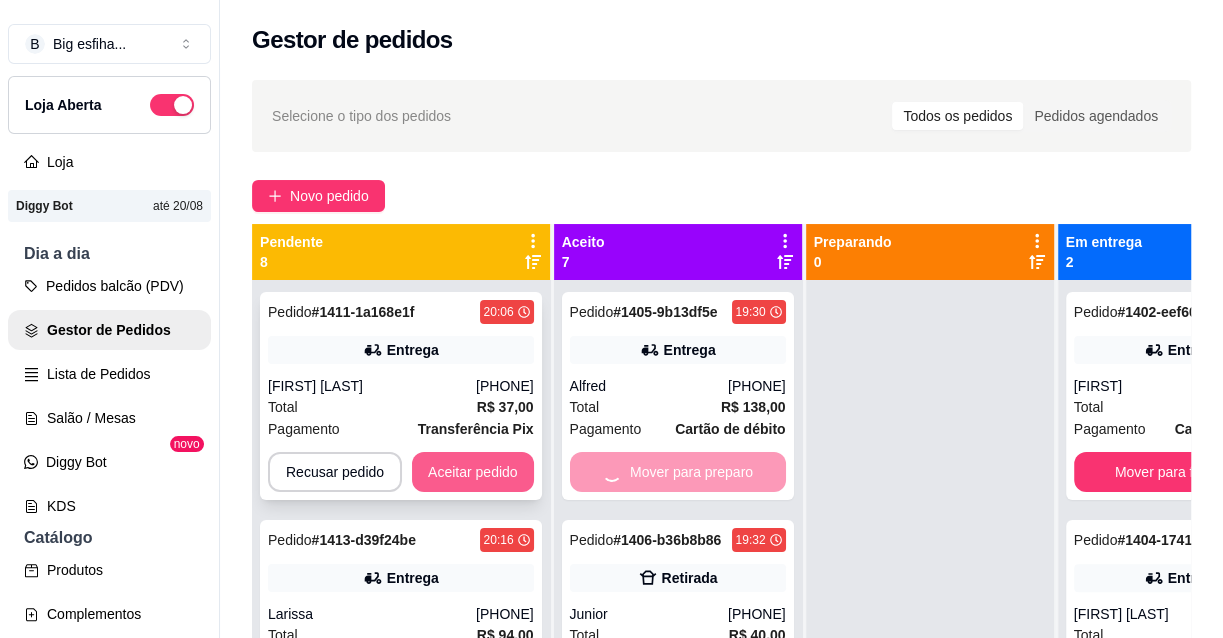 click on "Aceitar pedido" at bounding box center (473, 472) 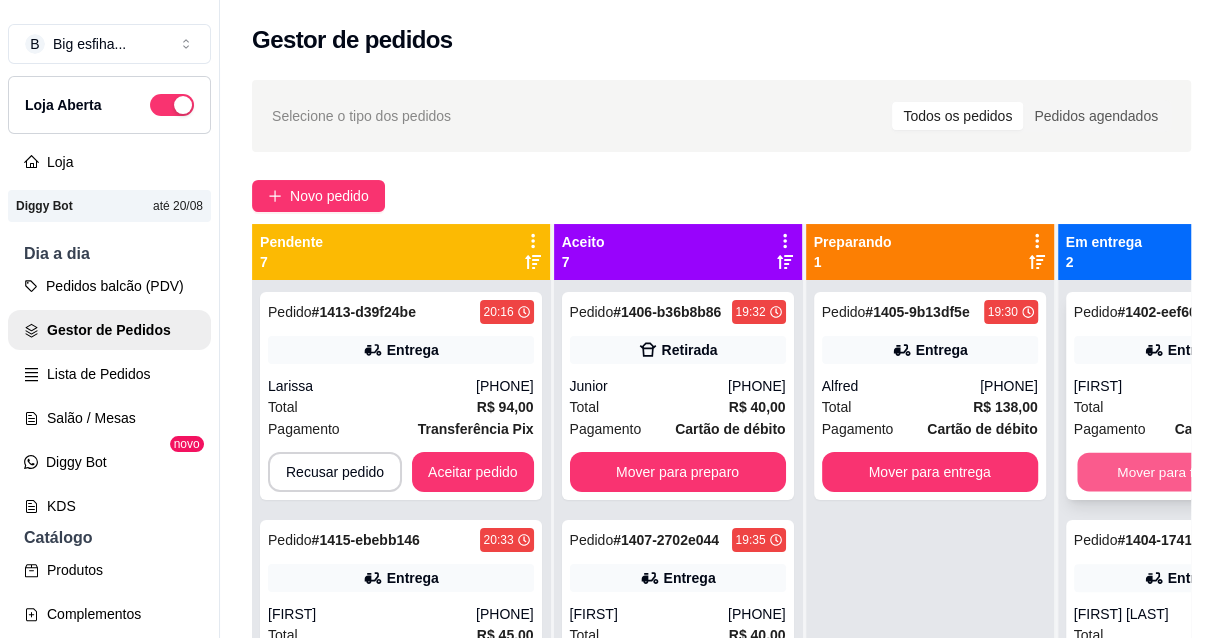 click on "Mover para finalizado" at bounding box center (1182, 472) 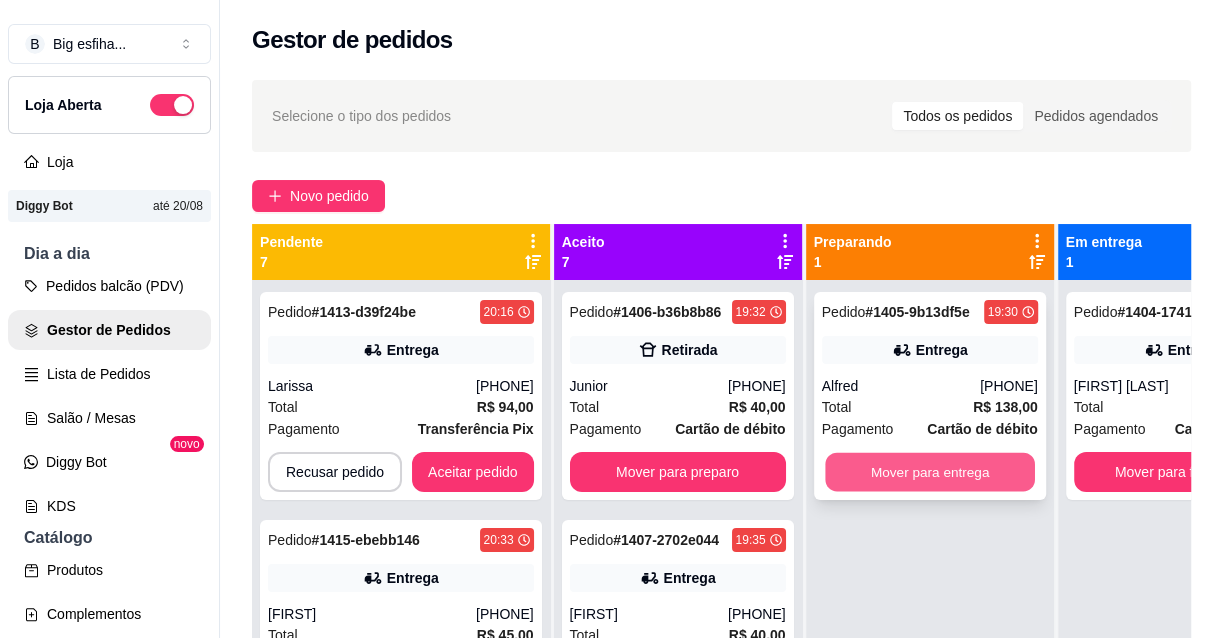click on "Mover para entrega" at bounding box center (930, 472) 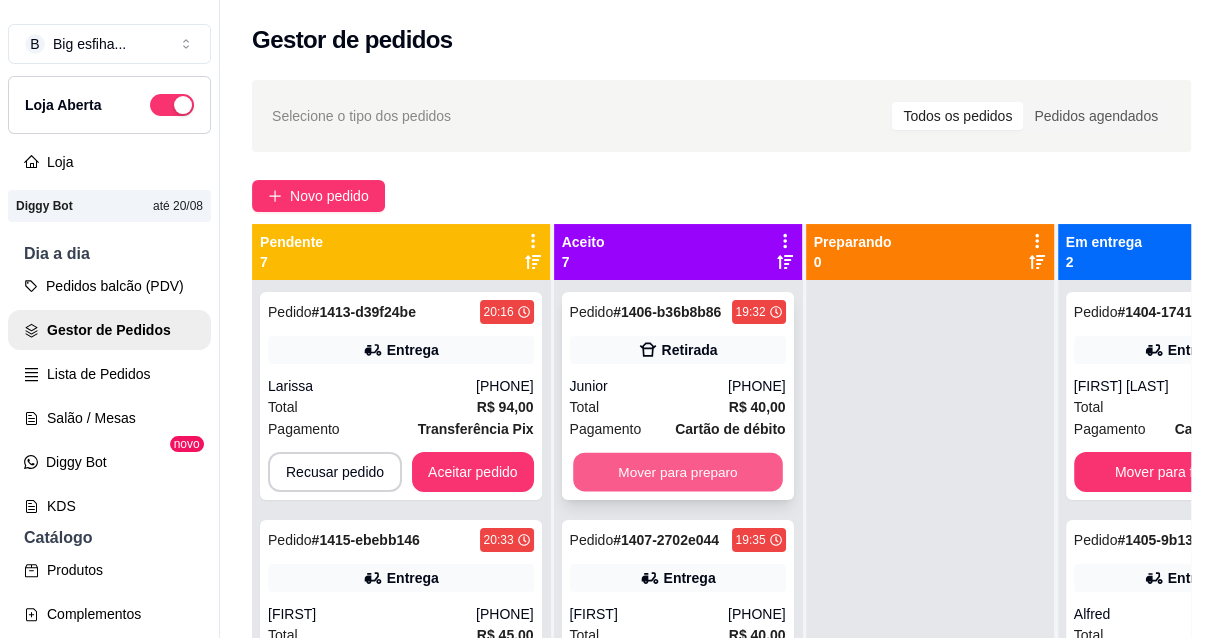 click on "Mover para preparo" at bounding box center [678, 472] 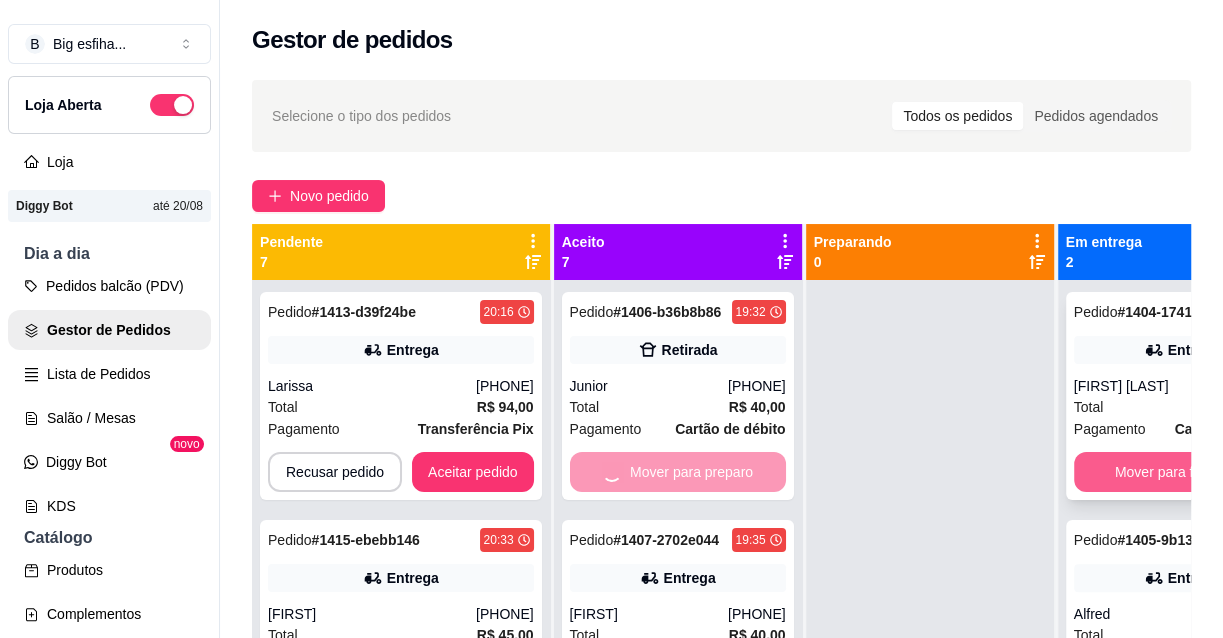click on "Mover para finalizado" at bounding box center [1182, 472] 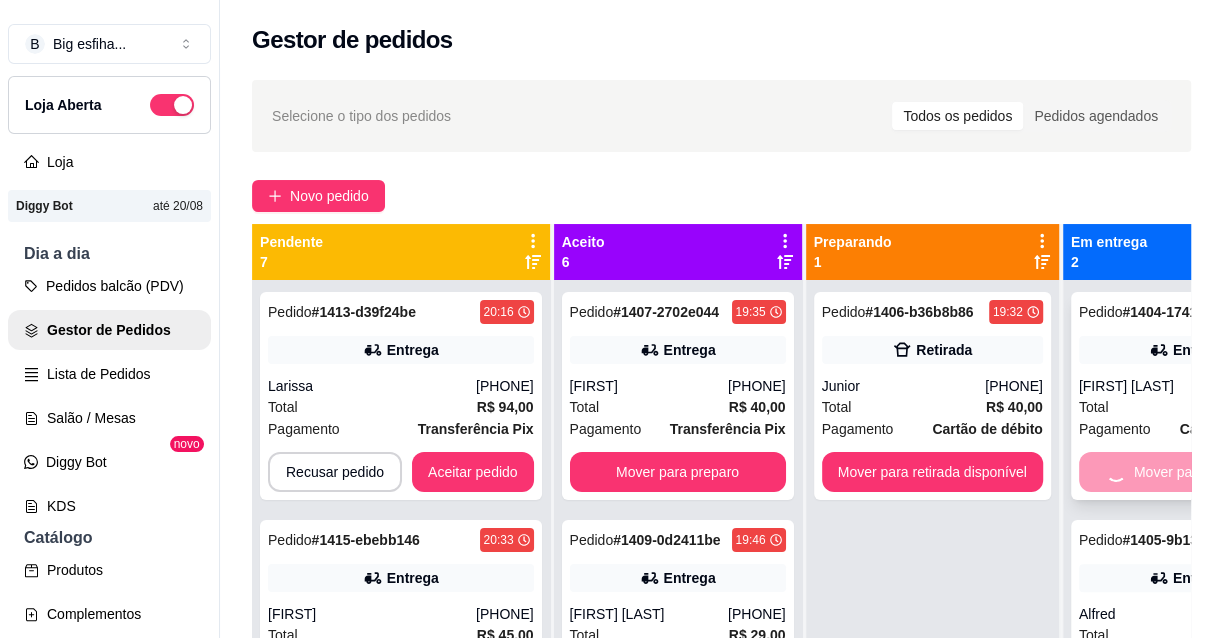 click on "Mover para finalizado" at bounding box center [1187, 472] 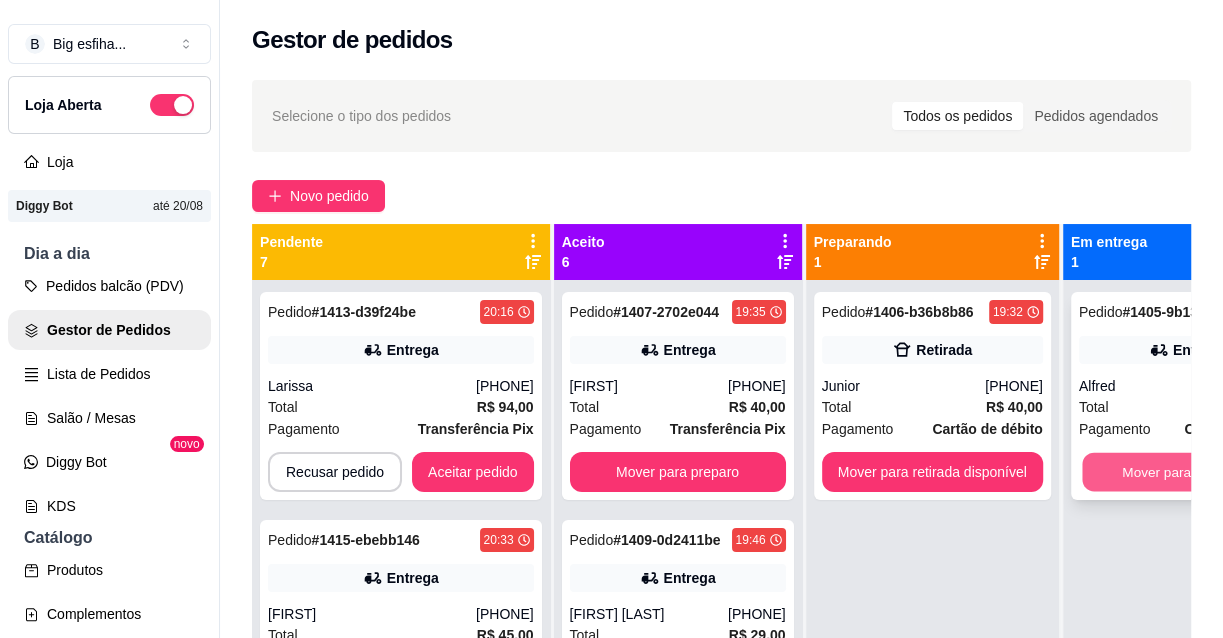click on "Mover para finalizado" at bounding box center [1187, 472] 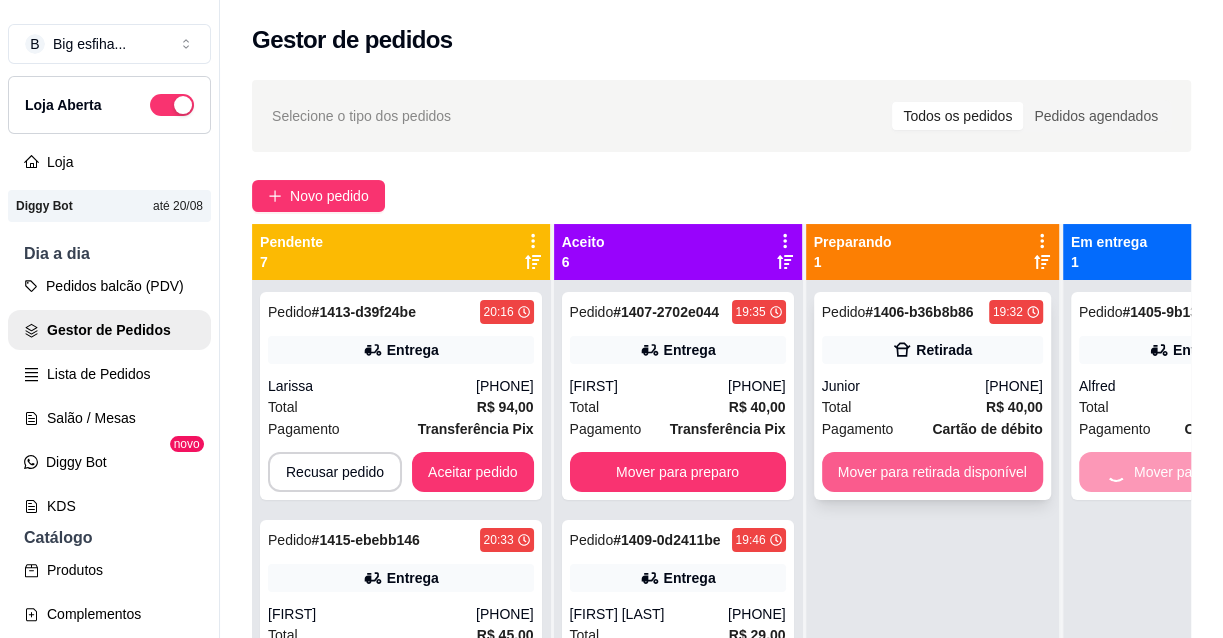 click on "Mover para retirada disponível" at bounding box center (932, 472) 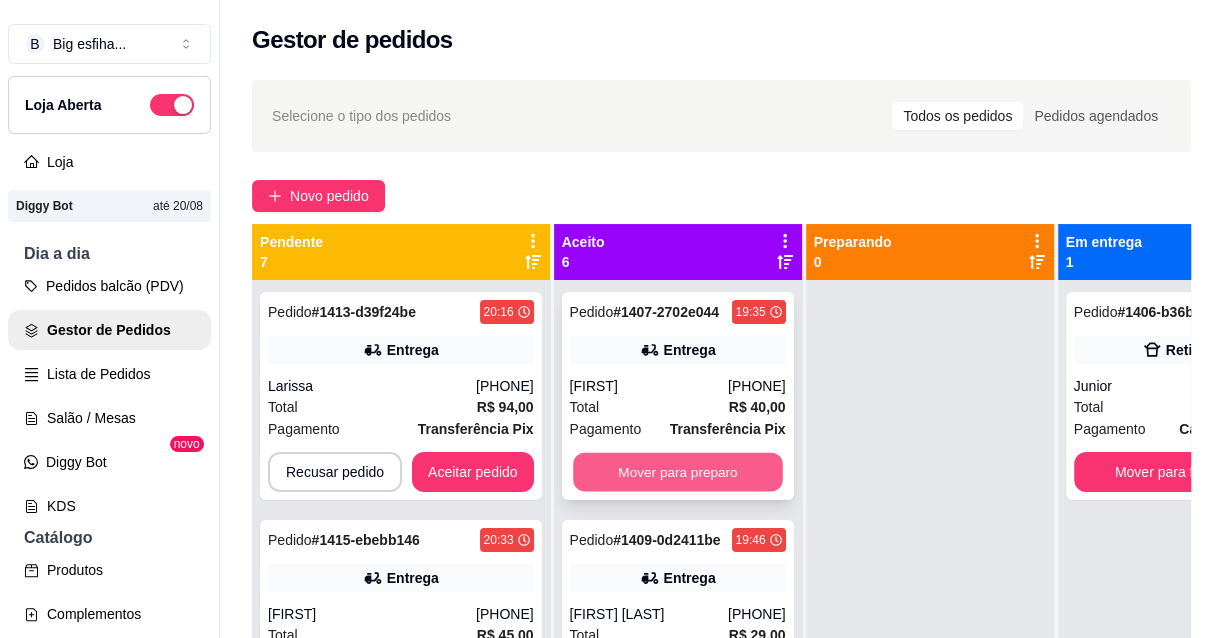 click on "Mover para preparo" at bounding box center [678, 472] 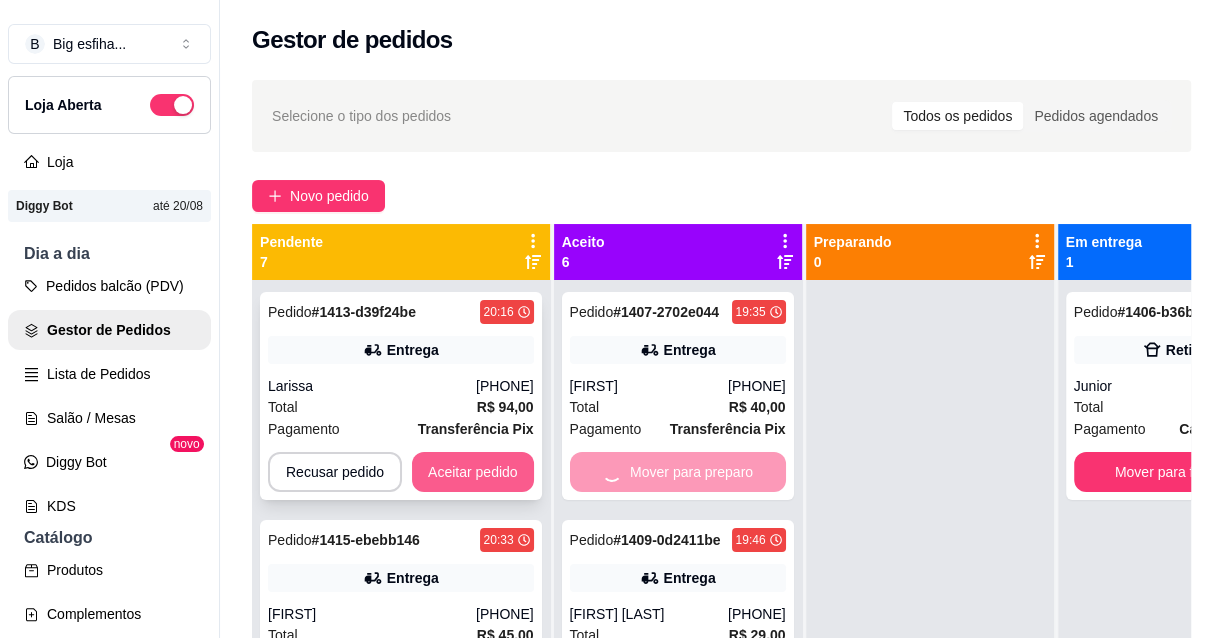 click on "Aceitar pedido" at bounding box center (473, 472) 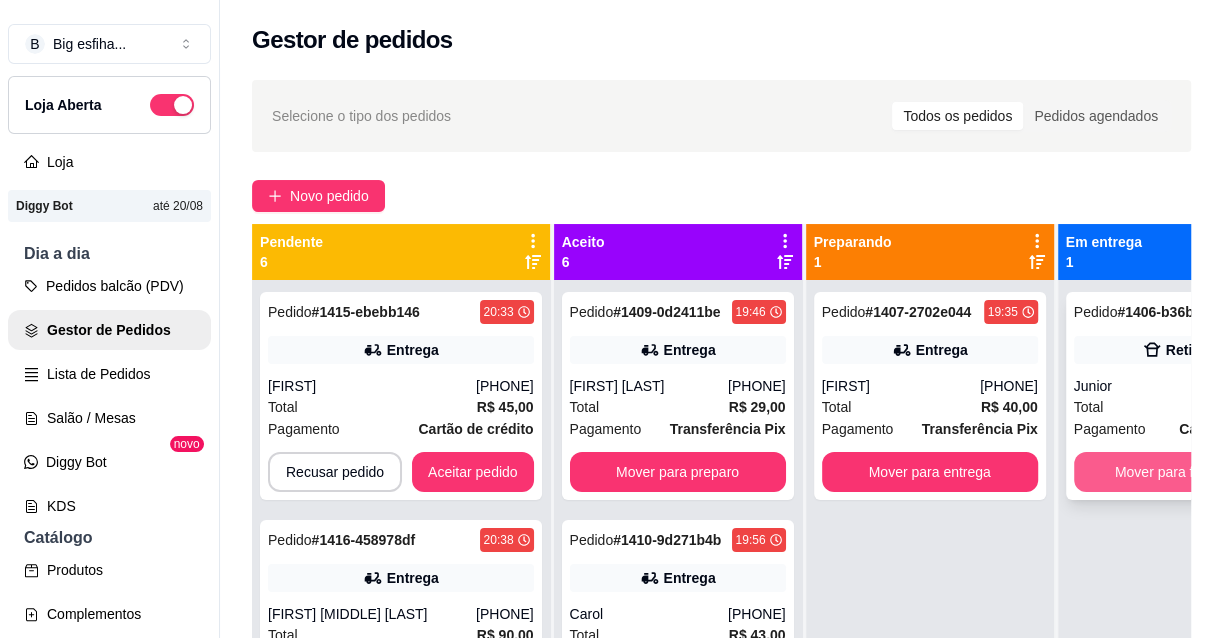 click on "Mover para finalizado" at bounding box center [1182, 472] 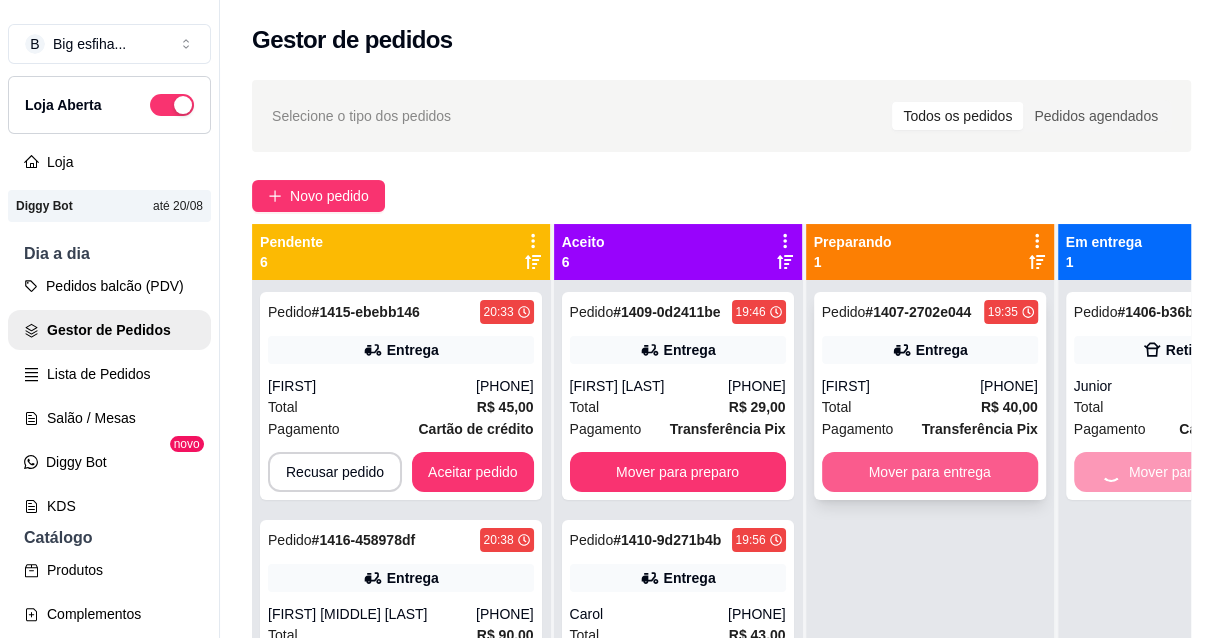 click on "Mover para entrega" at bounding box center (930, 472) 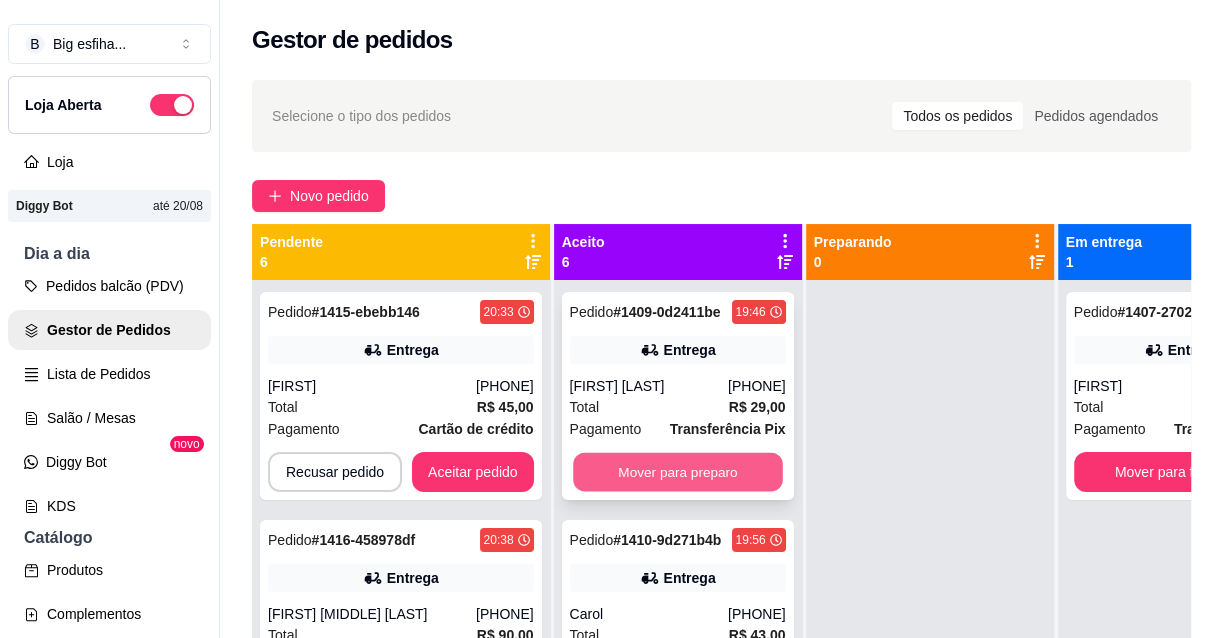 click on "Mover para preparo" at bounding box center [678, 472] 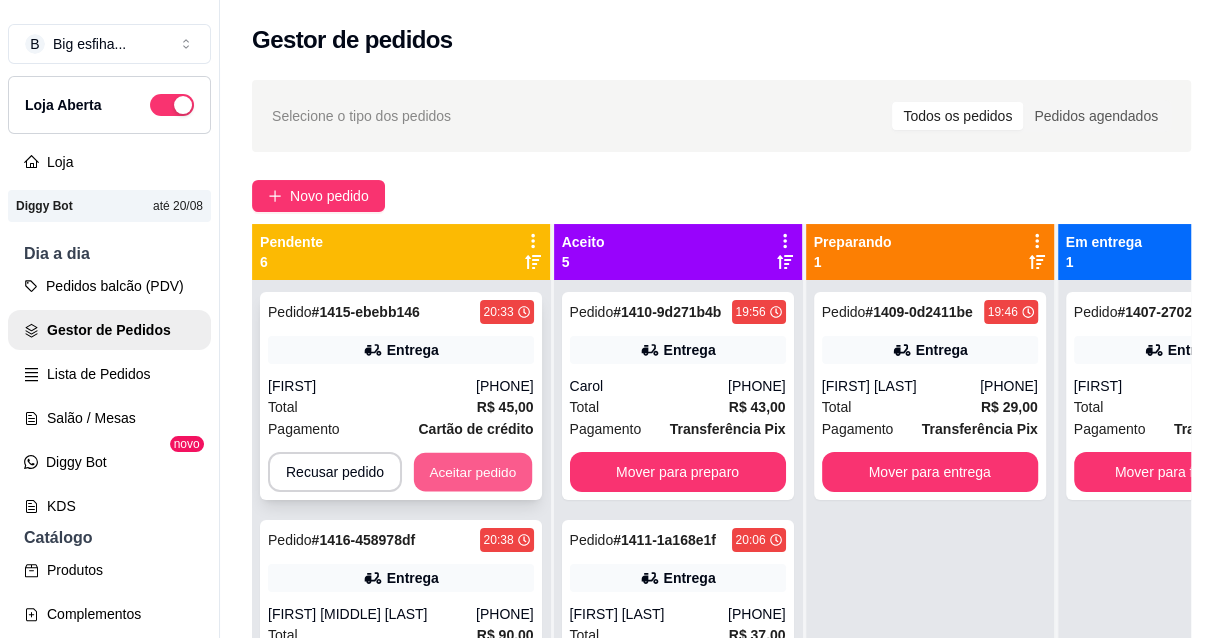 click on "Aceitar pedido" at bounding box center (473, 472) 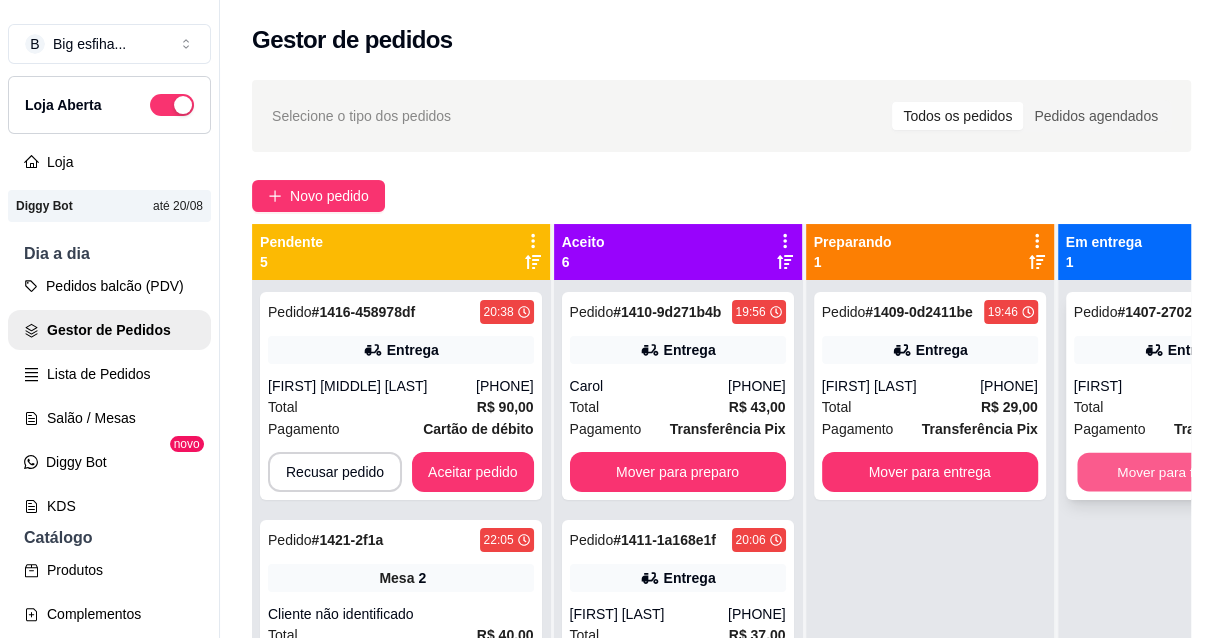 click on "Mover para finalizado" at bounding box center [1182, 472] 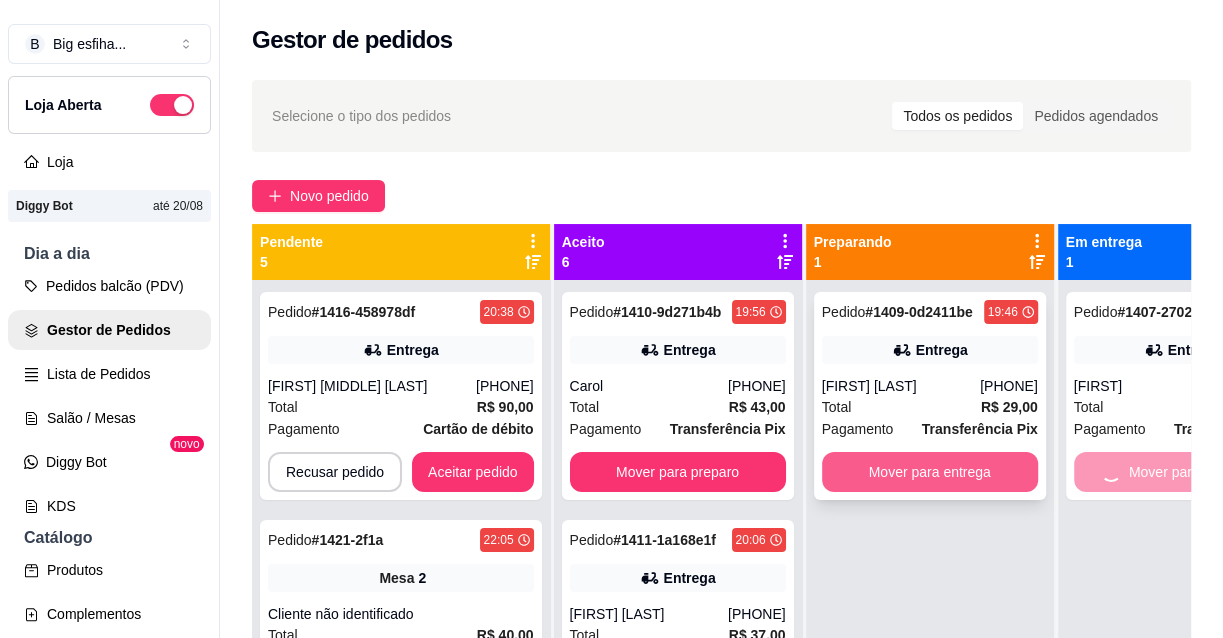 click on "Mover para entrega" at bounding box center [930, 472] 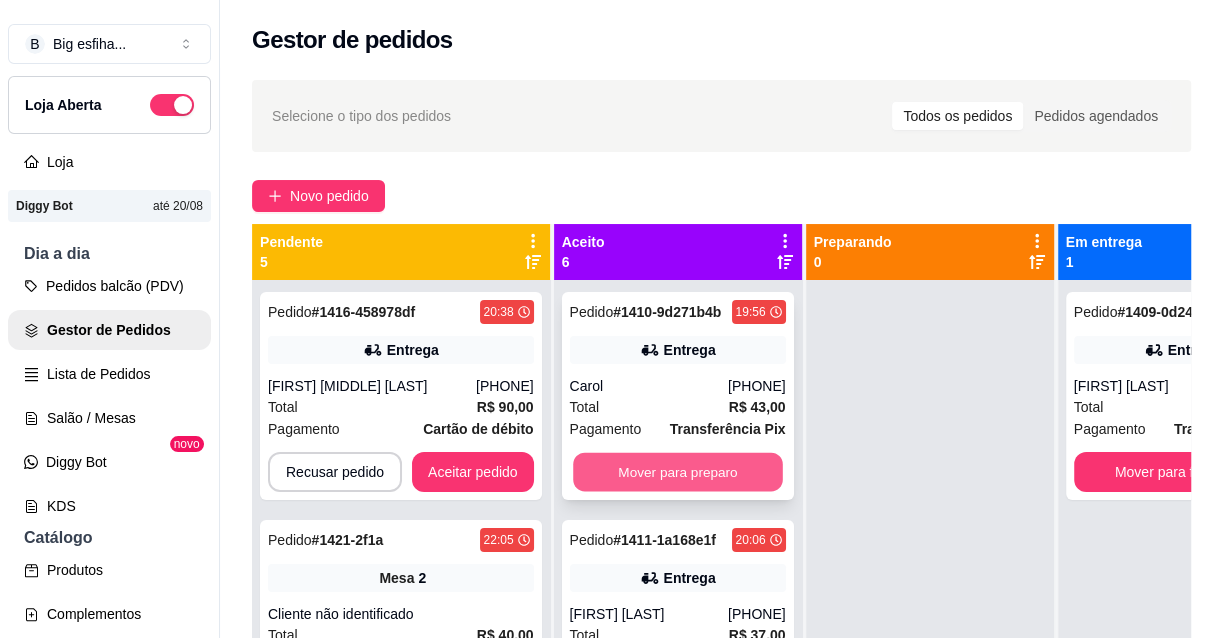 click on "Mover para preparo" at bounding box center (678, 472) 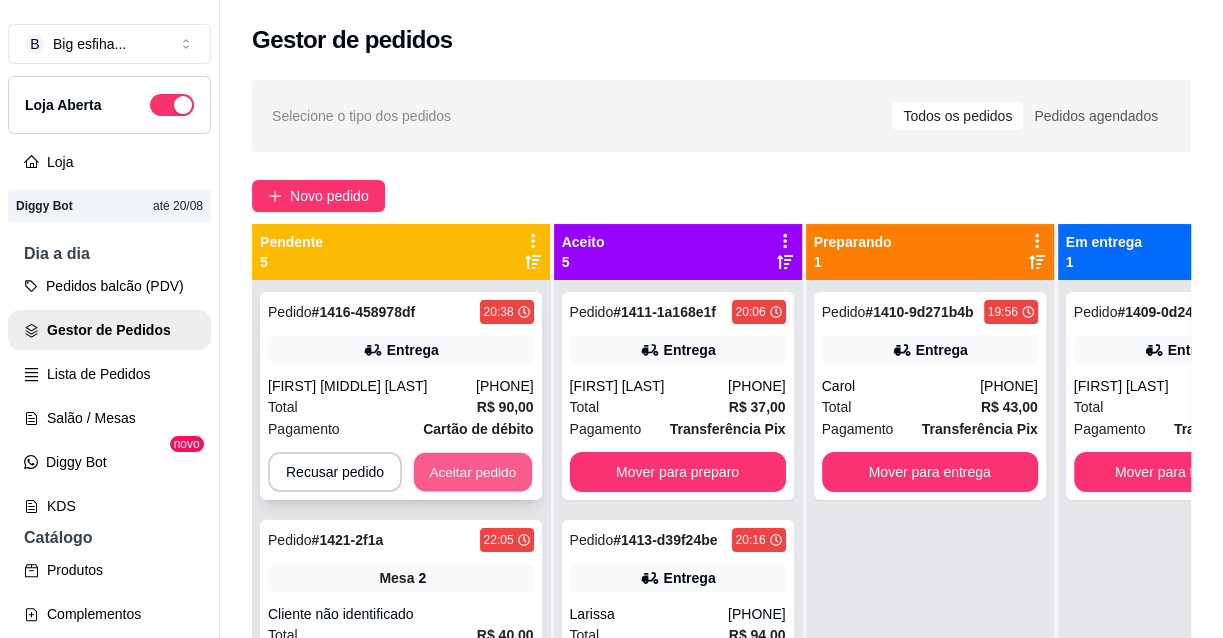 click on "Aceitar pedido" at bounding box center (473, 472) 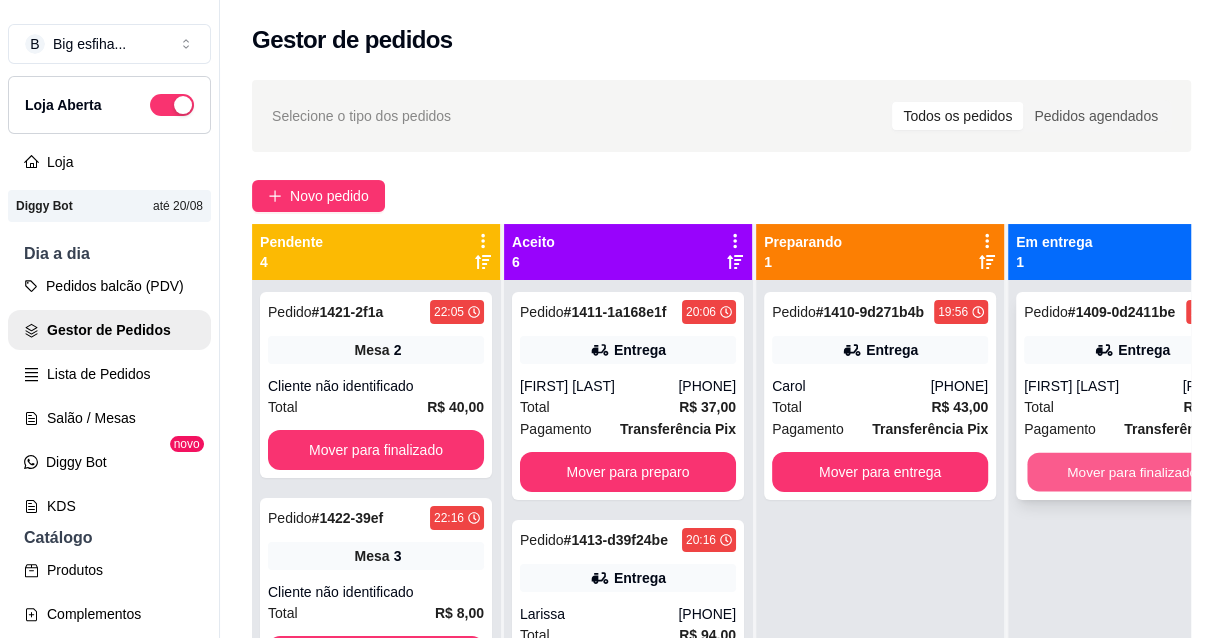 click on "Mover para finalizado" at bounding box center [1132, 472] 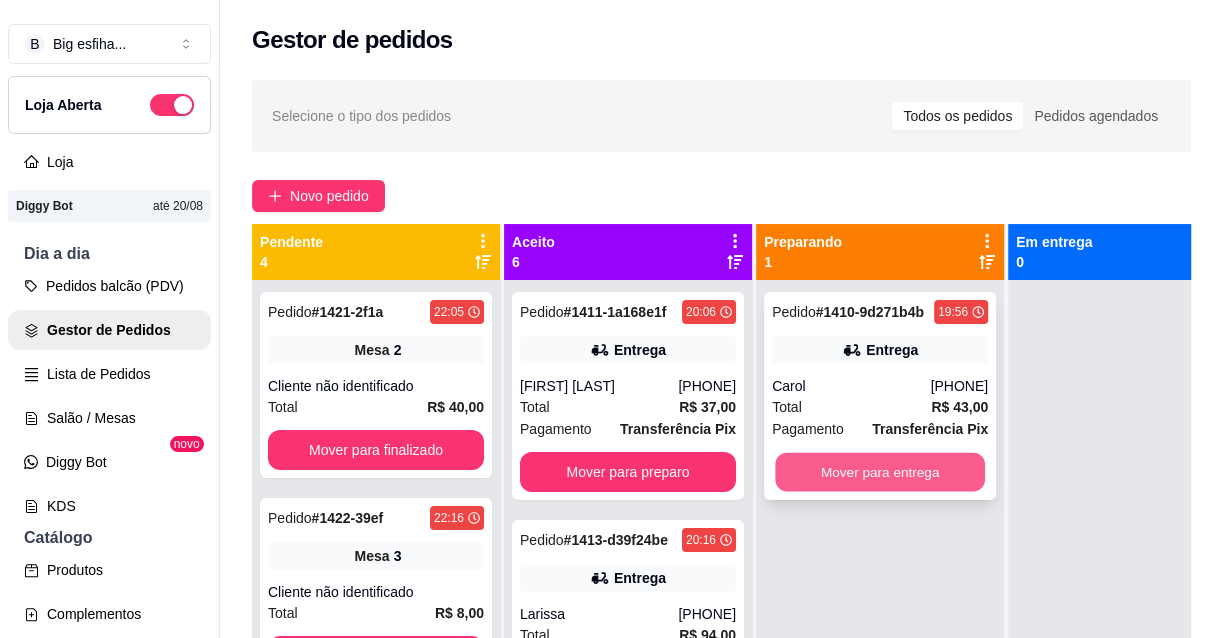 click on "Mover para entrega" at bounding box center (880, 472) 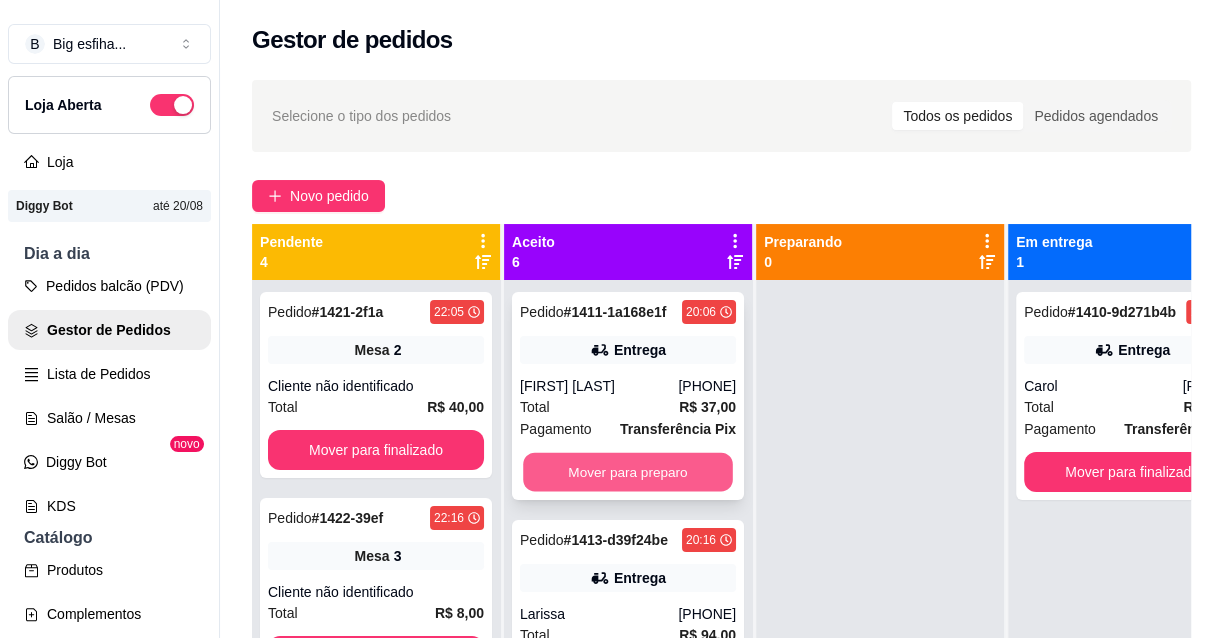 click on "Mover para preparo" at bounding box center (628, 472) 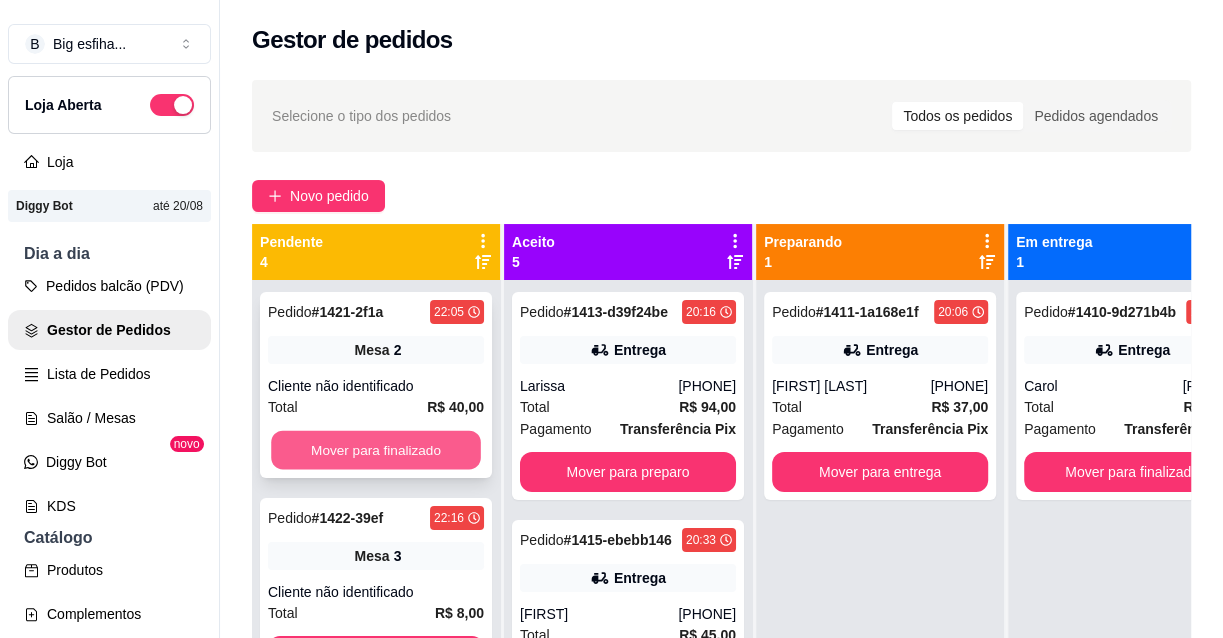 click on "Mover para finalizado" at bounding box center (376, 450) 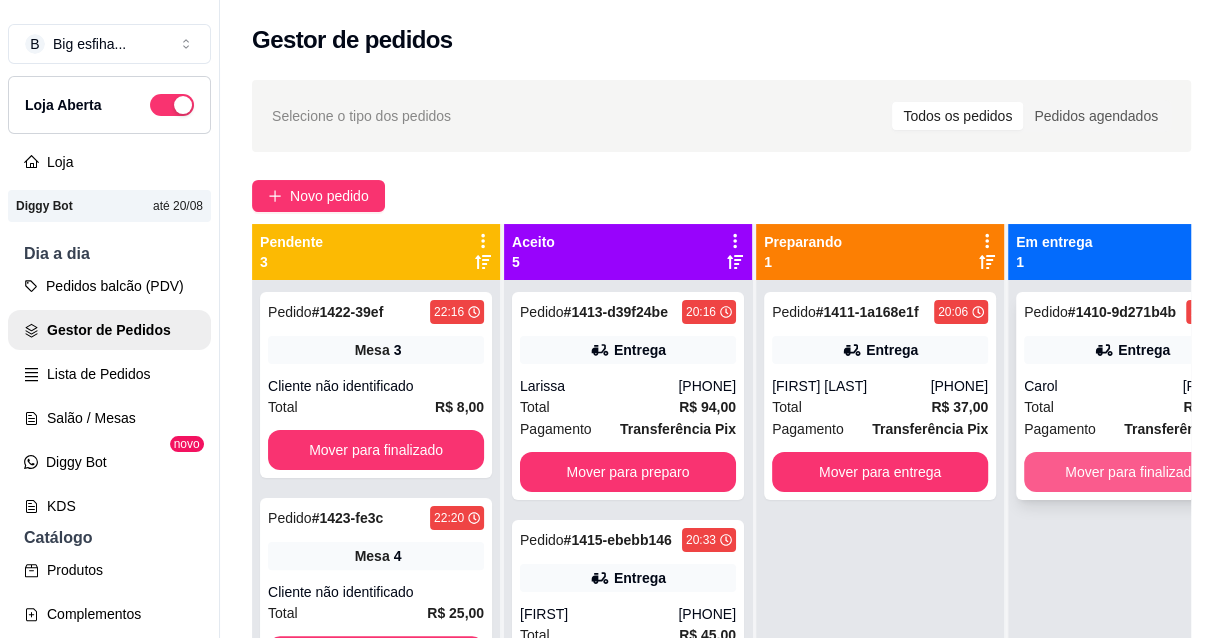 click on "Mover para finalizado" at bounding box center (1132, 472) 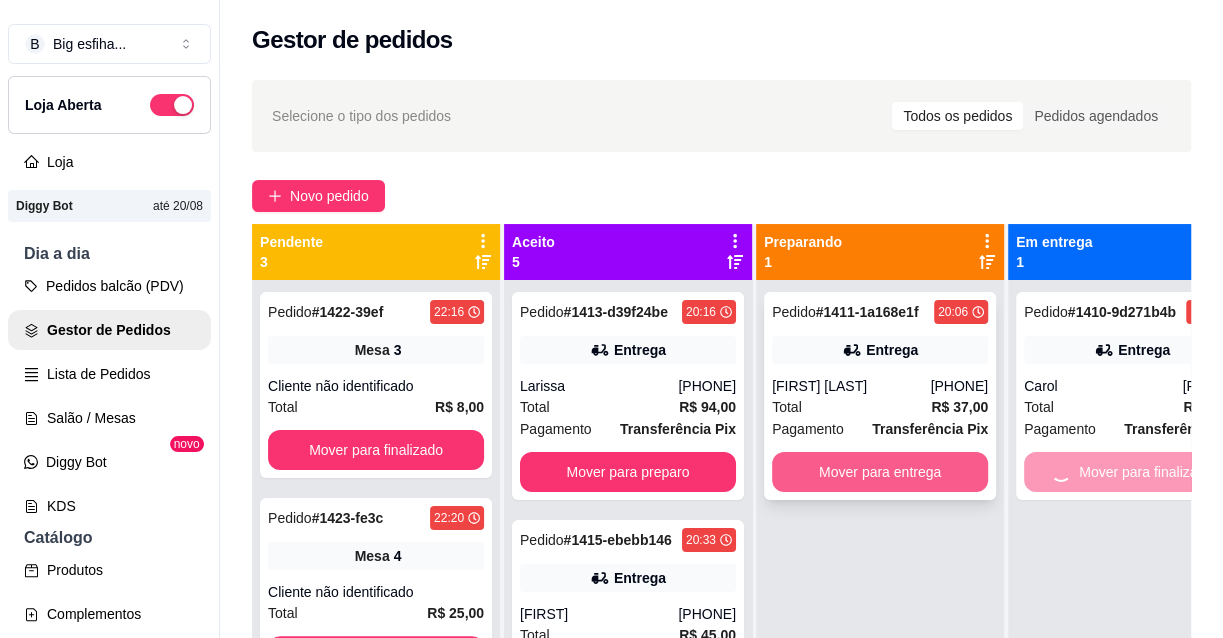 click on "Mover para entrega" at bounding box center [880, 472] 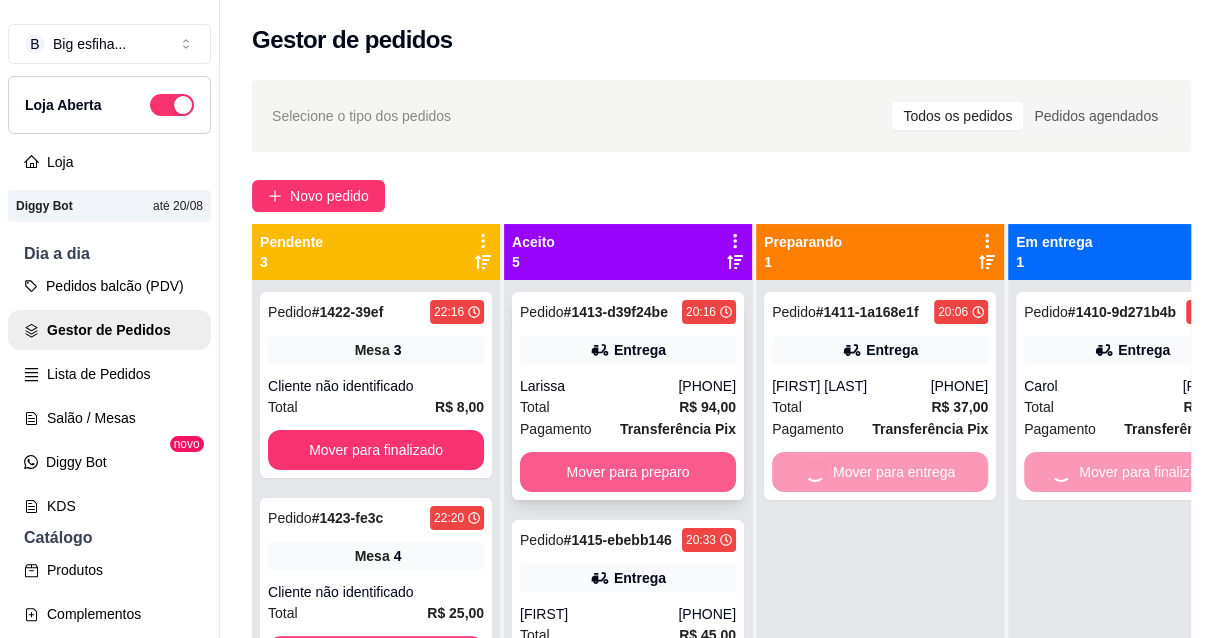 click on "Mover para preparo" at bounding box center (628, 472) 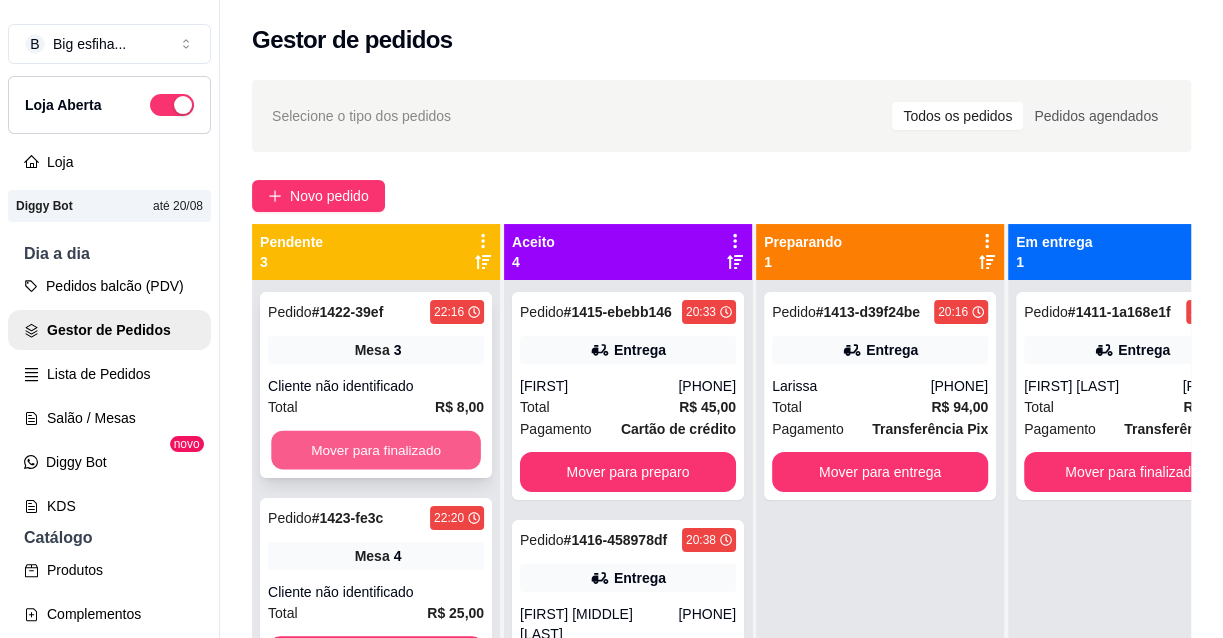 click on "Mover para finalizado" at bounding box center [376, 450] 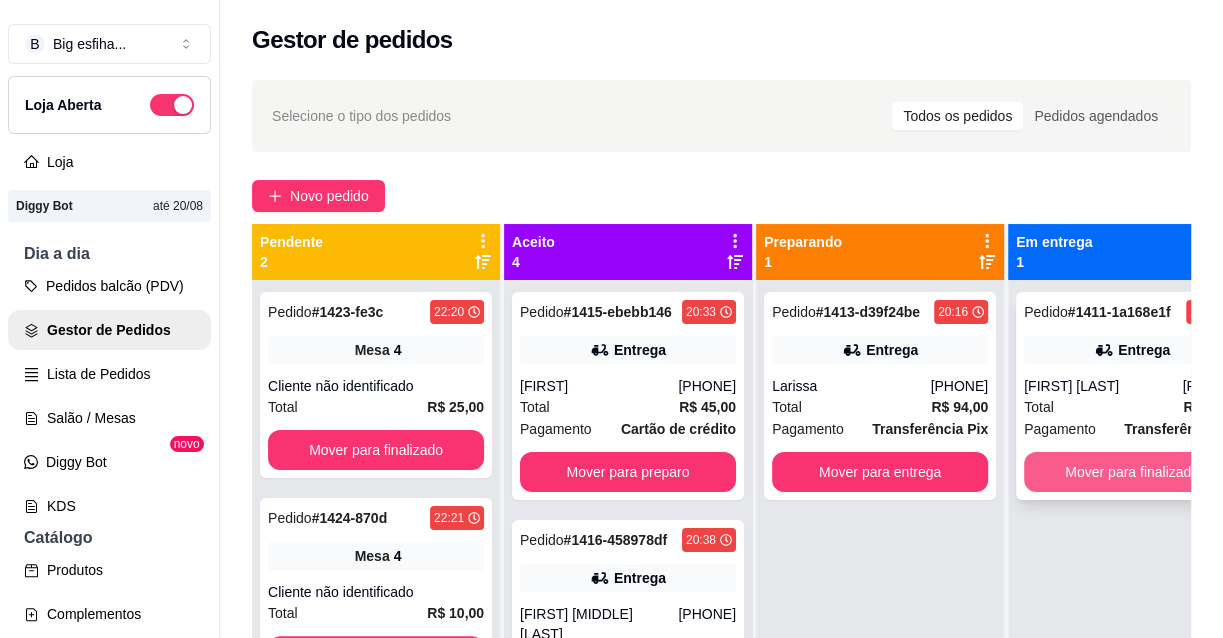 click on "Mover para finalizado" at bounding box center [1132, 472] 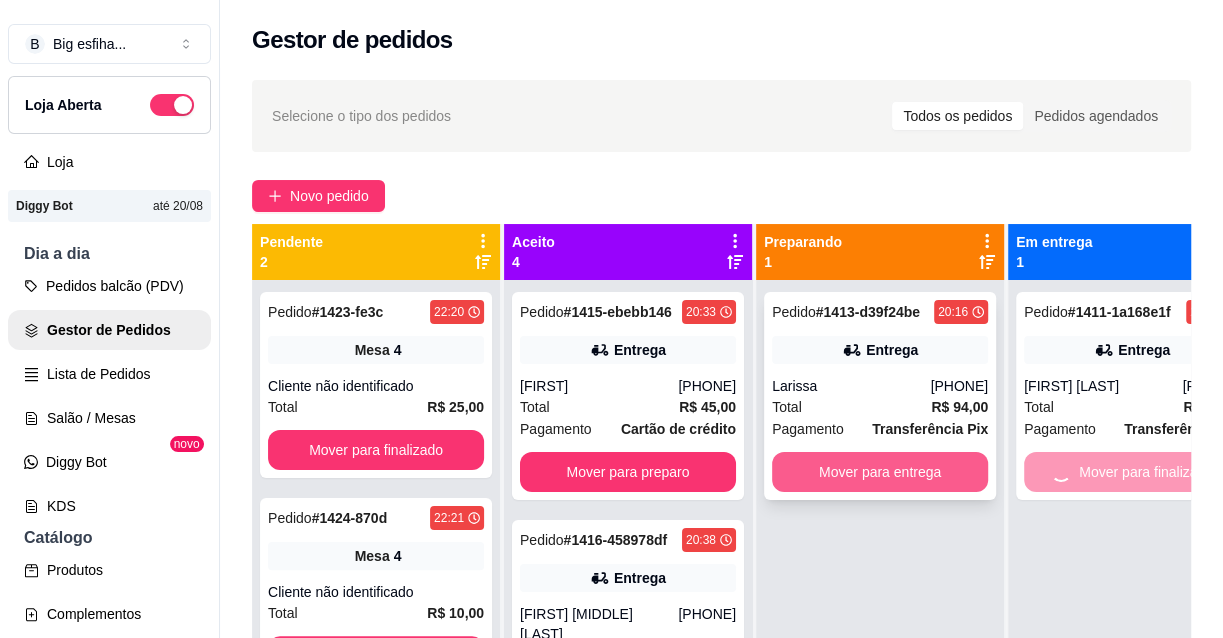 click on "Mover para entrega" at bounding box center [880, 472] 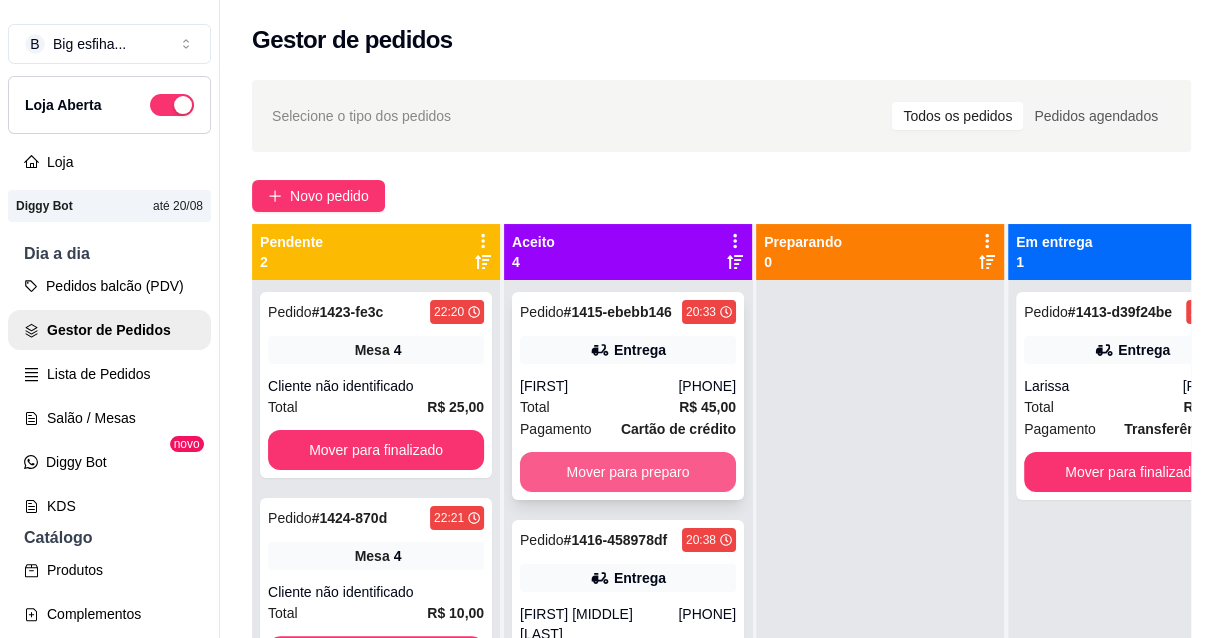 click on "Mover para preparo" at bounding box center [628, 472] 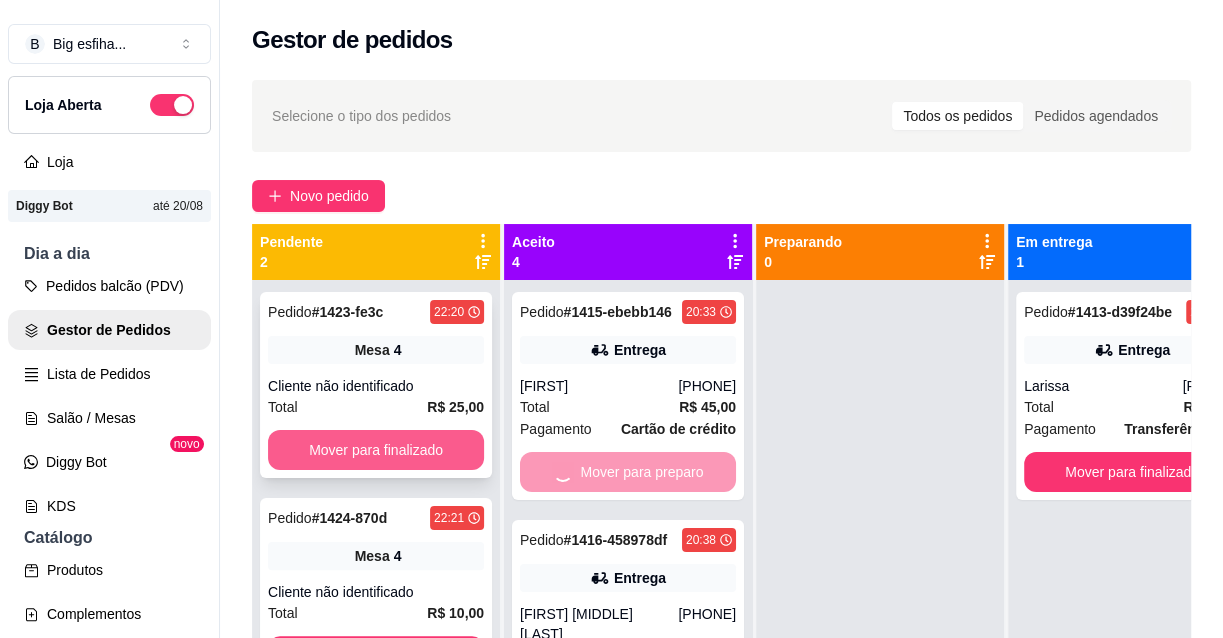 click on "Mover para finalizado" at bounding box center (376, 450) 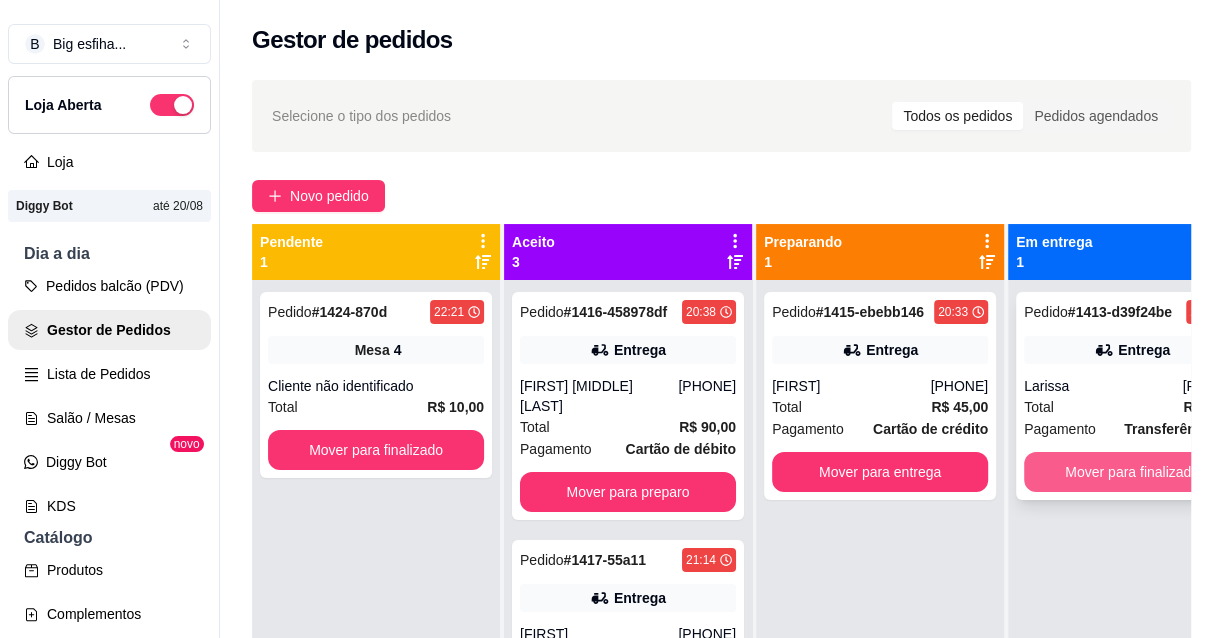click on "Mover para finalizado" at bounding box center (1132, 472) 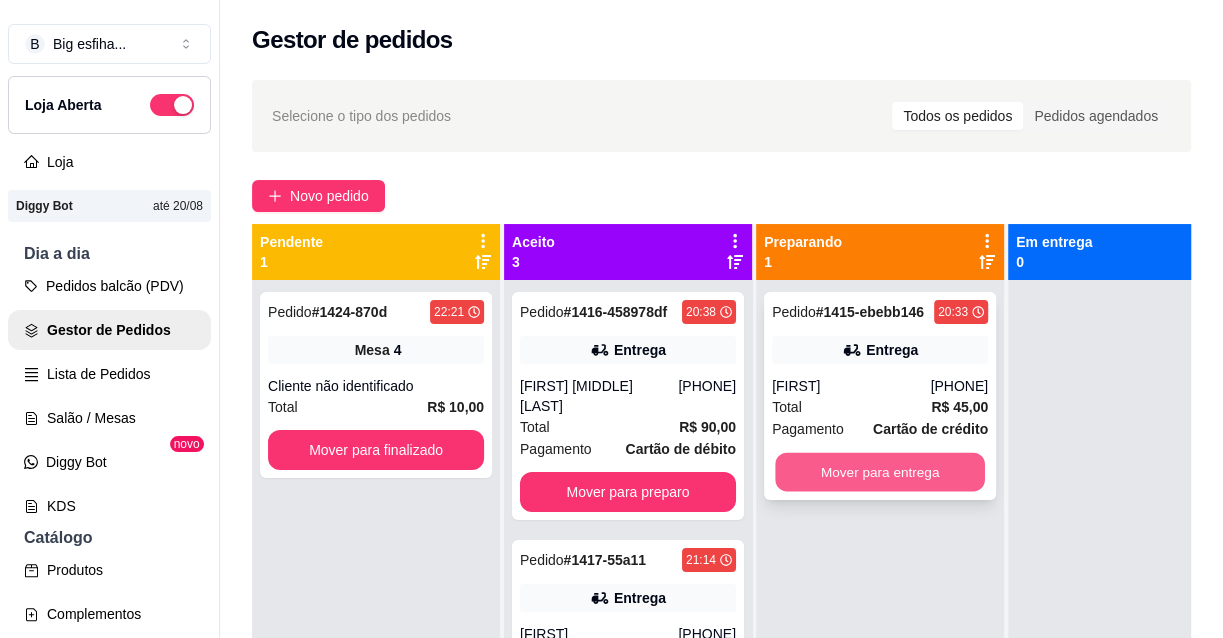 click on "Mover para entrega" at bounding box center (880, 472) 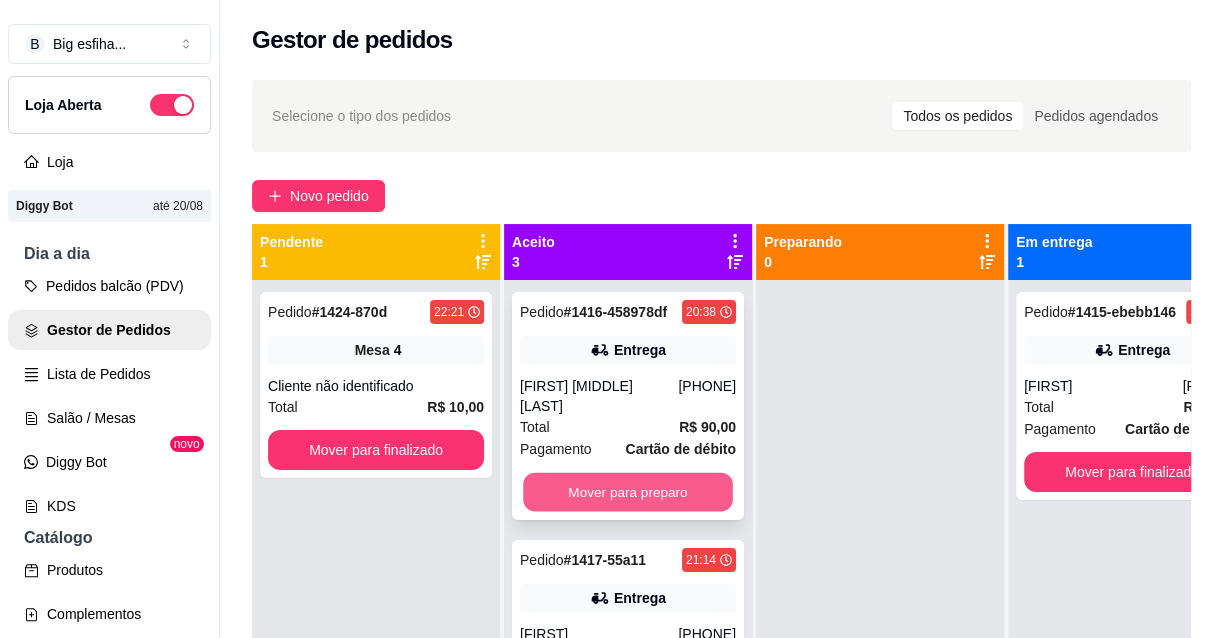 click on "Mover para preparo" at bounding box center [628, 492] 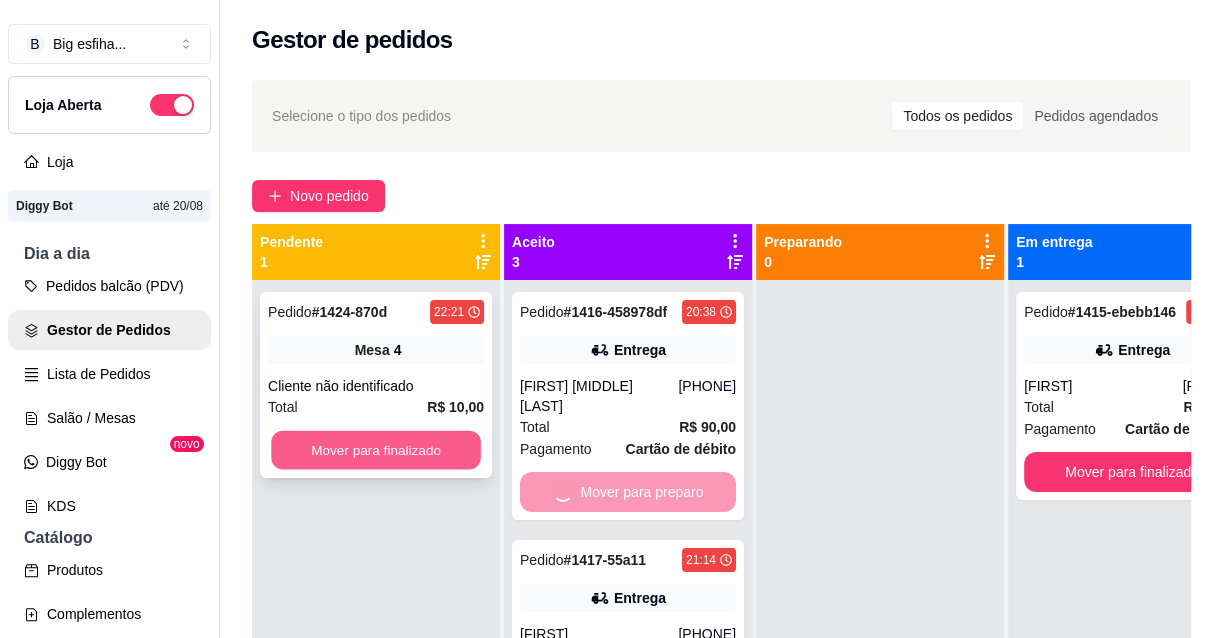 click on "Mover para finalizado" at bounding box center [376, 450] 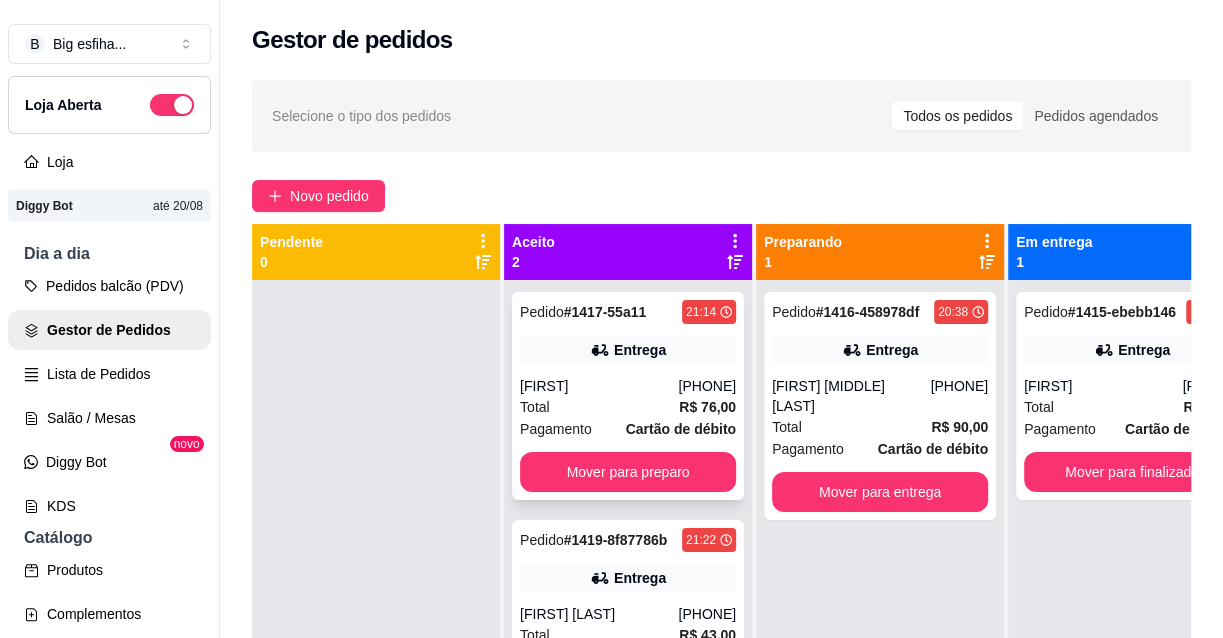 click on "R$ 76,00" at bounding box center (707, 407) 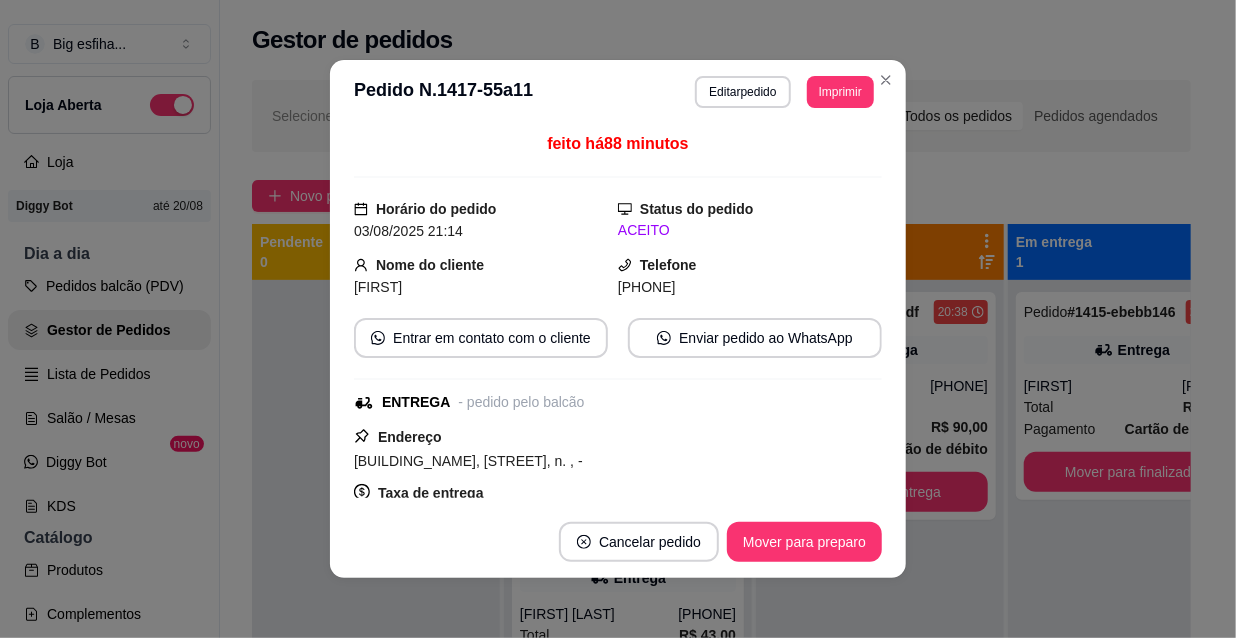 drag, startPoint x: 747, startPoint y: 61, endPoint x: 747, endPoint y: 76, distance: 15 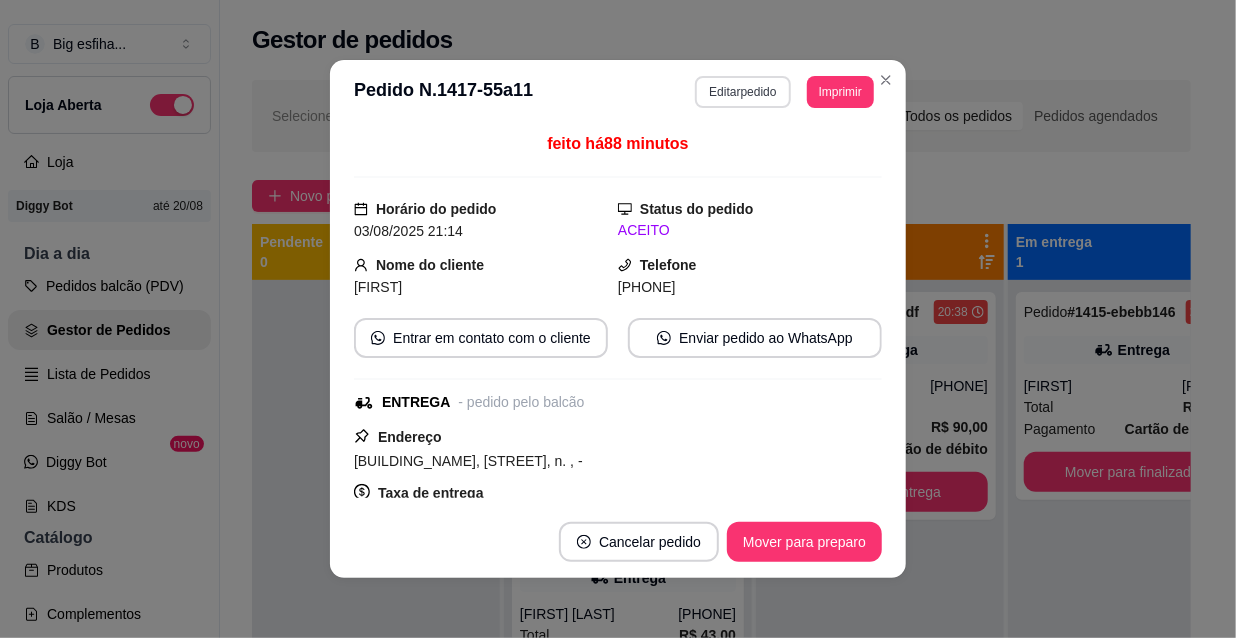 click on "Editar  pedido" at bounding box center (742, 92) 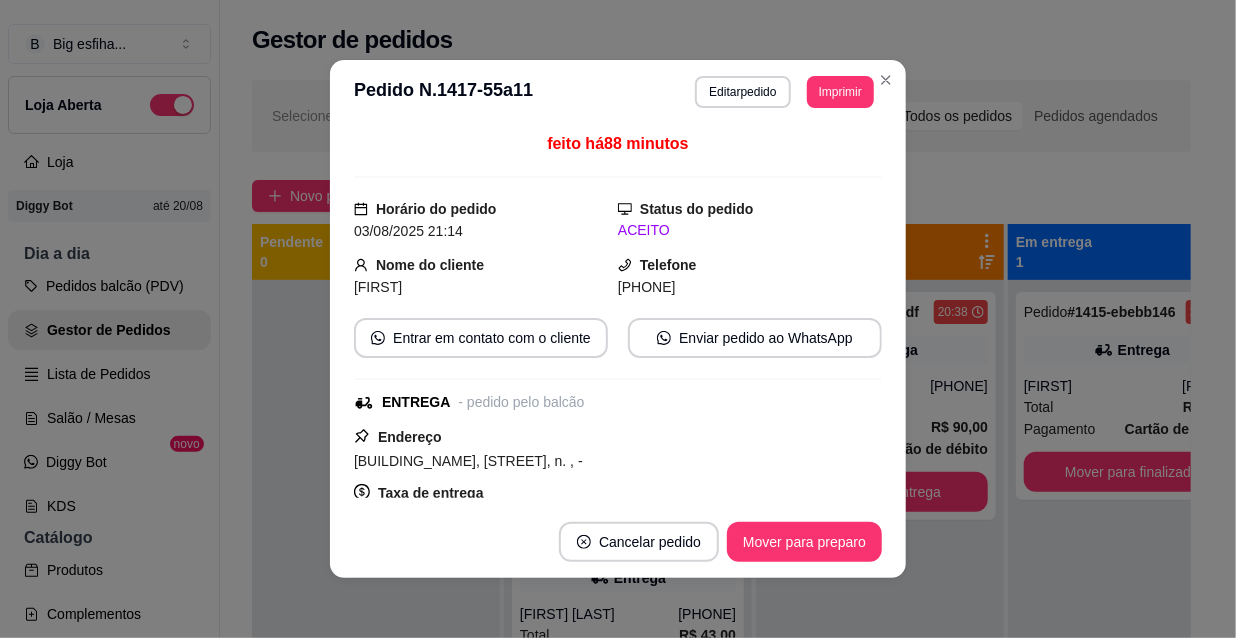 click on "Pesquisa" at bounding box center [408, 113] 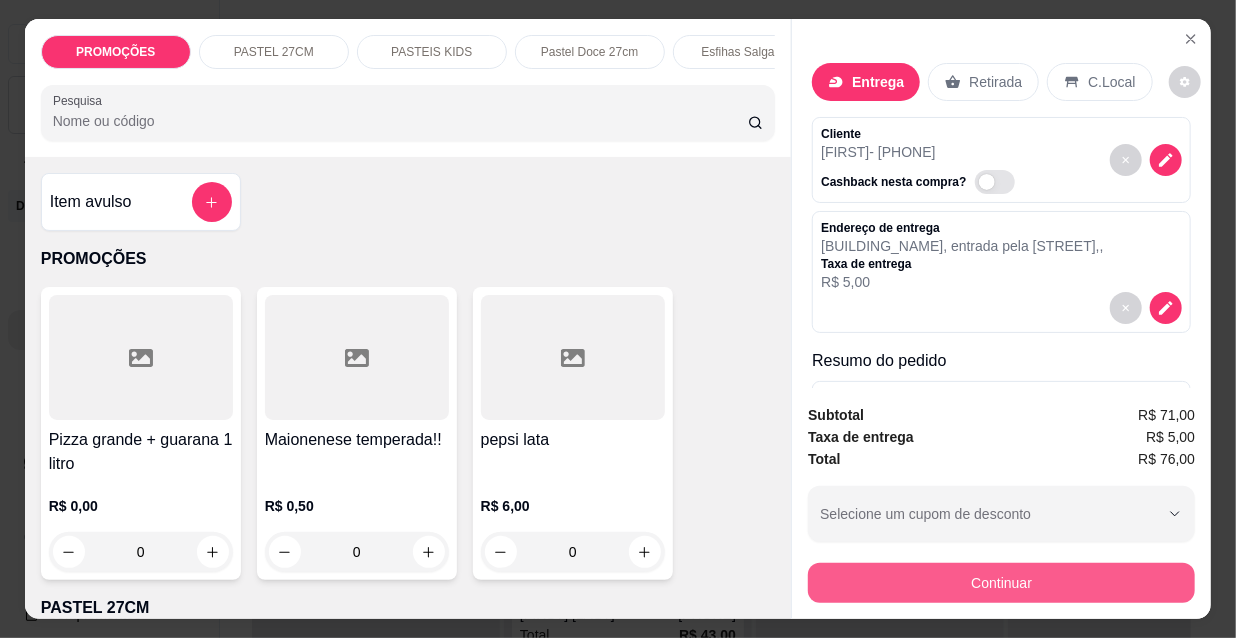 click on "Continuar" at bounding box center (1001, 583) 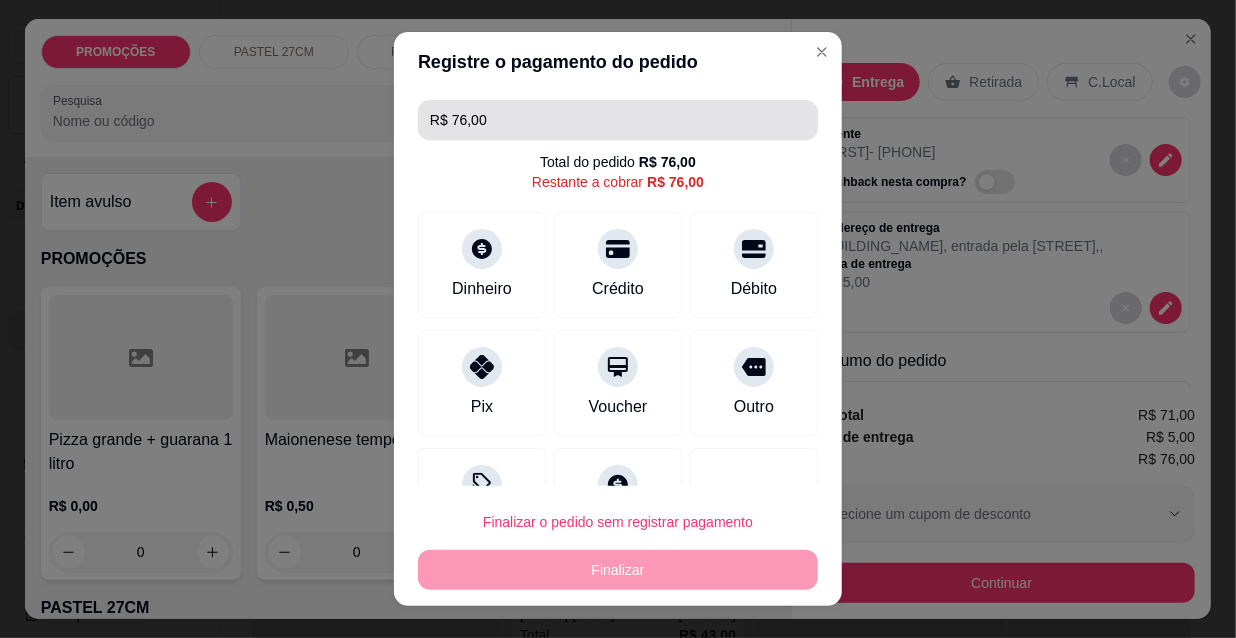 click on "R$ 76,00" at bounding box center [618, 120] 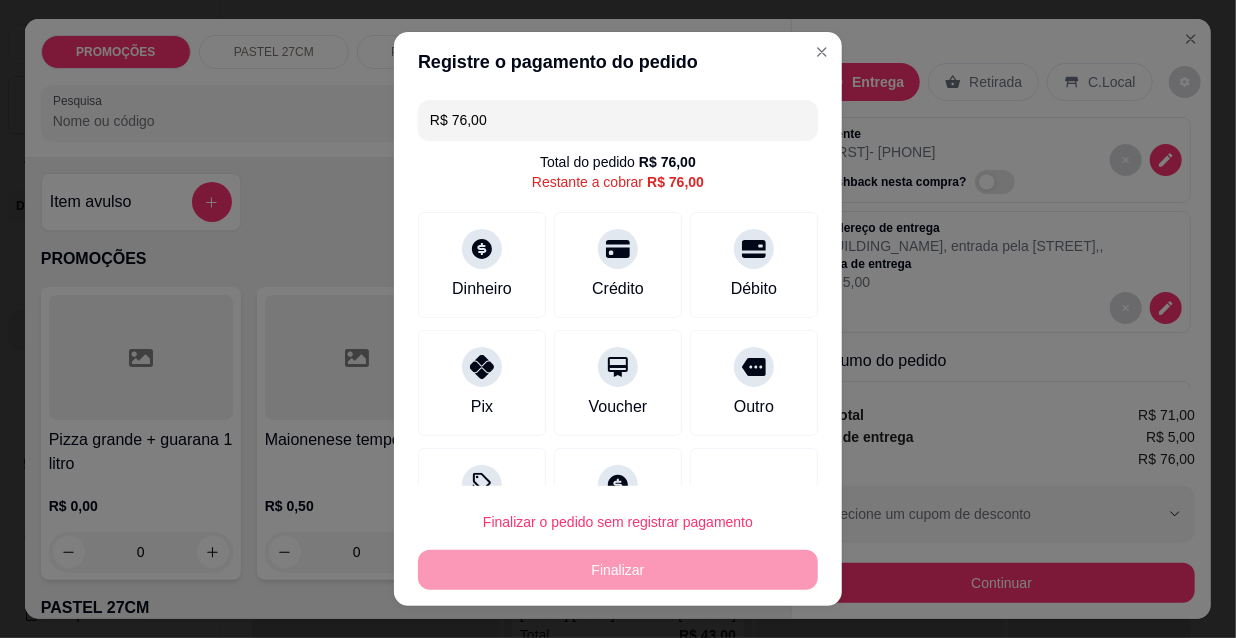 click on "Registre o pagamento do pedido" at bounding box center (618, 62) 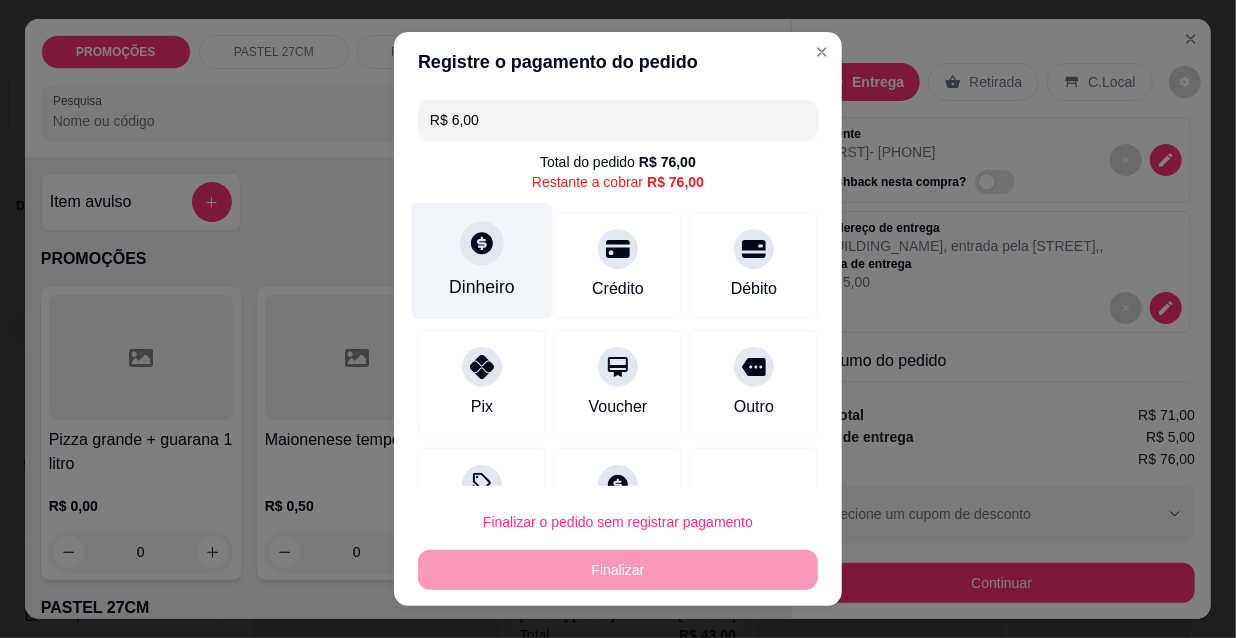click on "Dinheiro" at bounding box center (482, 261) 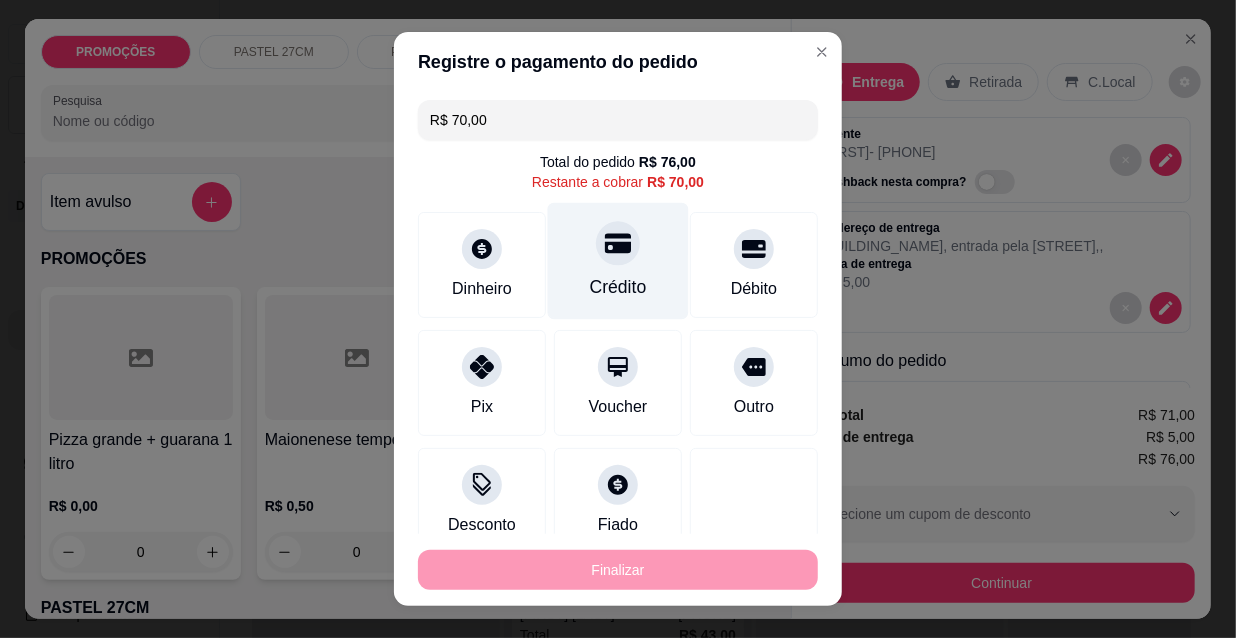 click at bounding box center (618, 243) 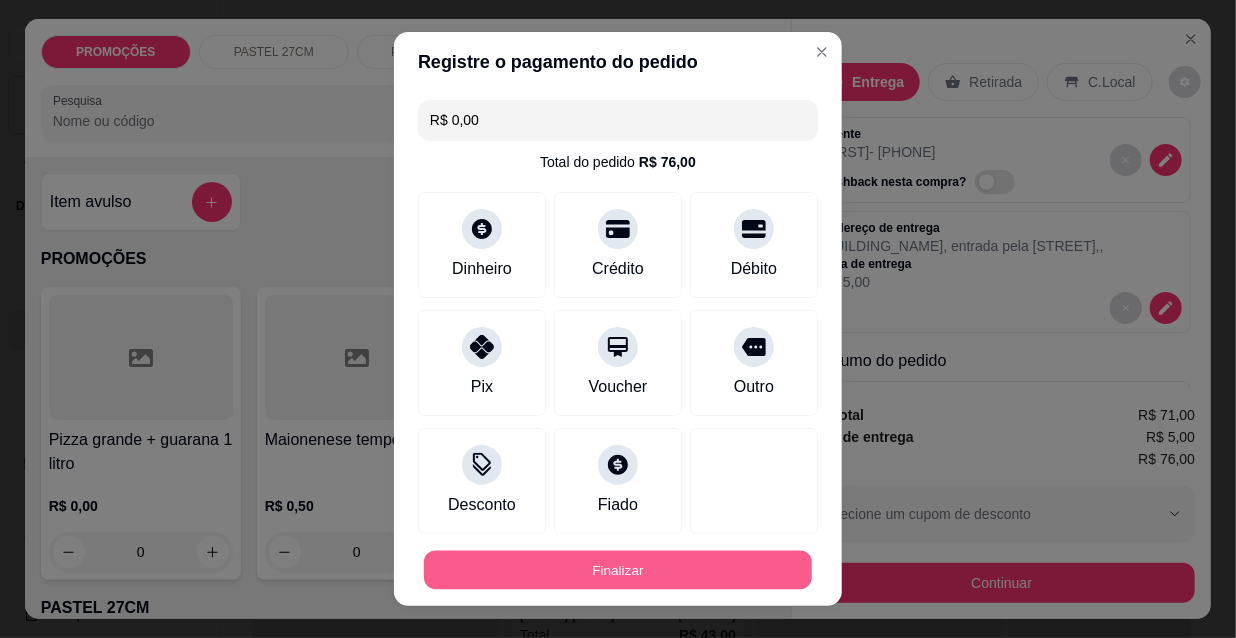 click on "Finalizar" at bounding box center (618, 570) 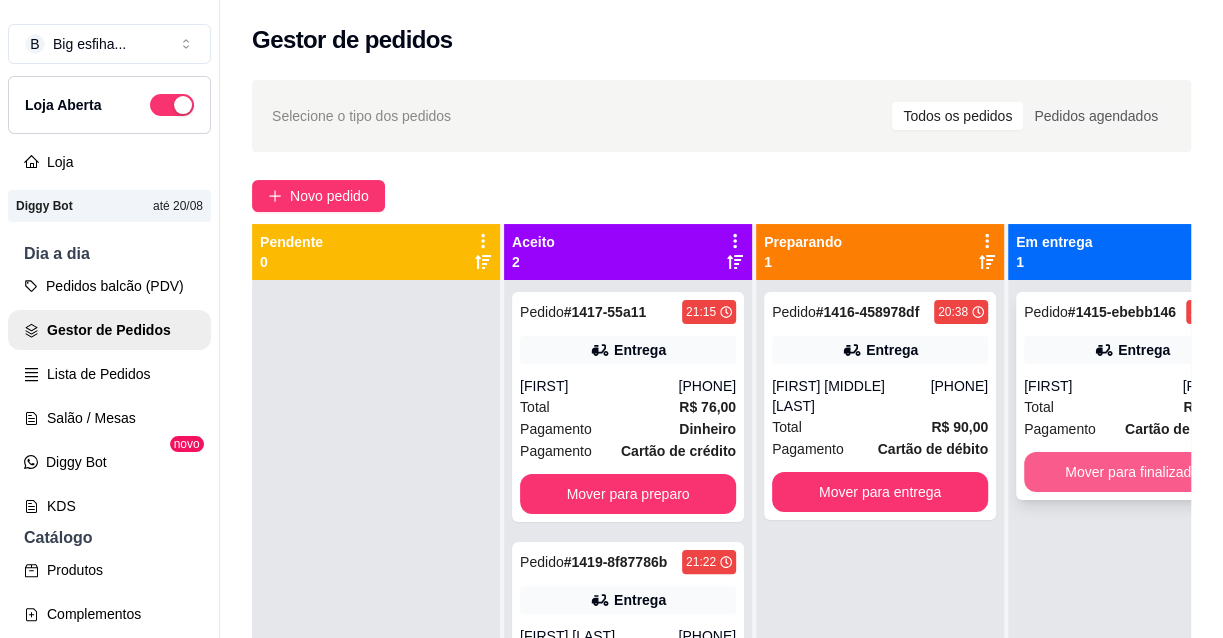 click on "Mover para finalizado" at bounding box center (1132, 472) 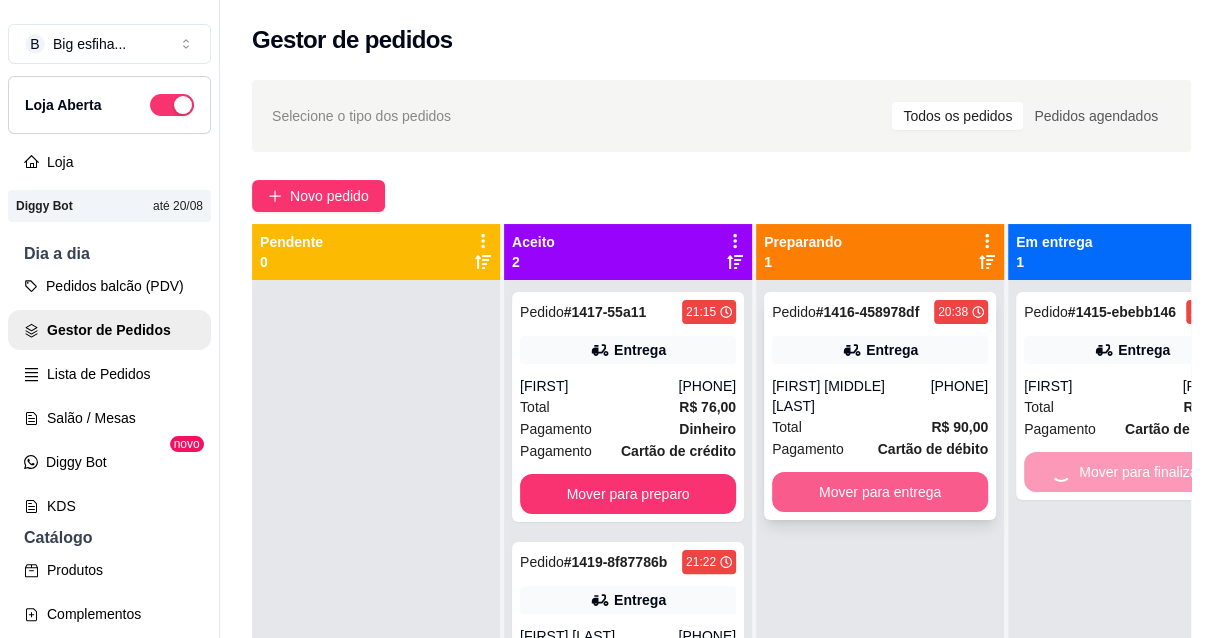 click on "Mover para entrega" at bounding box center [880, 492] 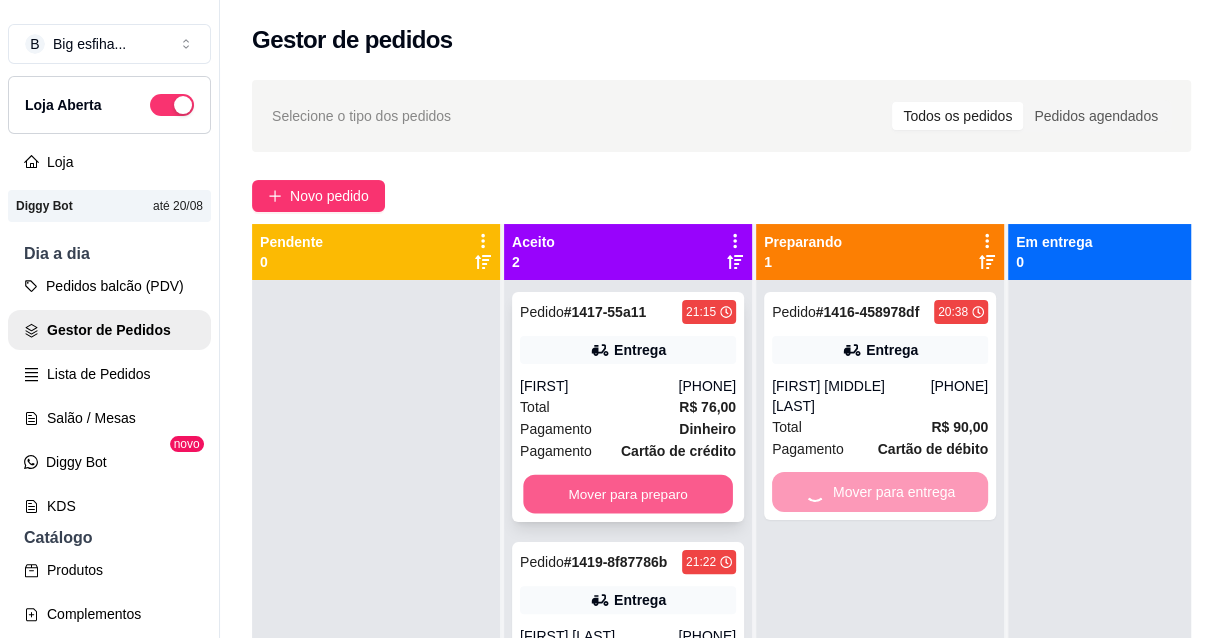 click on "Mover para preparo" at bounding box center (628, 494) 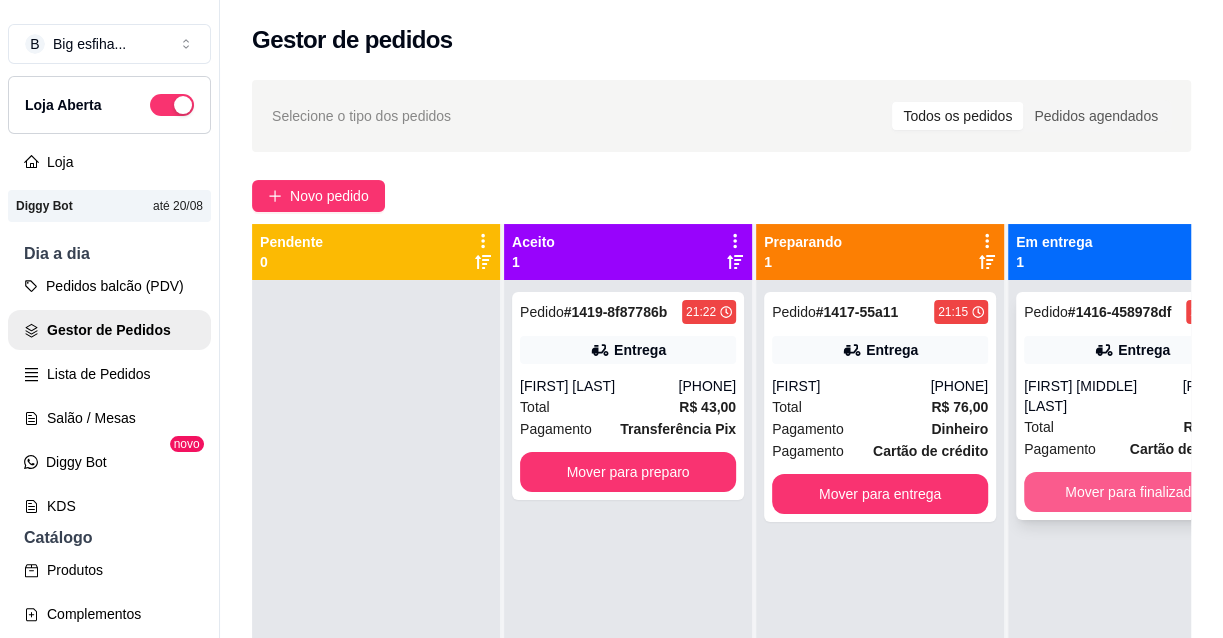 click on "Mover para finalizado" at bounding box center [1132, 492] 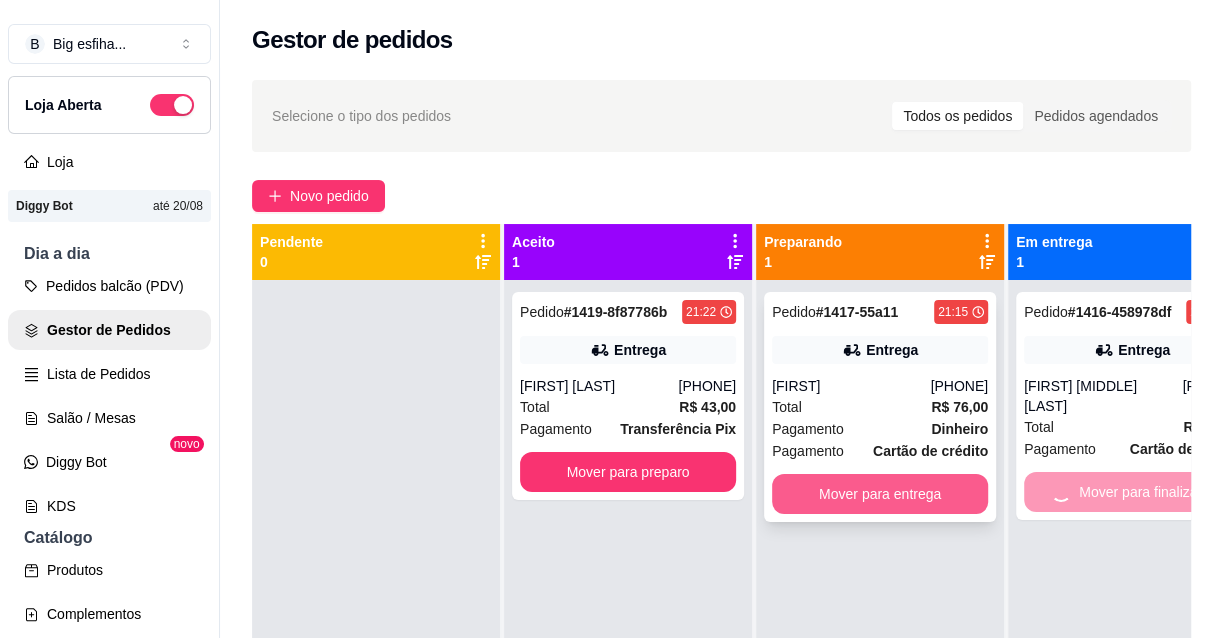 click on "Mover para entrega" at bounding box center (880, 494) 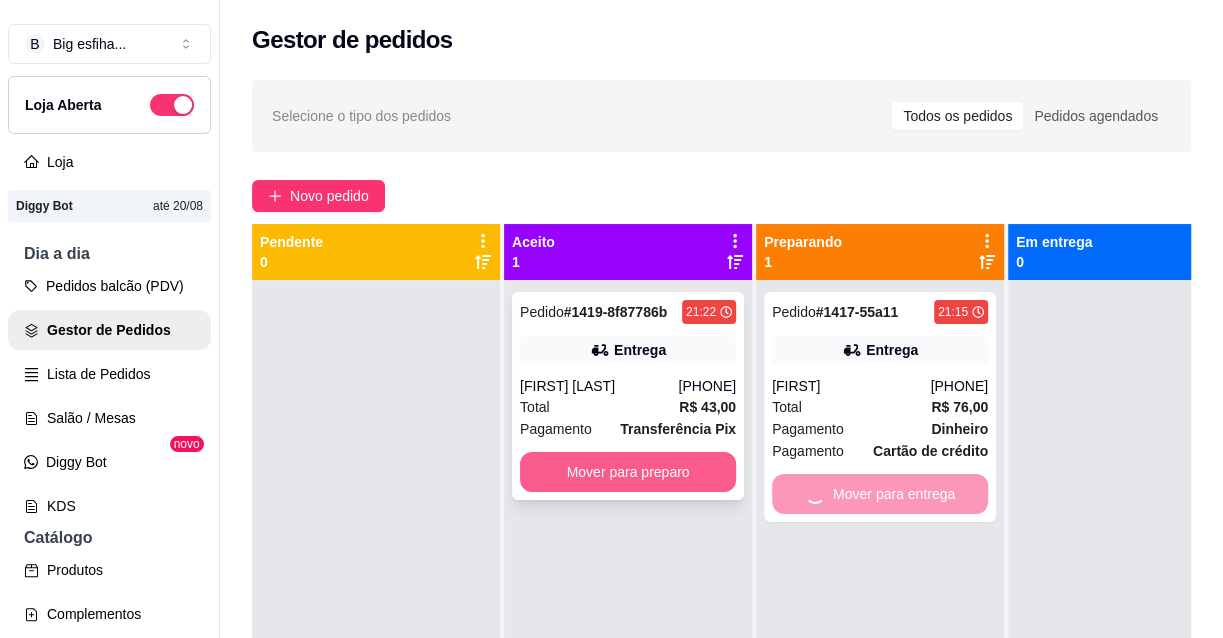 click on "Mover para preparo" at bounding box center [628, 472] 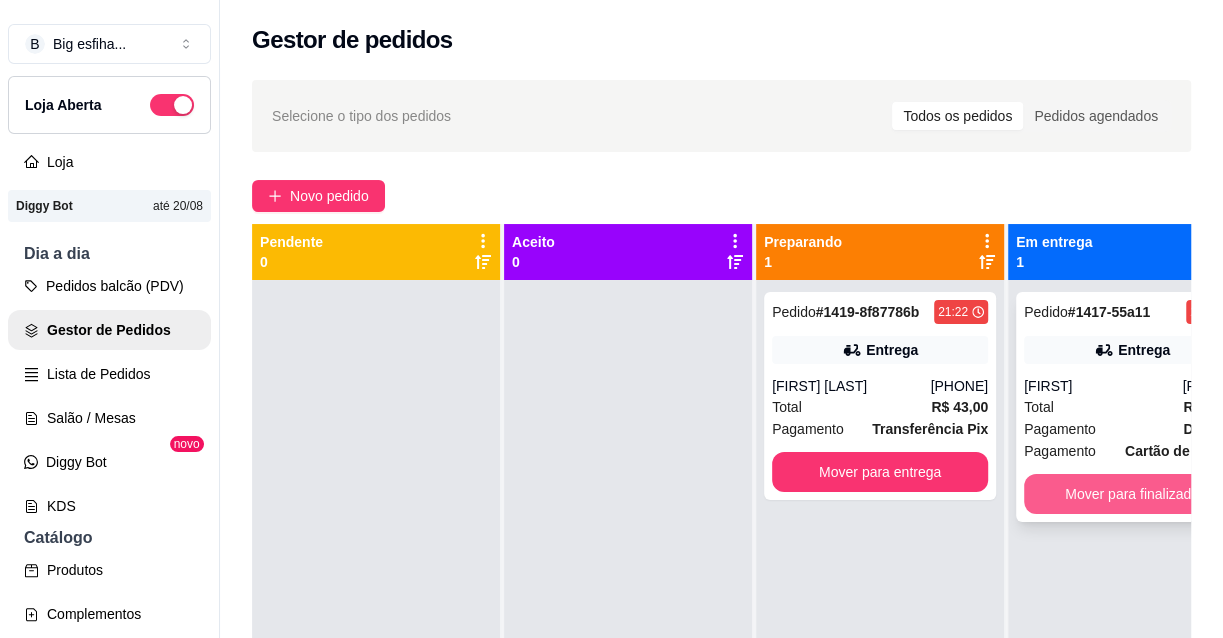 click on "Mover para finalizado" at bounding box center [1132, 494] 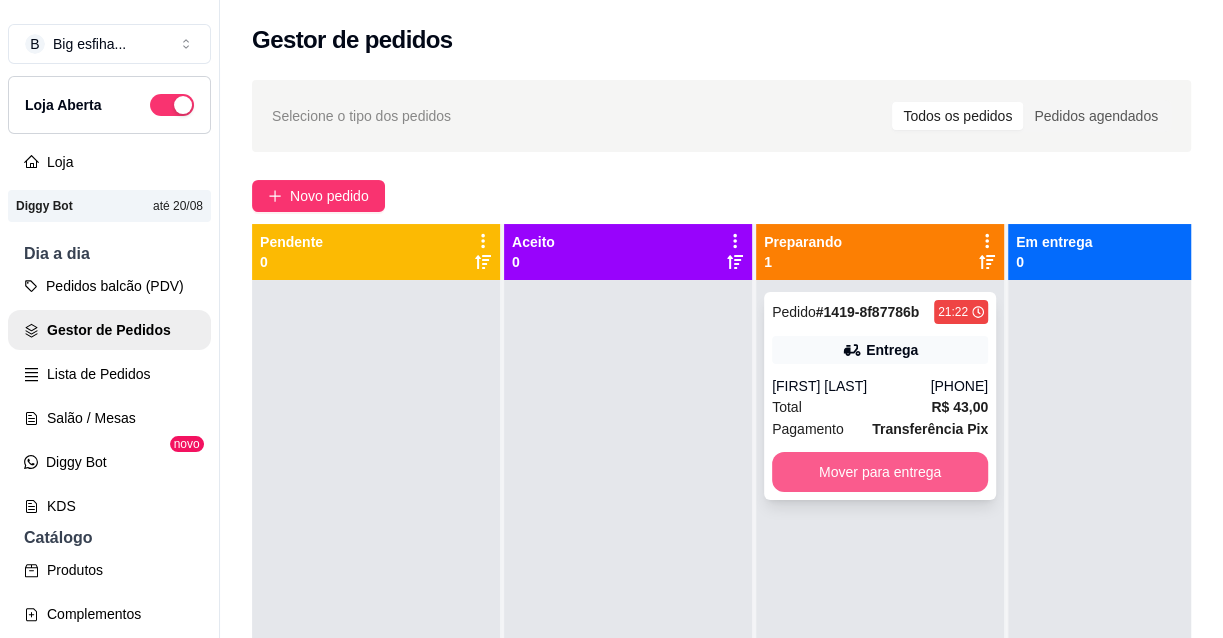 click on "Mover para entrega" at bounding box center (880, 472) 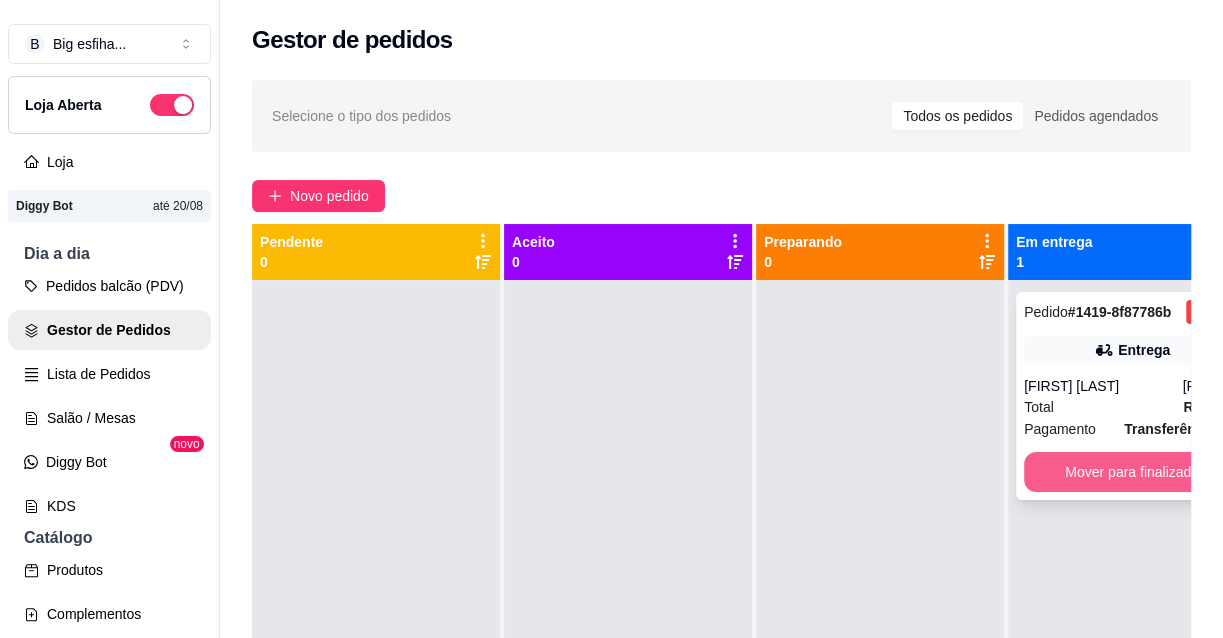 click on "Mover para finalizado" at bounding box center [1132, 472] 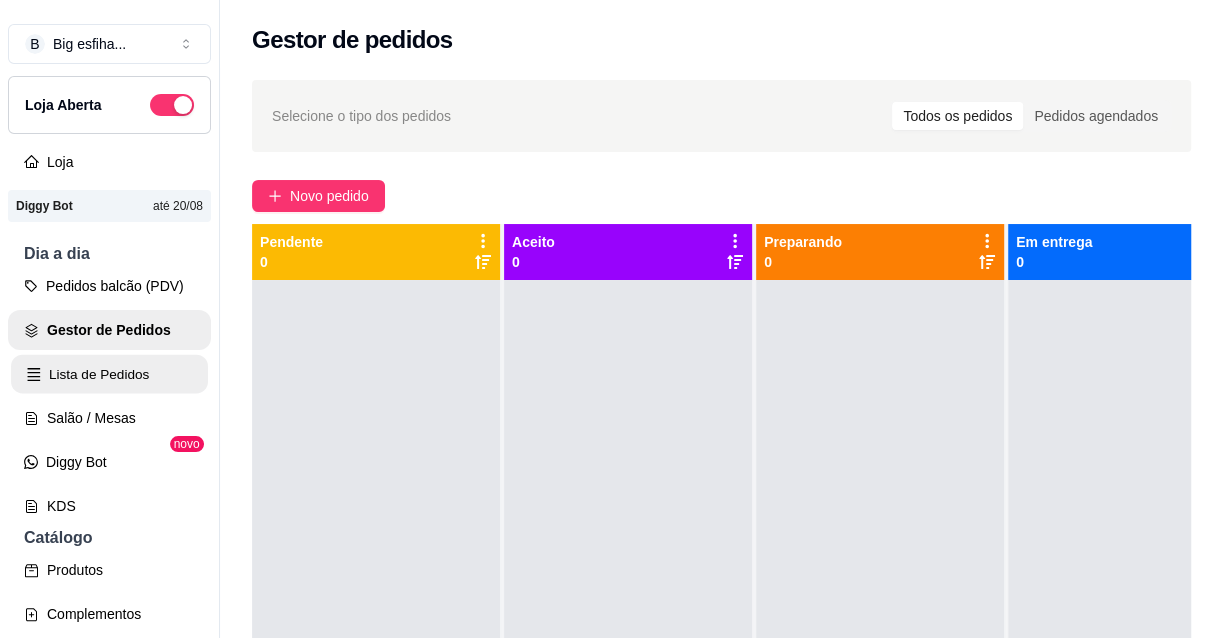 click on "Lista de Pedidos" at bounding box center [109, 374] 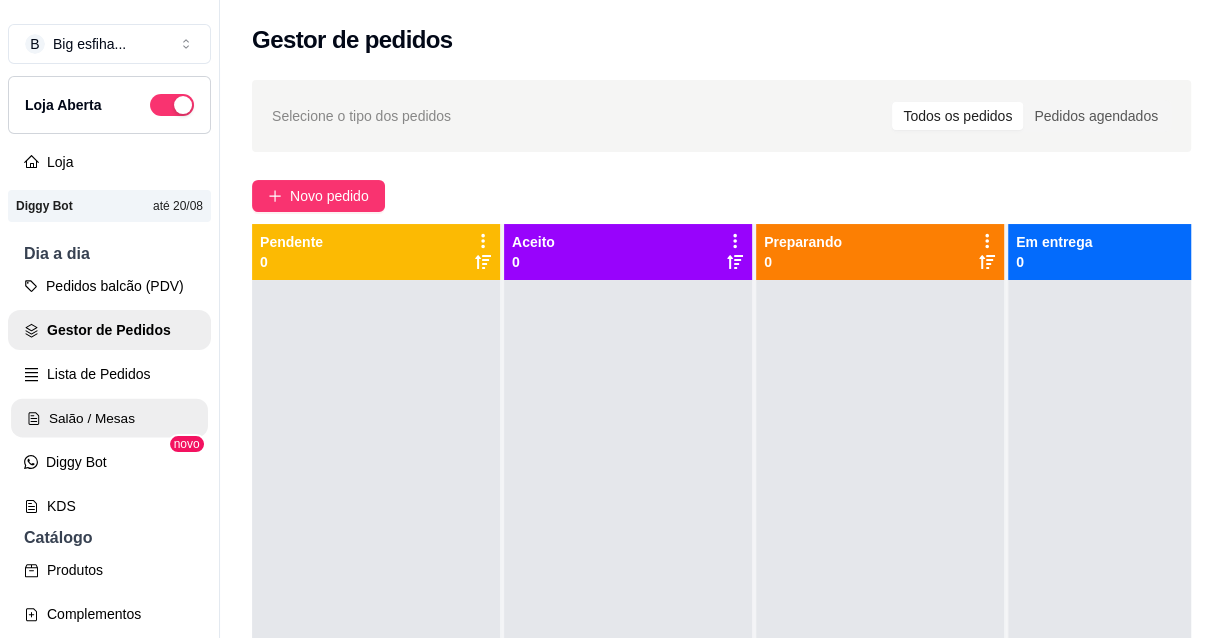 click on "Salão / Mesas" at bounding box center [109, 418] 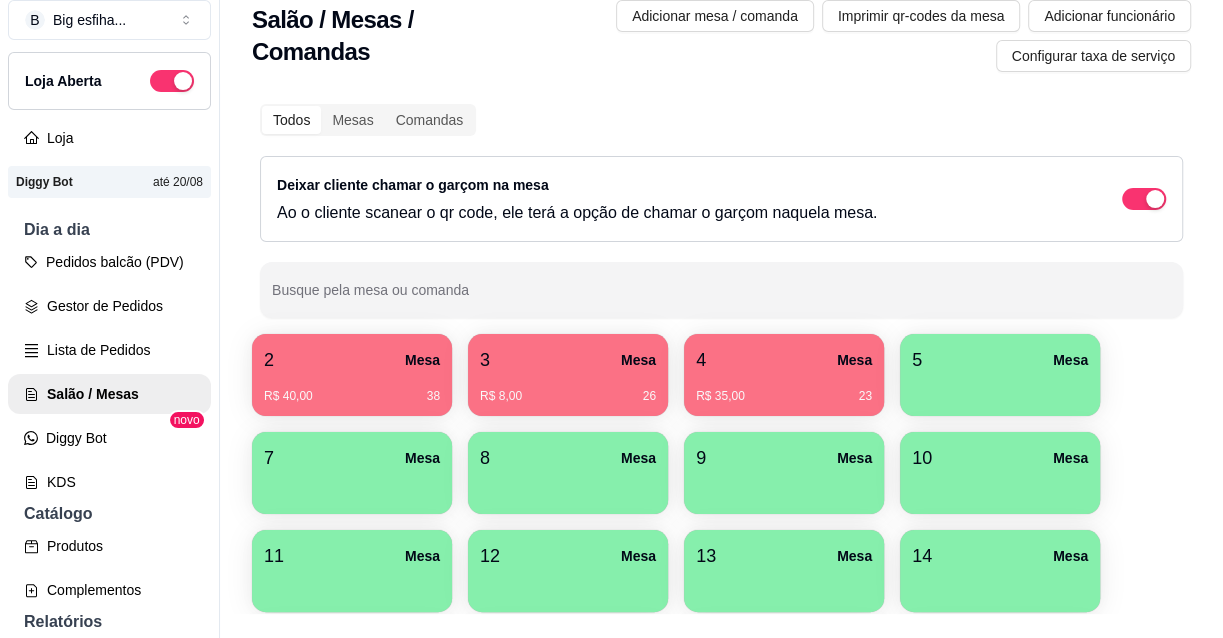 scroll, scrollTop: 31, scrollLeft: 0, axis: vertical 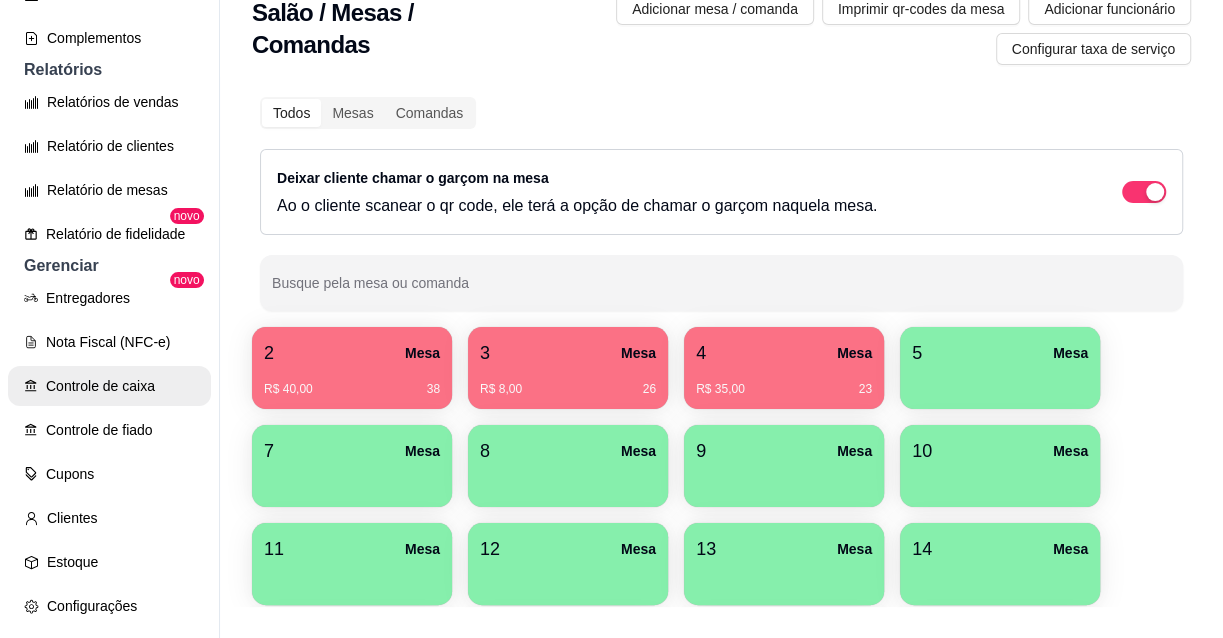 click on "Controle de caixa" at bounding box center [109, 386] 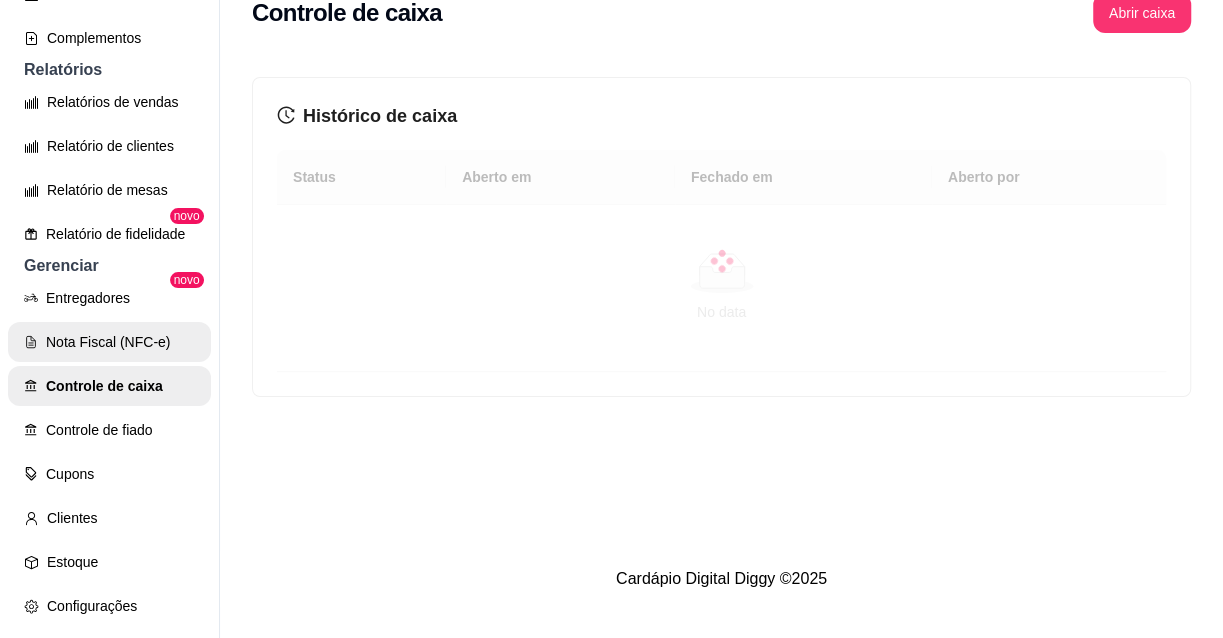 scroll, scrollTop: 0, scrollLeft: 0, axis: both 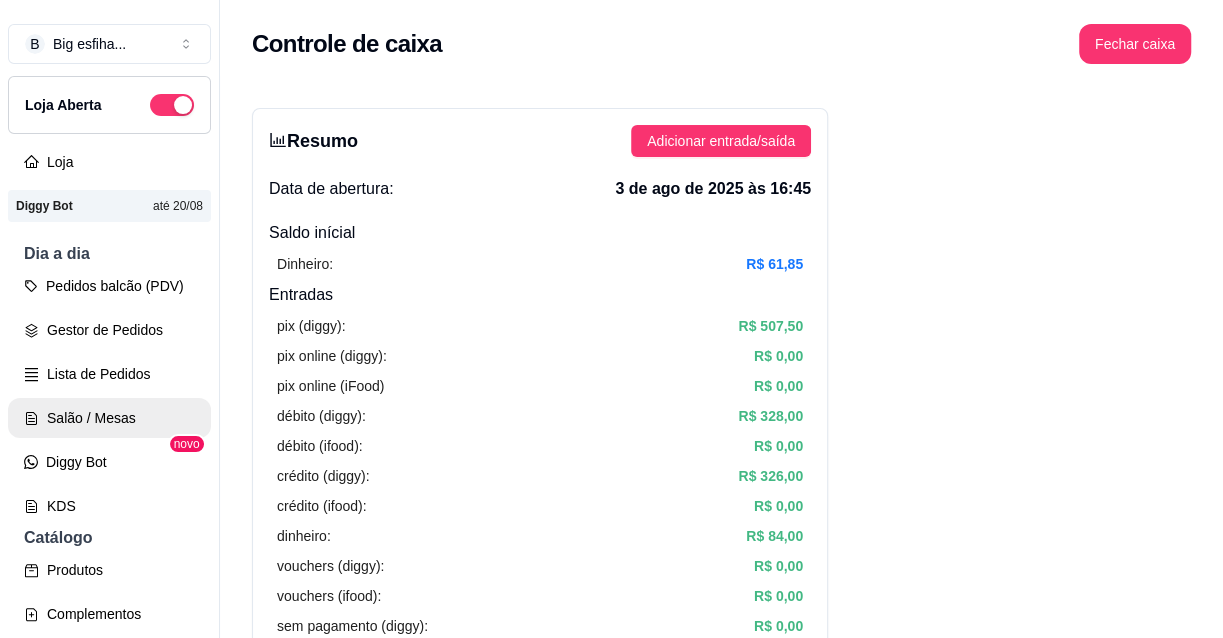 click on "Salão / Mesas" at bounding box center (109, 418) 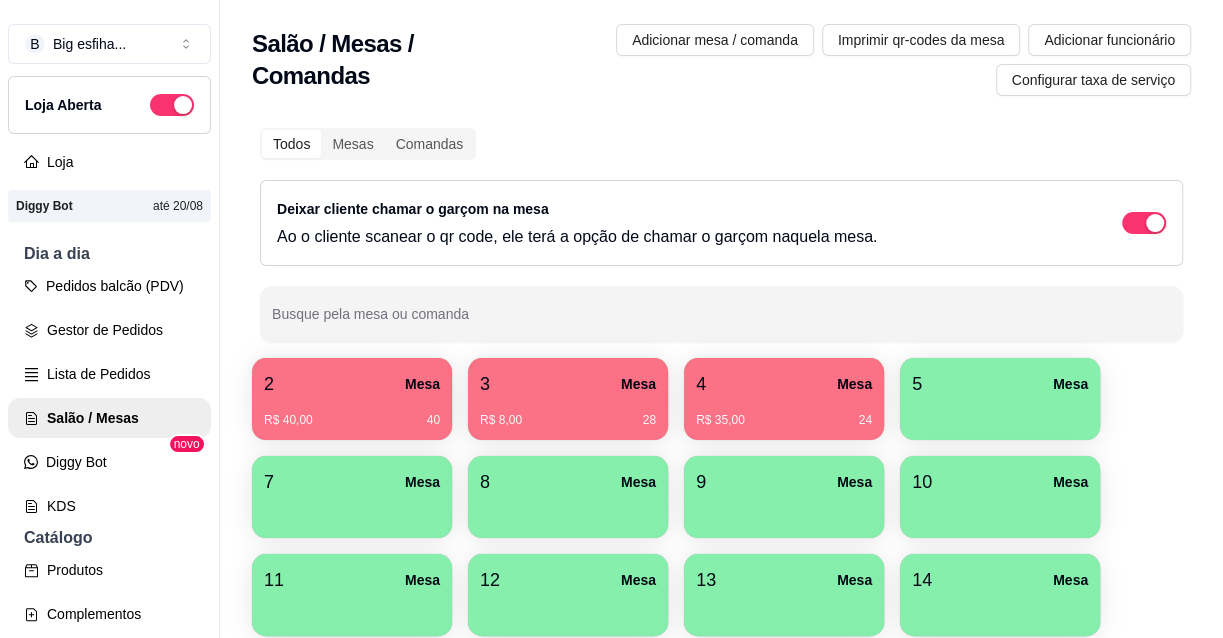 click on "5 Mesa" at bounding box center [1000, 399] 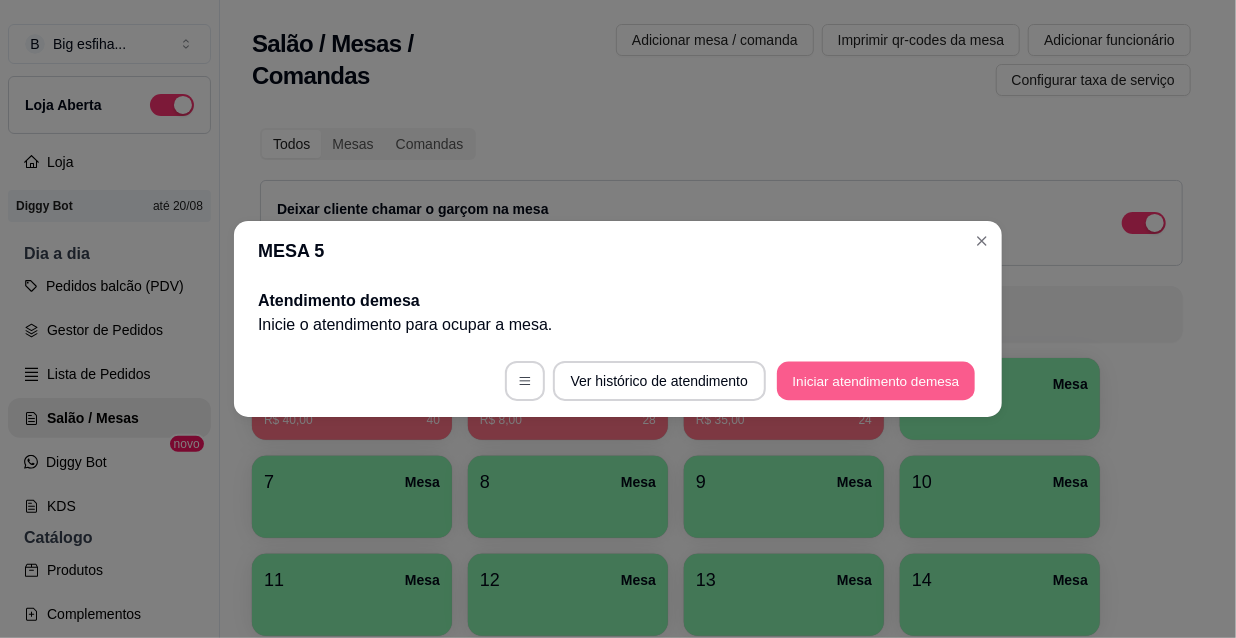 click on "Iniciar atendimento de  mesa" at bounding box center [876, 381] 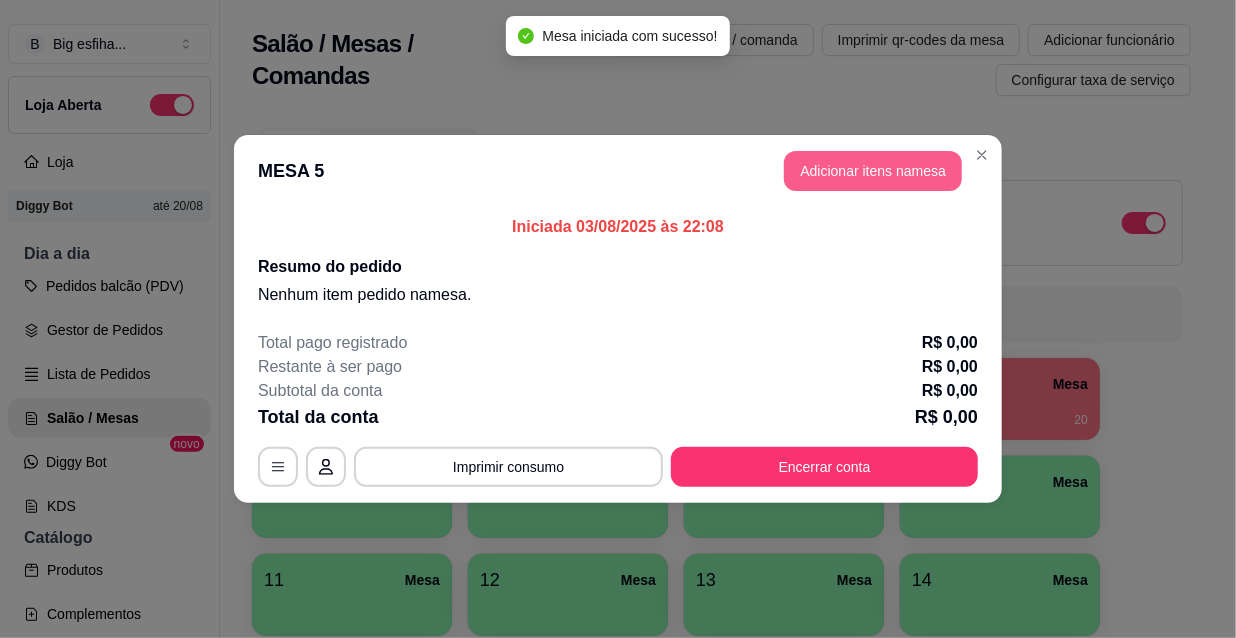 click on "Adicionar itens na  mesa" at bounding box center (873, 171) 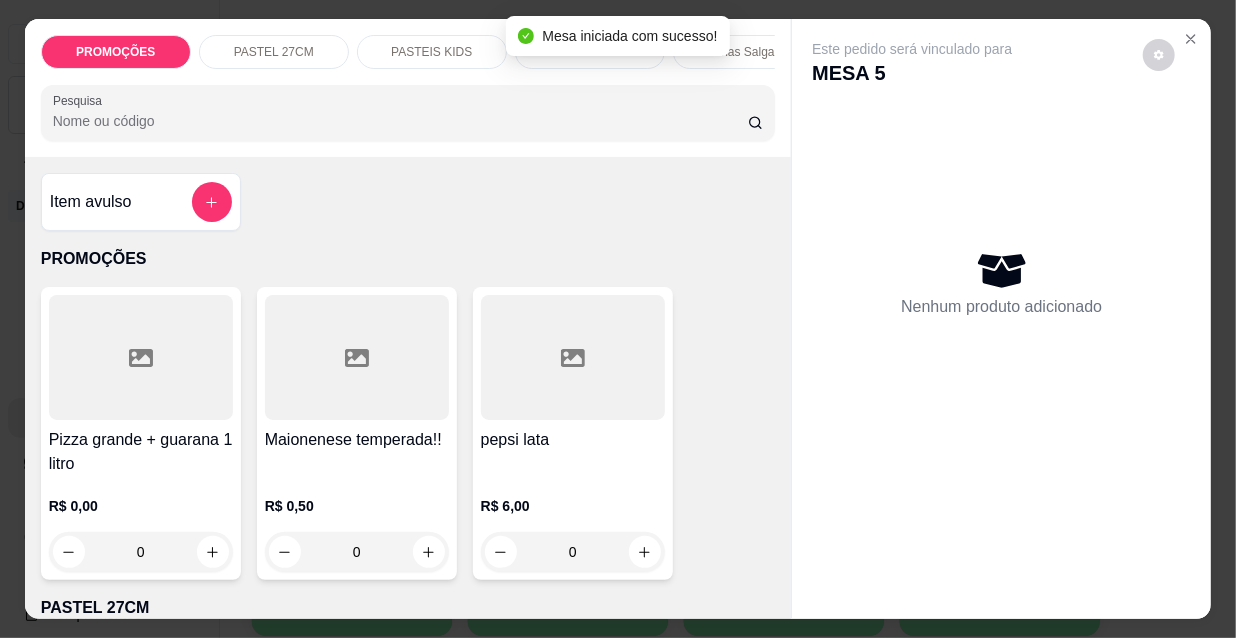 click on "Mesa iniciada com sucesso!" at bounding box center [617, 36] 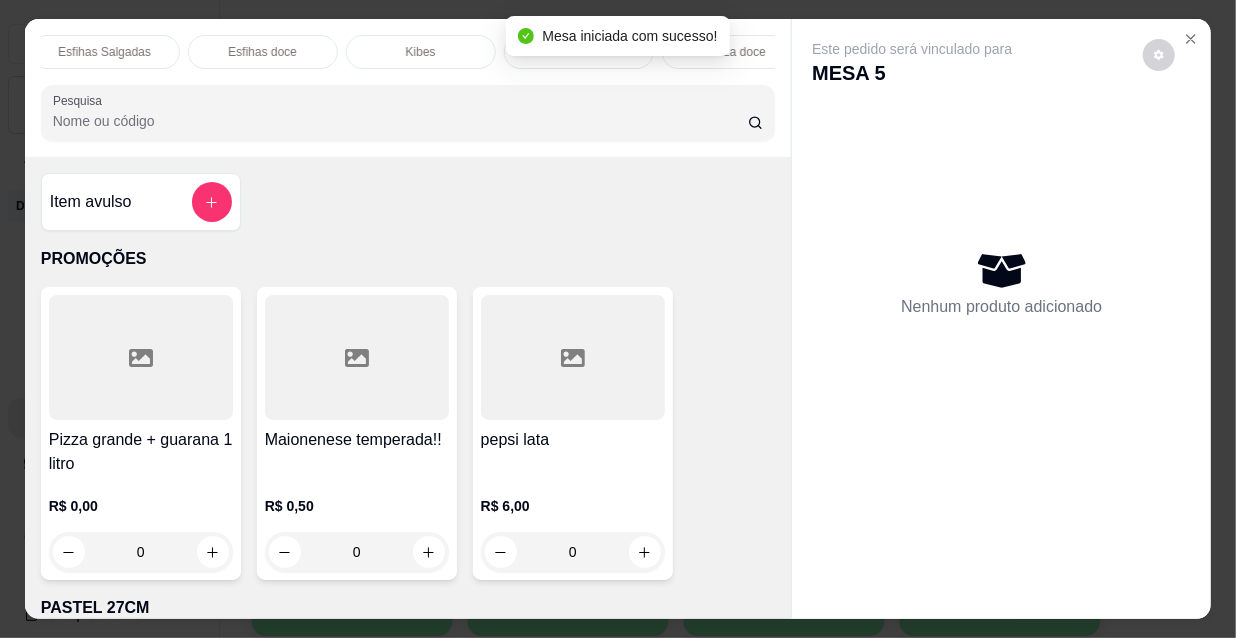 scroll, scrollTop: 0, scrollLeft: 1152, axis: horizontal 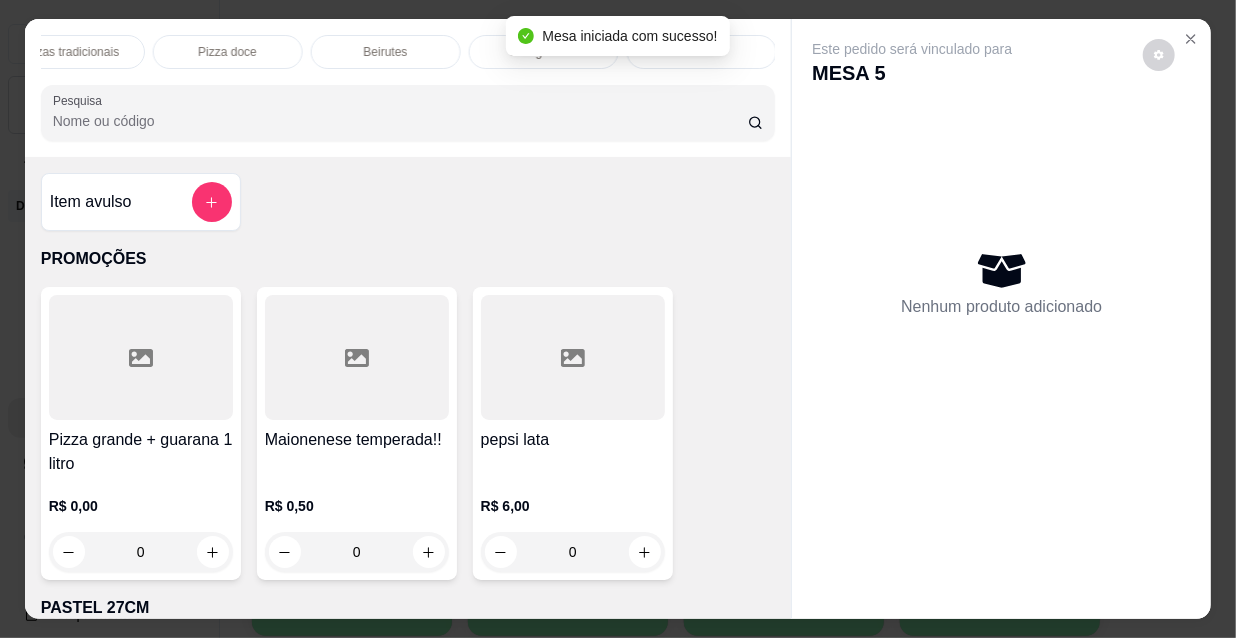 click on "Refrigerante" at bounding box center (544, 52) 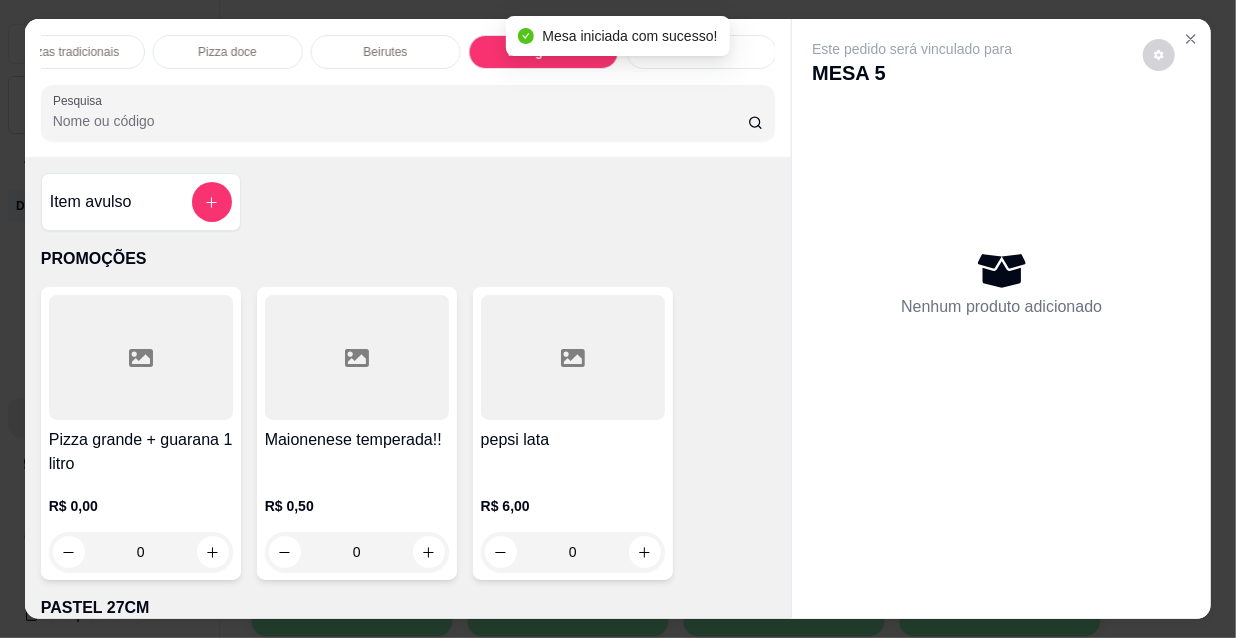 scroll, scrollTop: 18022, scrollLeft: 0, axis: vertical 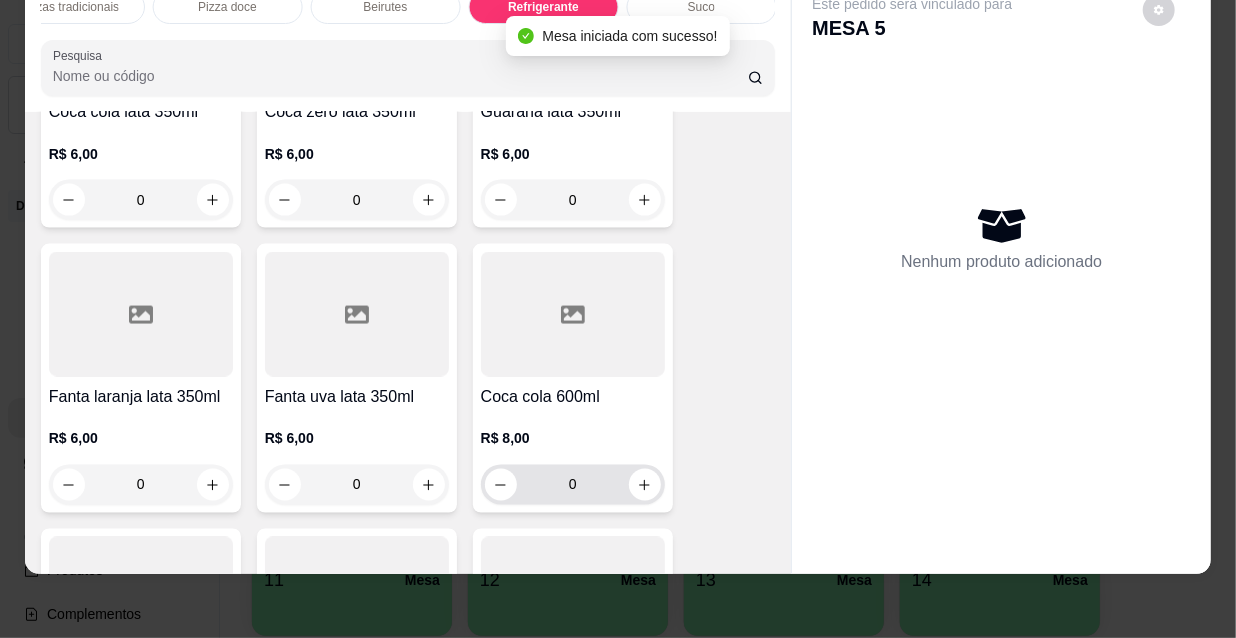 click 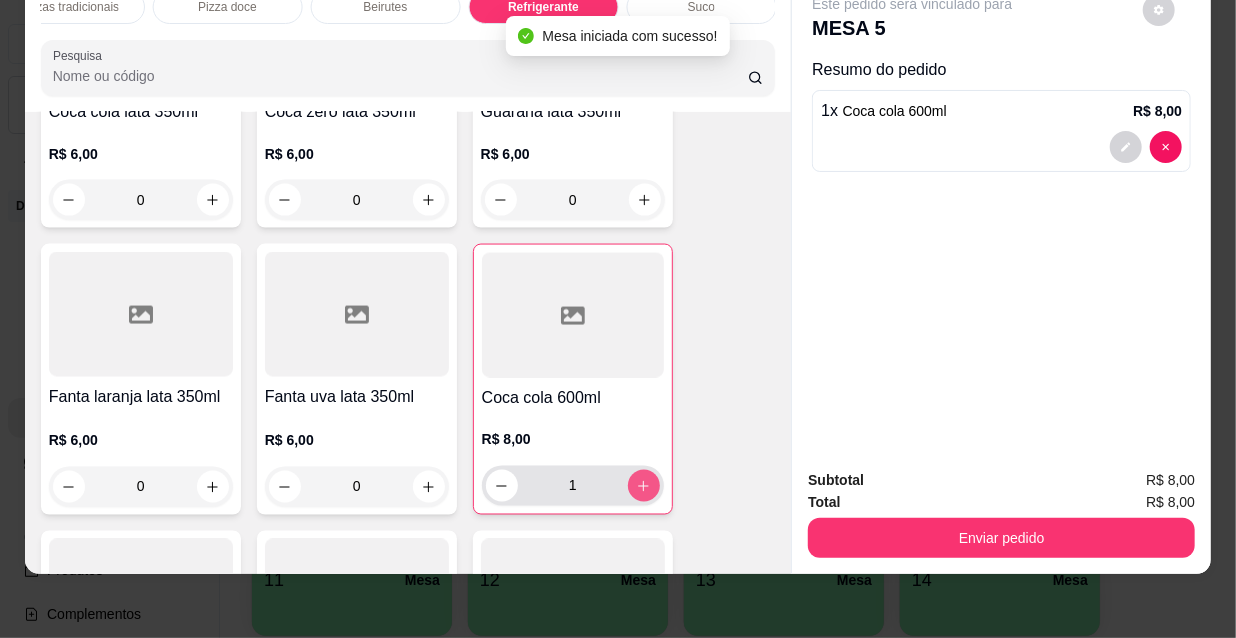 type on "1" 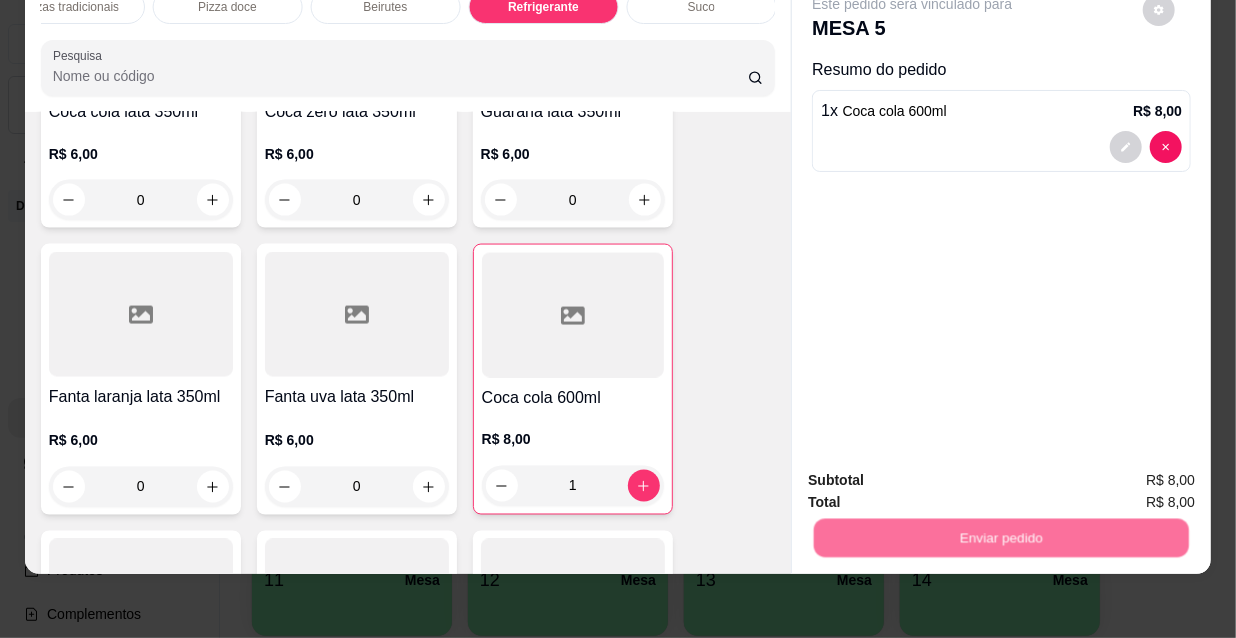click on "Não registrar e enviar pedido" at bounding box center [937, 475] 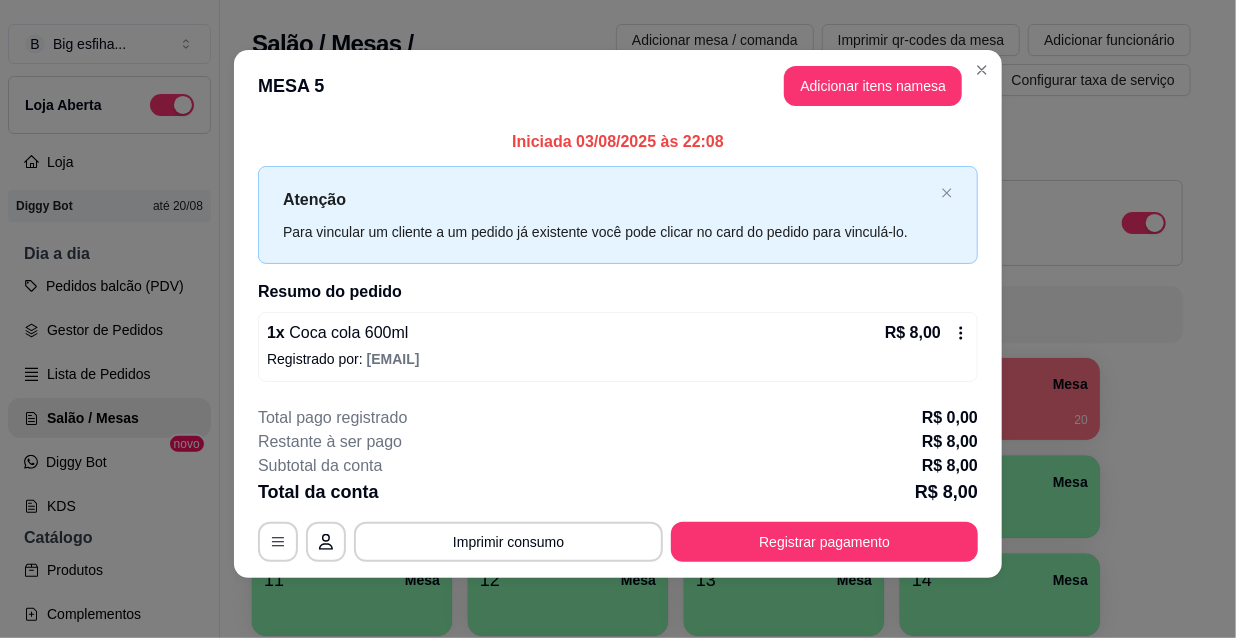 scroll, scrollTop: 8, scrollLeft: 0, axis: vertical 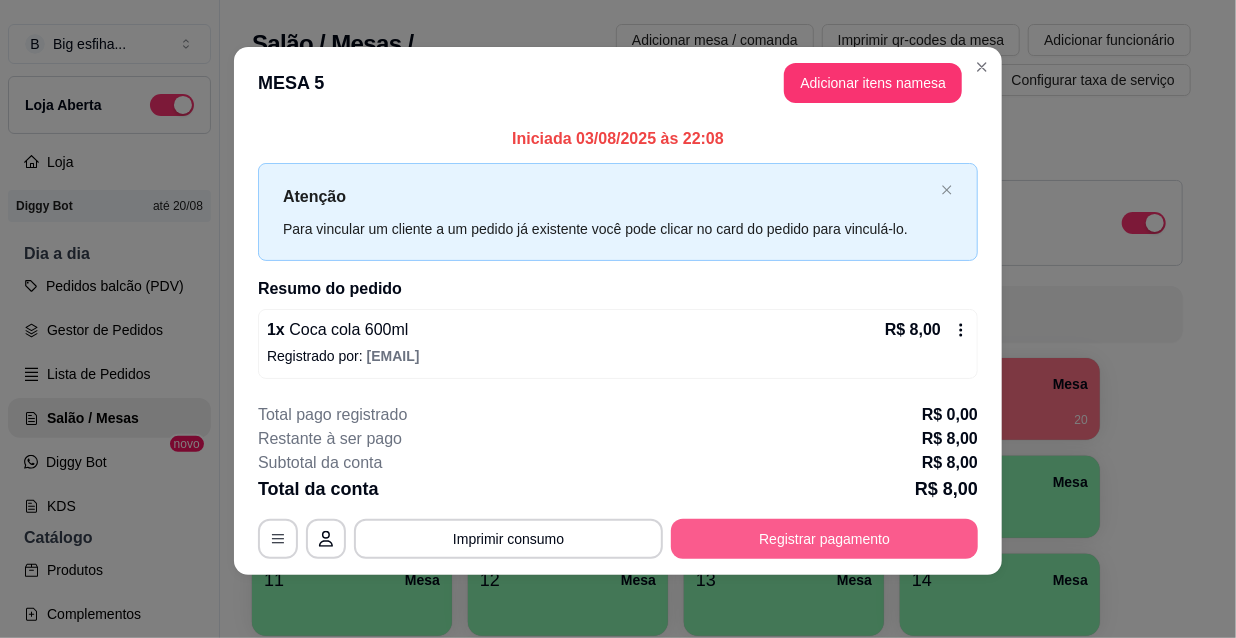 click on "Registrar pagamento" at bounding box center (824, 539) 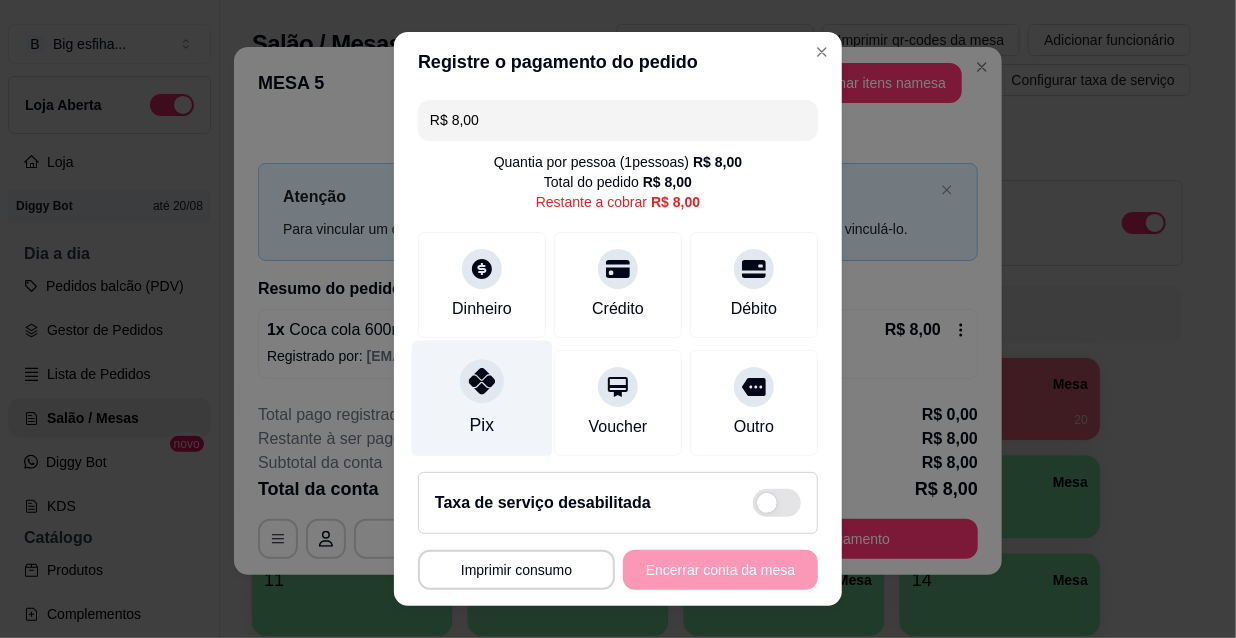click on "Pix" at bounding box center [482, 399] 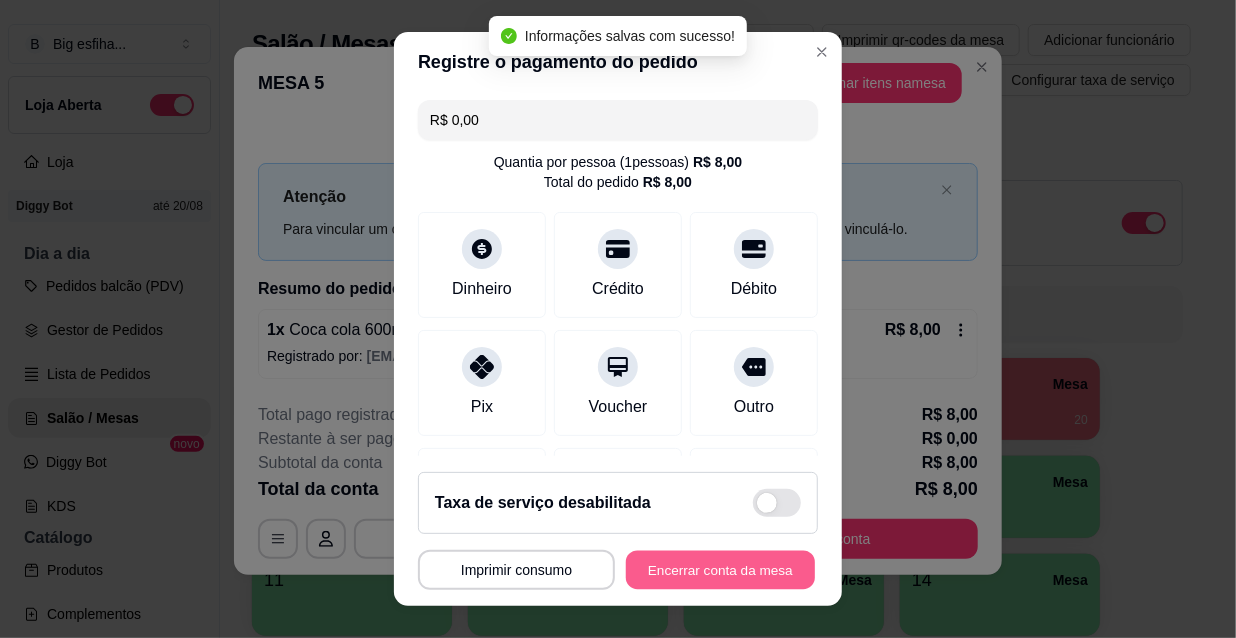 type on "R$ 0,00" 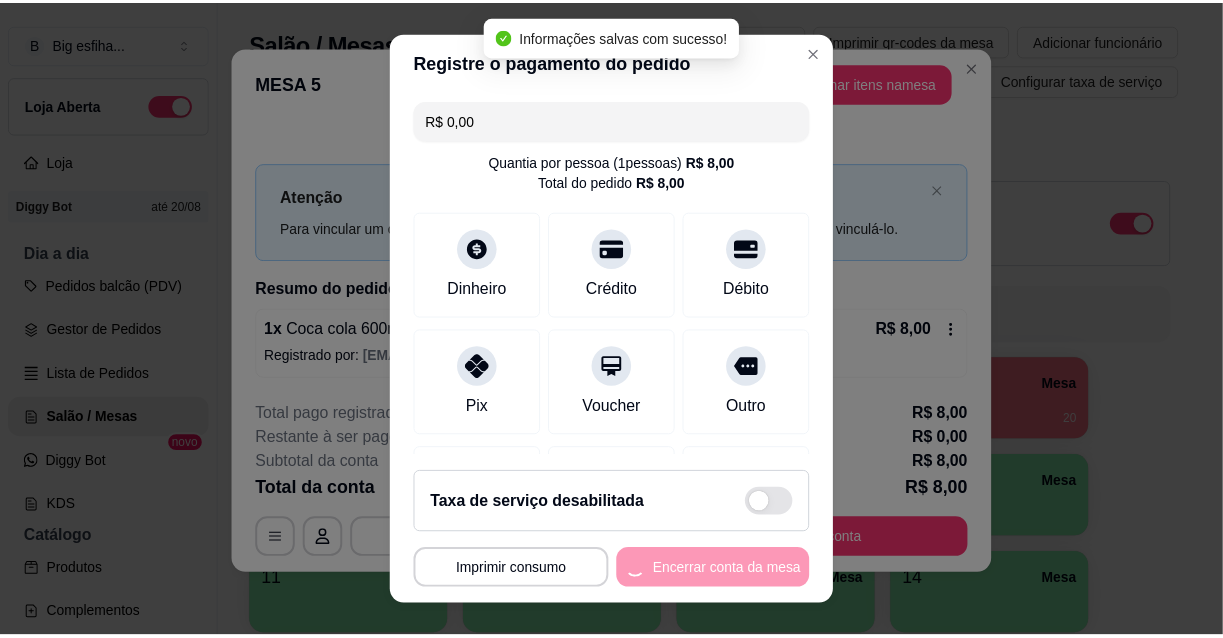 scroll, scrollTop: 0, scrollLeft: 0, axis: both 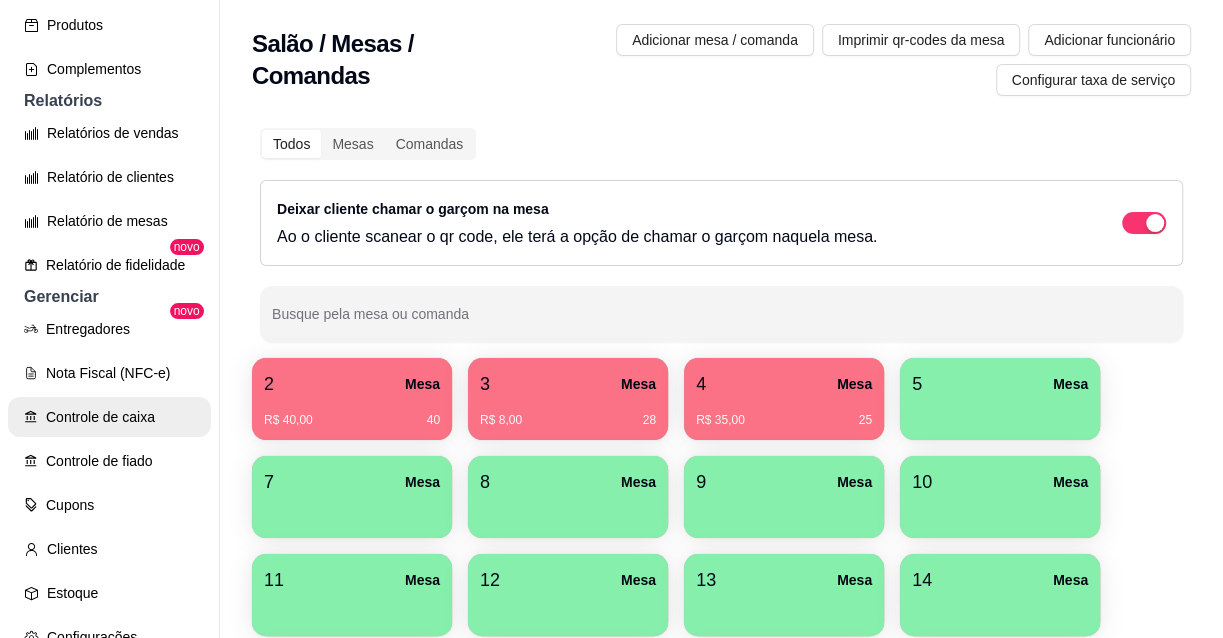 click on "Controle de caixa" at bounding box center [109, 417] 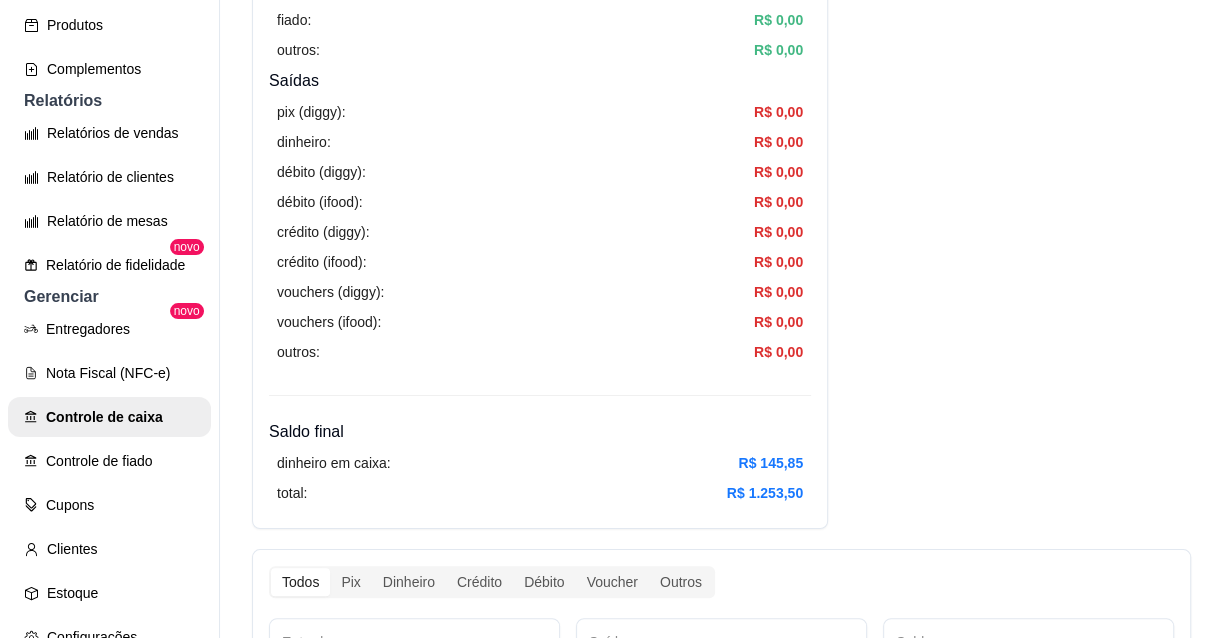 scroll, scrollTop: 545, scrollLeft: 0, axis: vertical 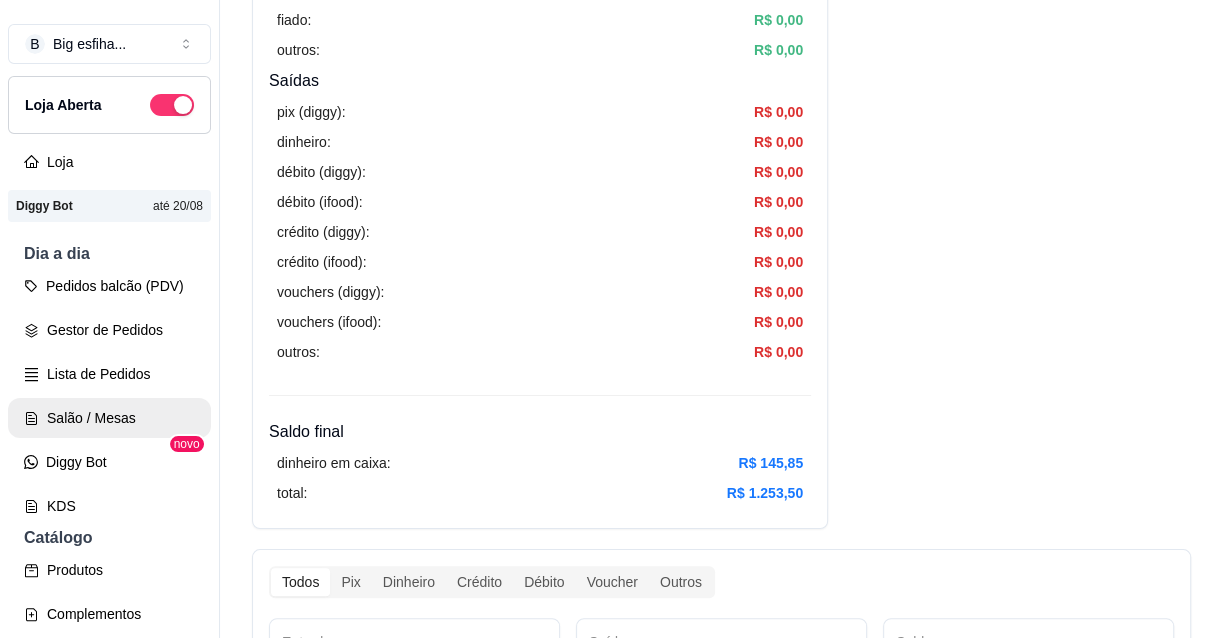 click on "Salão / Mesas" at bounding box center [109, 418] 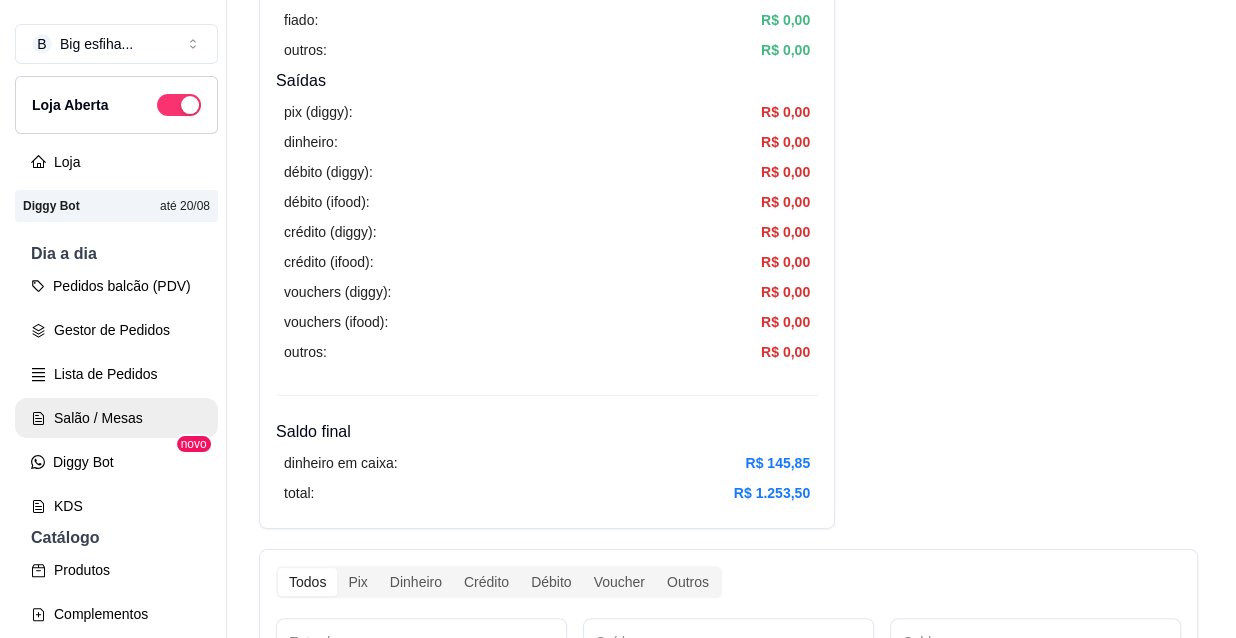 scroll, scrollTop: 0, scrollLeft: 0, axis: both 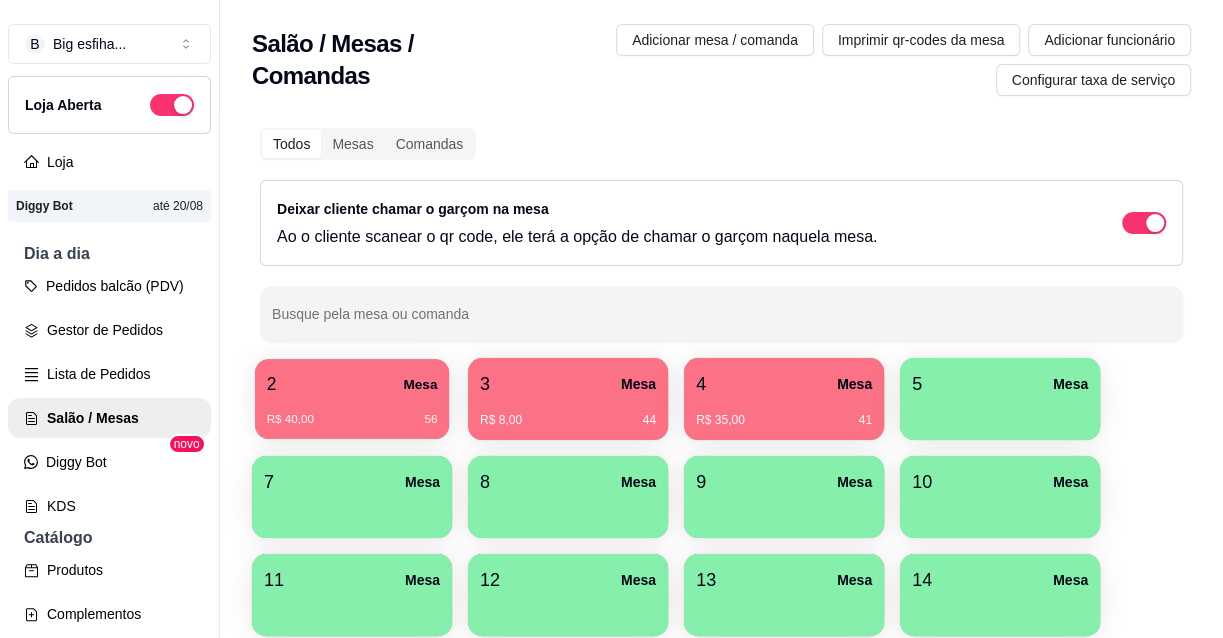 click on "2 Mesa R$ 40,00 56" at bounding box center (352, 399) 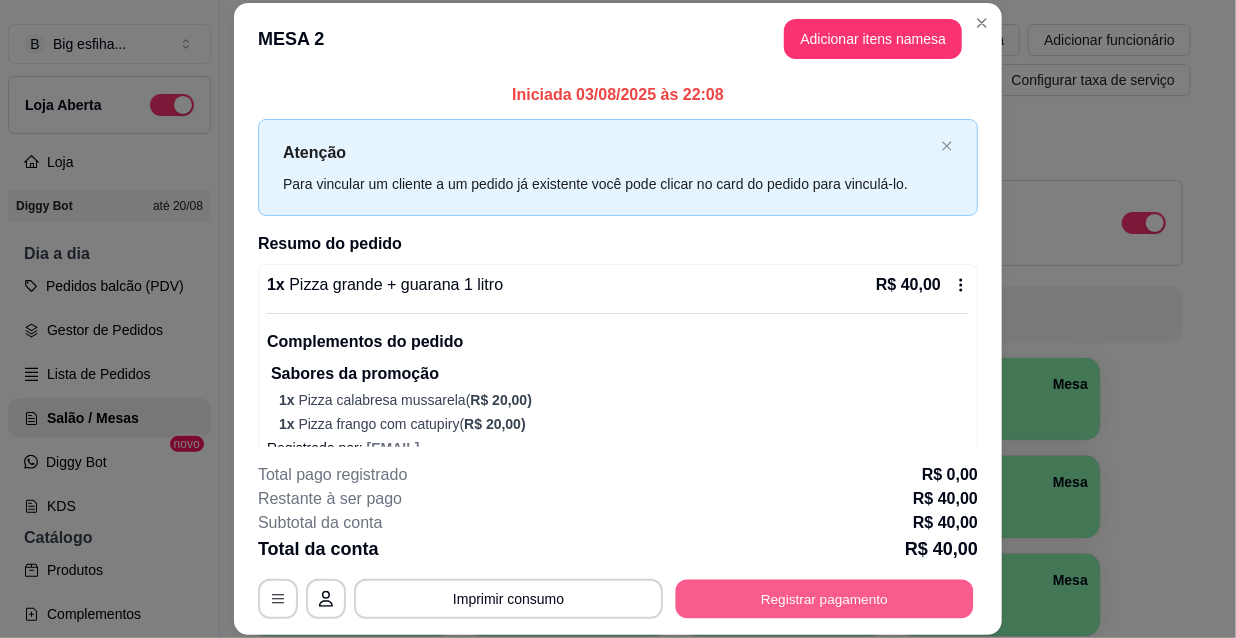 click on "Registrar pagamento" at bounding box center [825, 598] 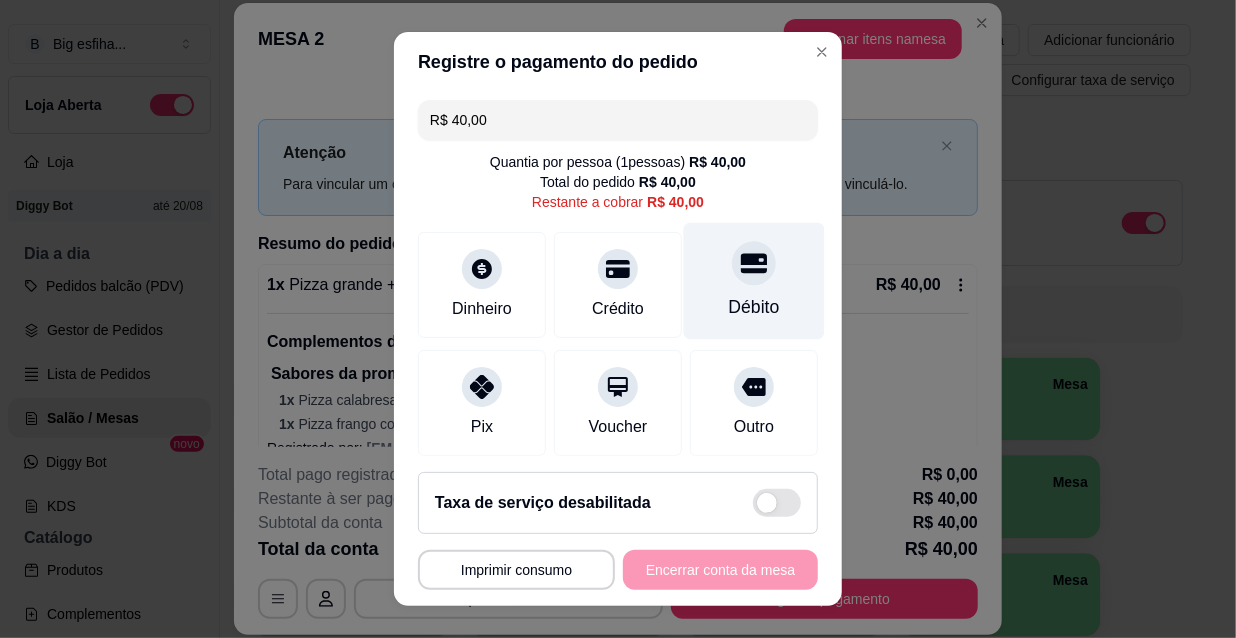 click on "Débito" at bounding box center [754, 281] 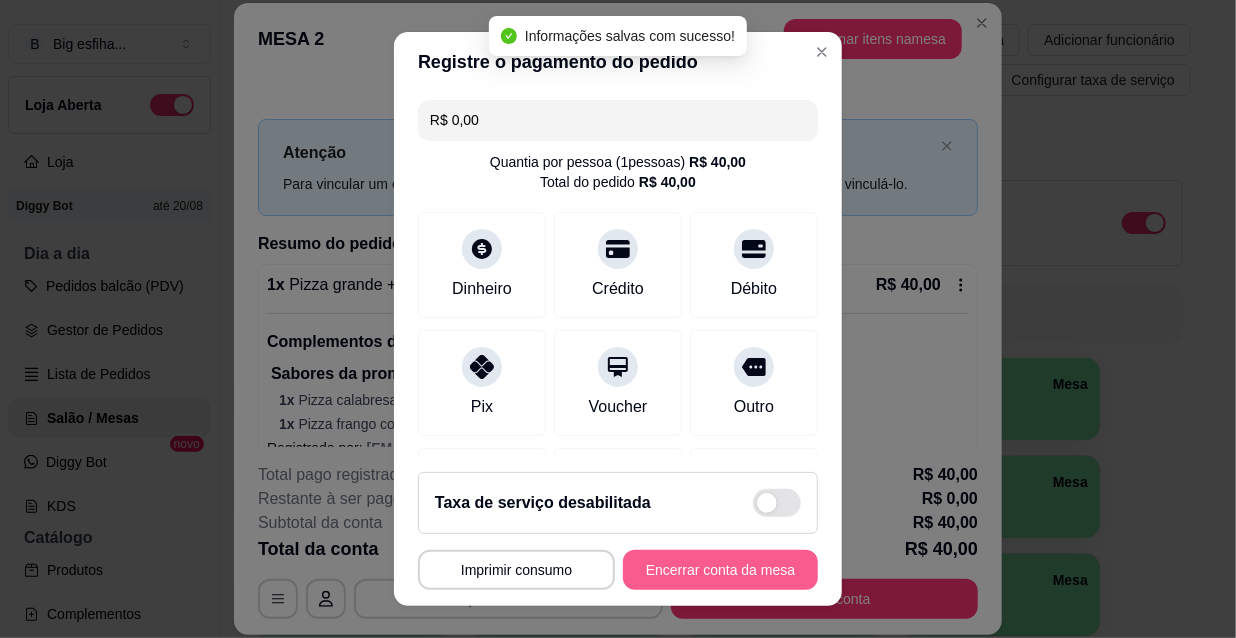 type on "R$ 0,00" 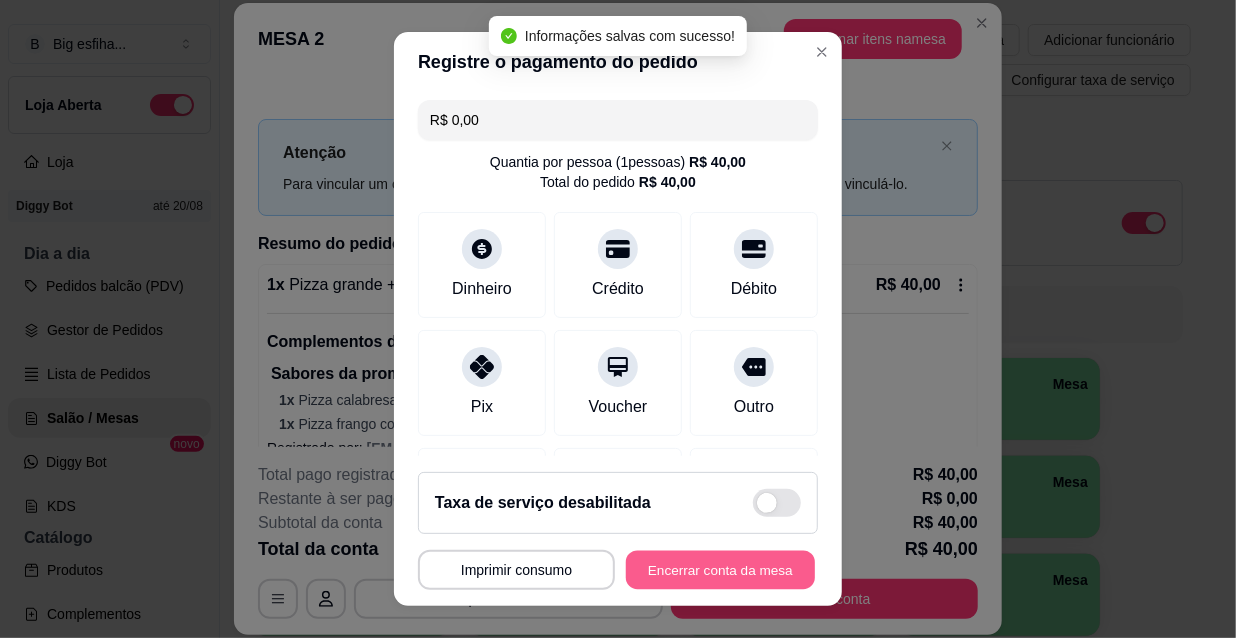 click on "Encerrar conta da mesa" at bounding box center [720, 570] 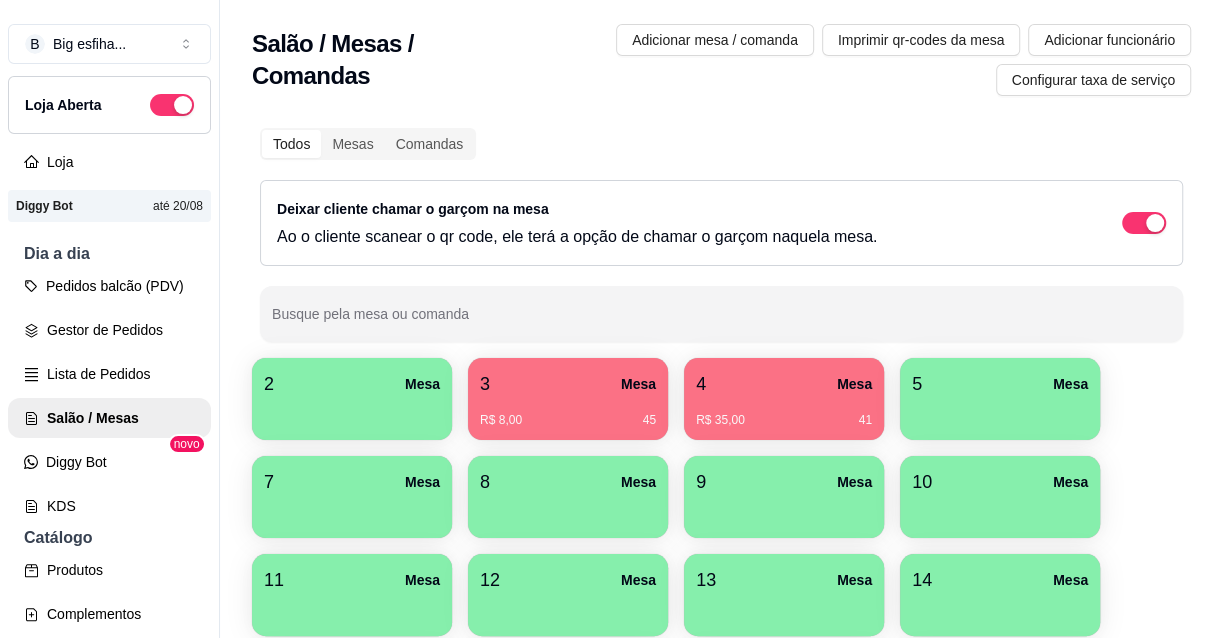 click on "2 Mesa" at bounding box center (352, 399) 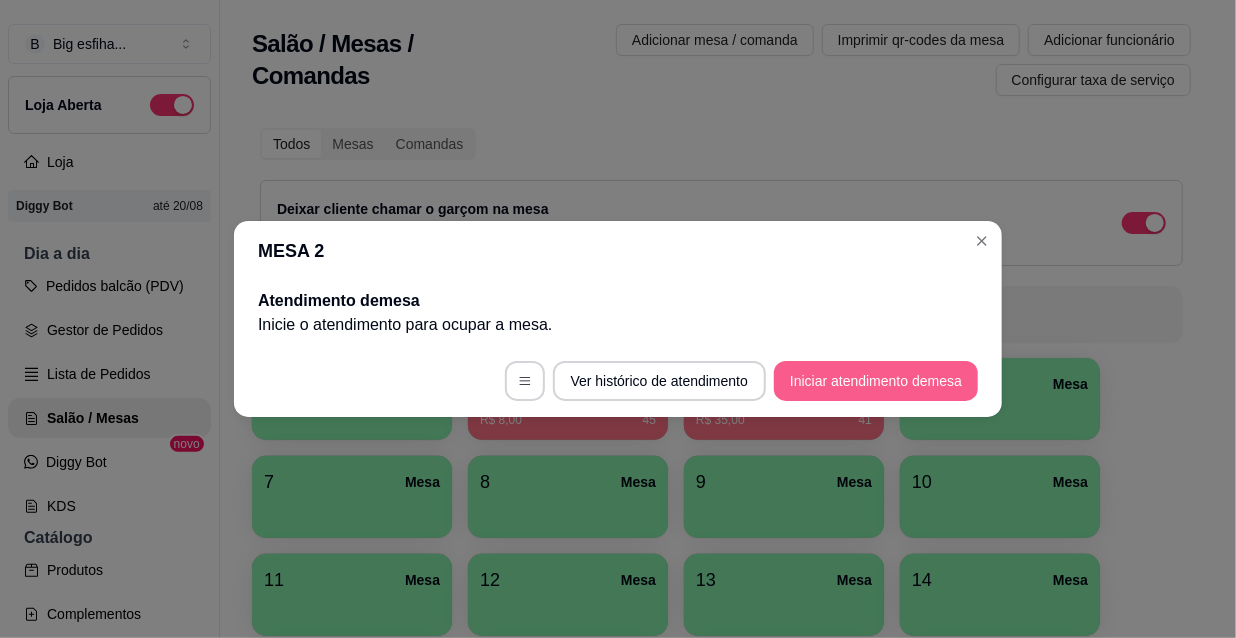 click on "Iniciar atendimento de  mesa" at bounding box center (876, 381) 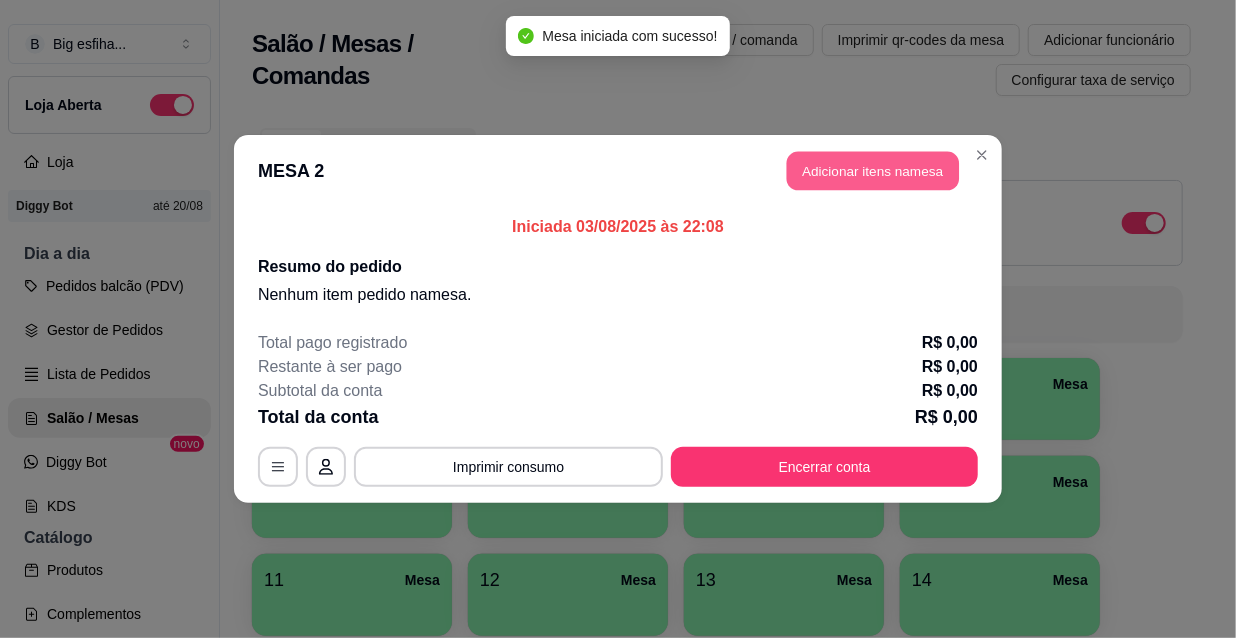 click on "Adicionar itens na  mesa" at bounding box center (873, 171) 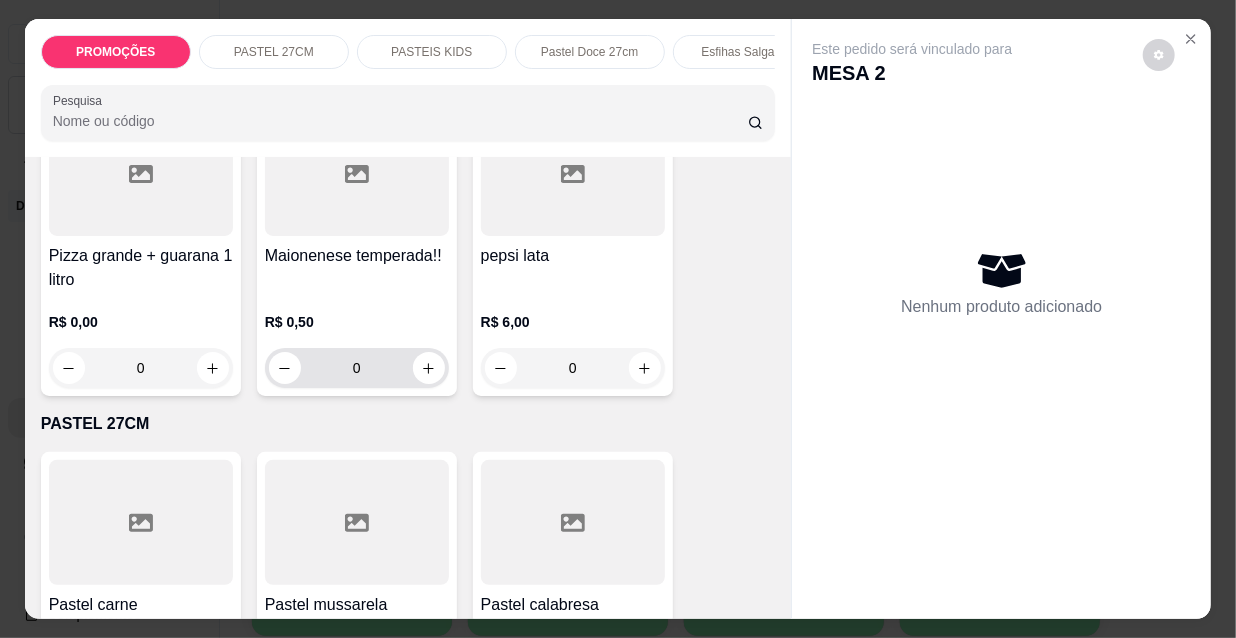 scroll, scrollTop: 363, scrollLeft: 0, axis: vertical 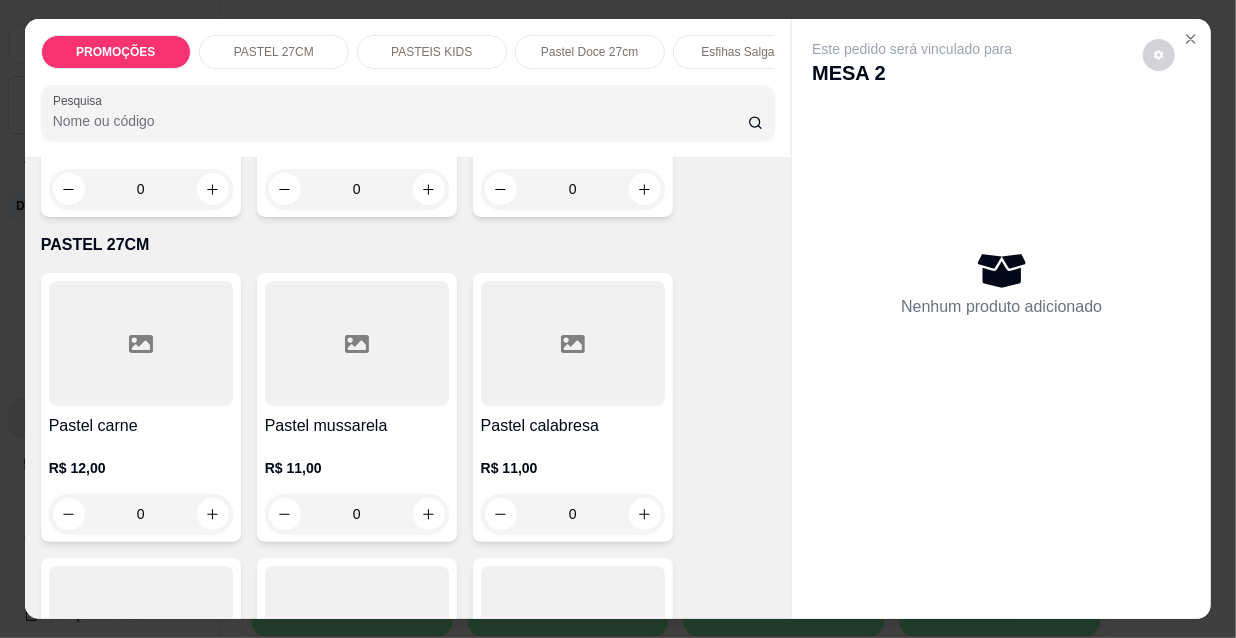 click at bounding box center (141, 343) 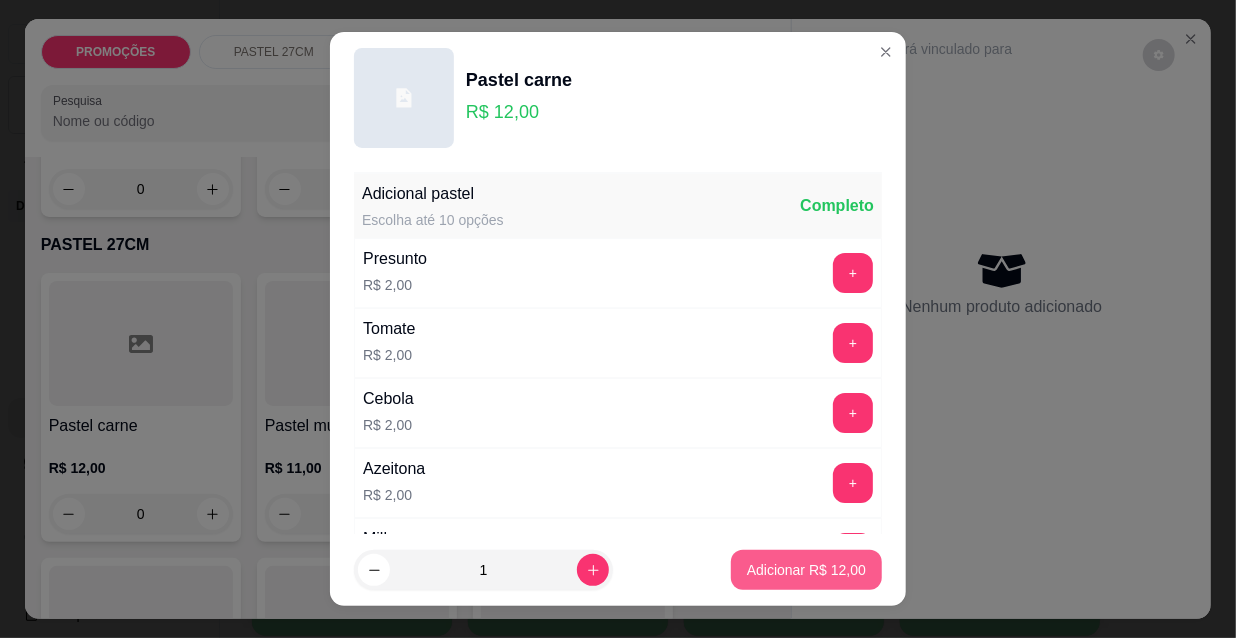 click on "Adicionar   R$ 12,00" at bounding box center (806, 570) 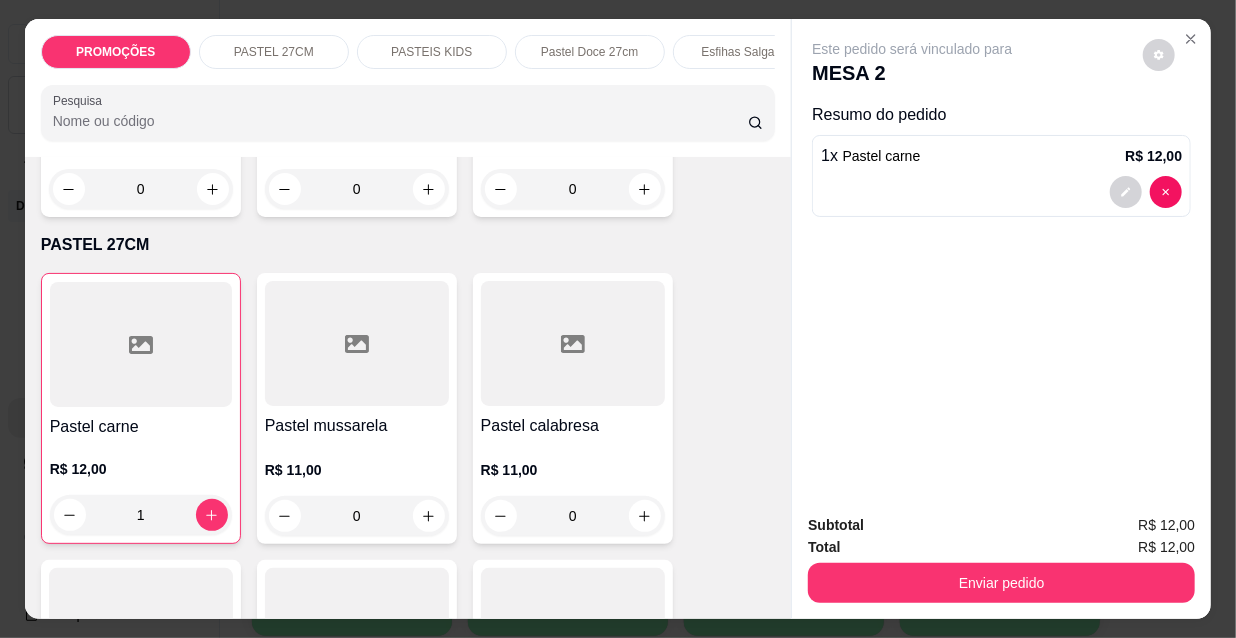 click on "Esfihas Salgadas" at bounding box center (747, 52) 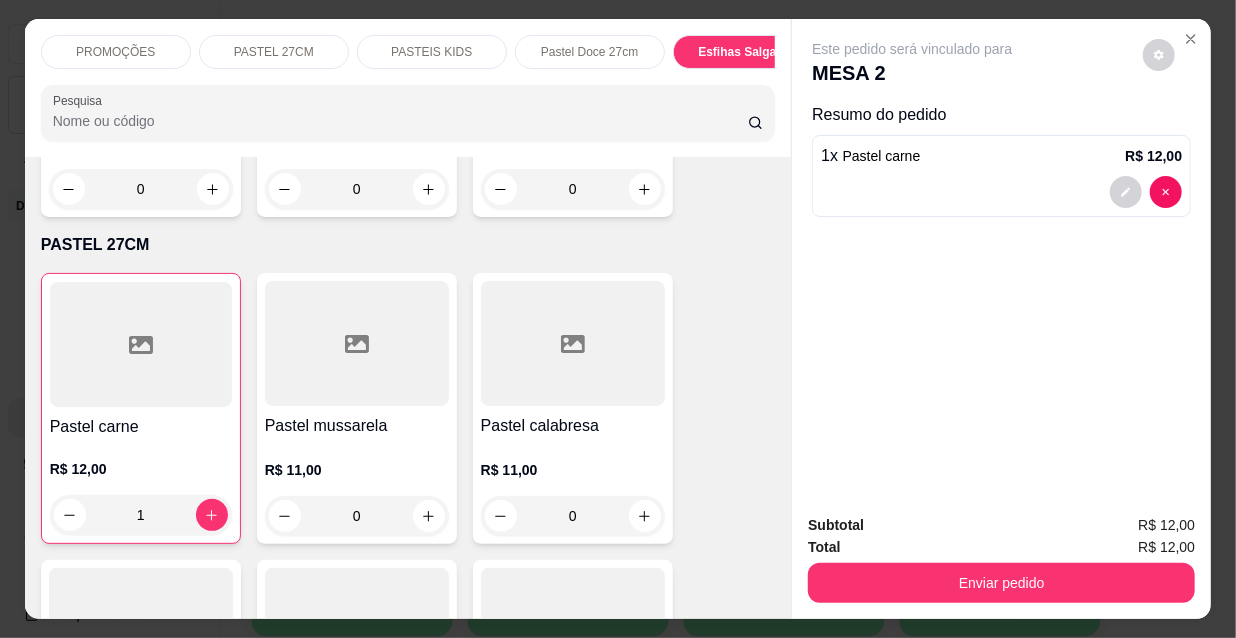 scroll, scrollTop: 9232, scrollLeft: 0, axis: vertical 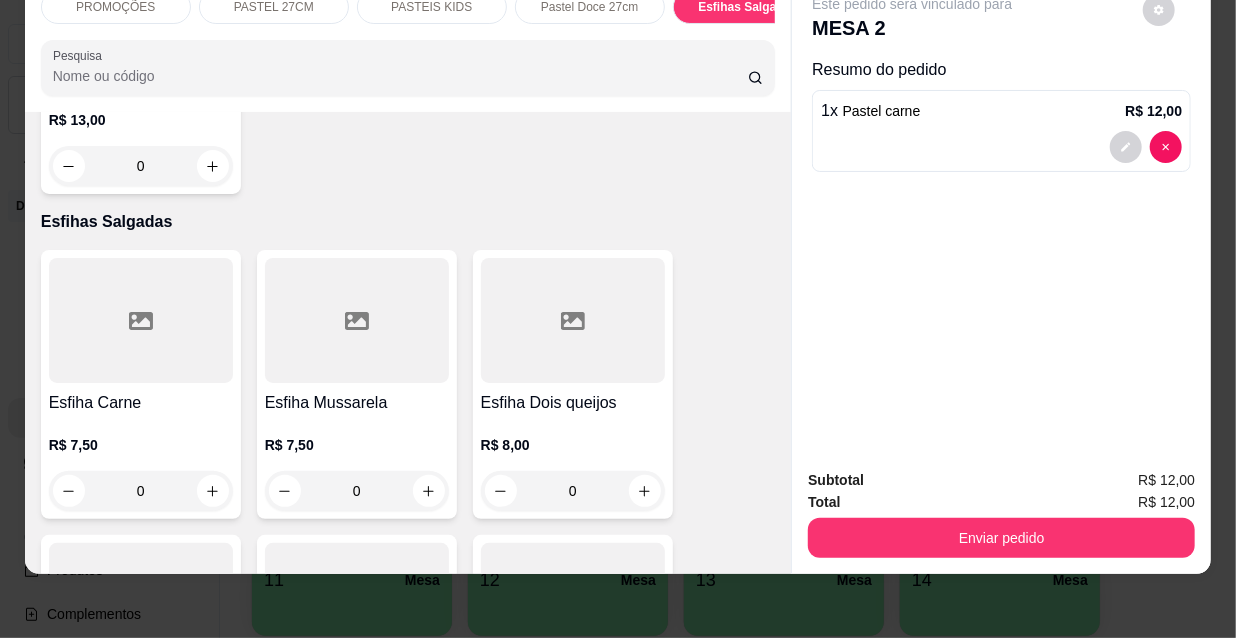 click on "R$ 7,50 0" at bounding box center [141, 473] 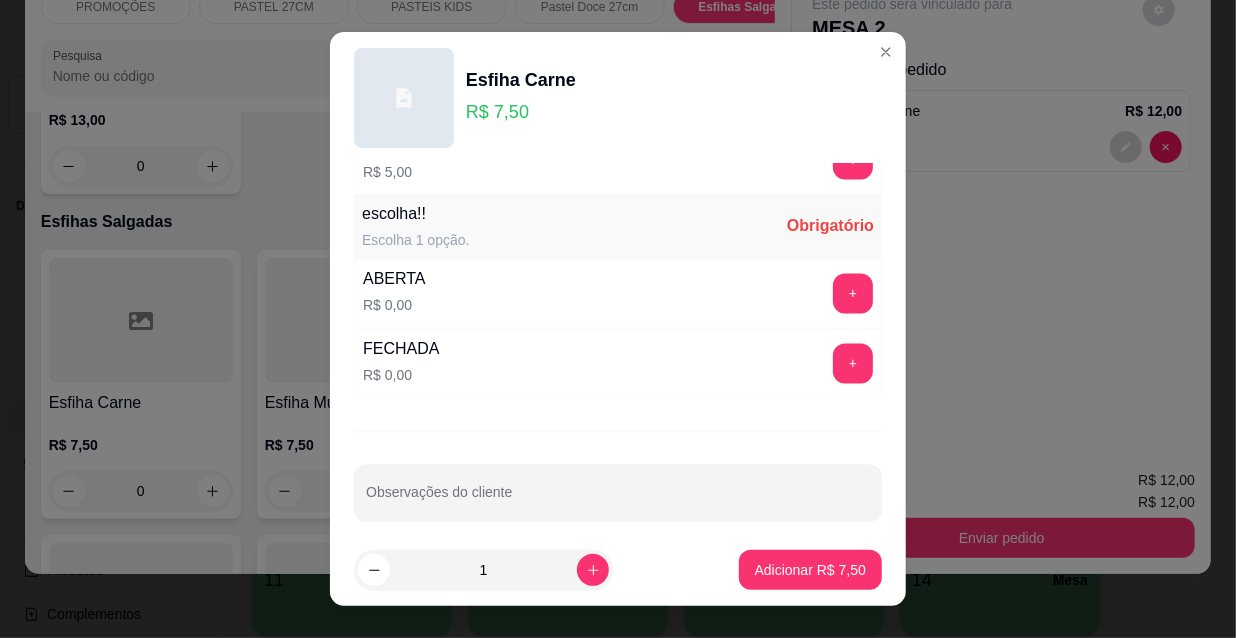 scroll, scrollTop: 1661, scrollLeft: 0, axis: vertical 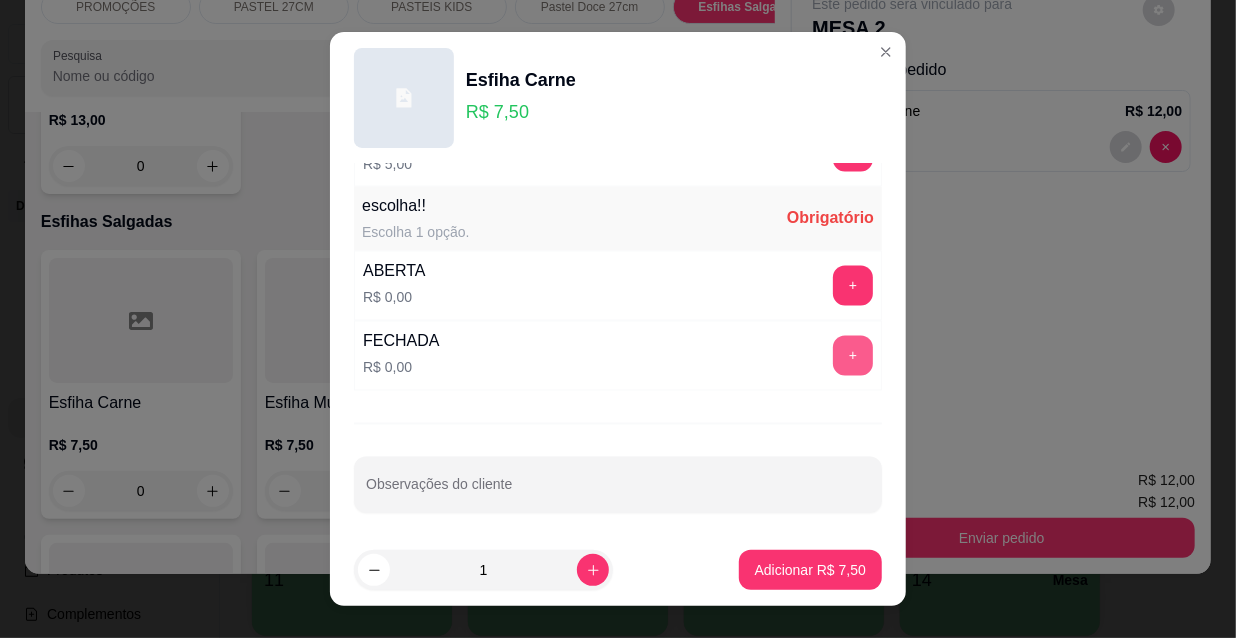 click on "+" at bounding box center (853, 356) 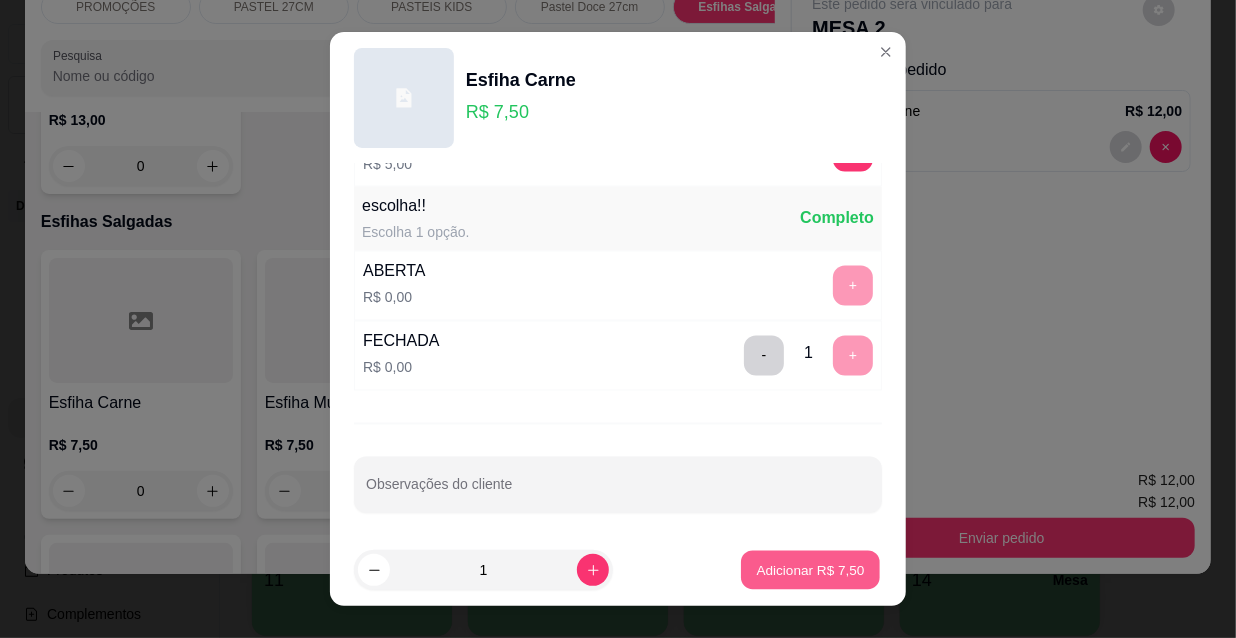 click on "Adicionar   R$ 7,50" at bounding box center [810, 570] 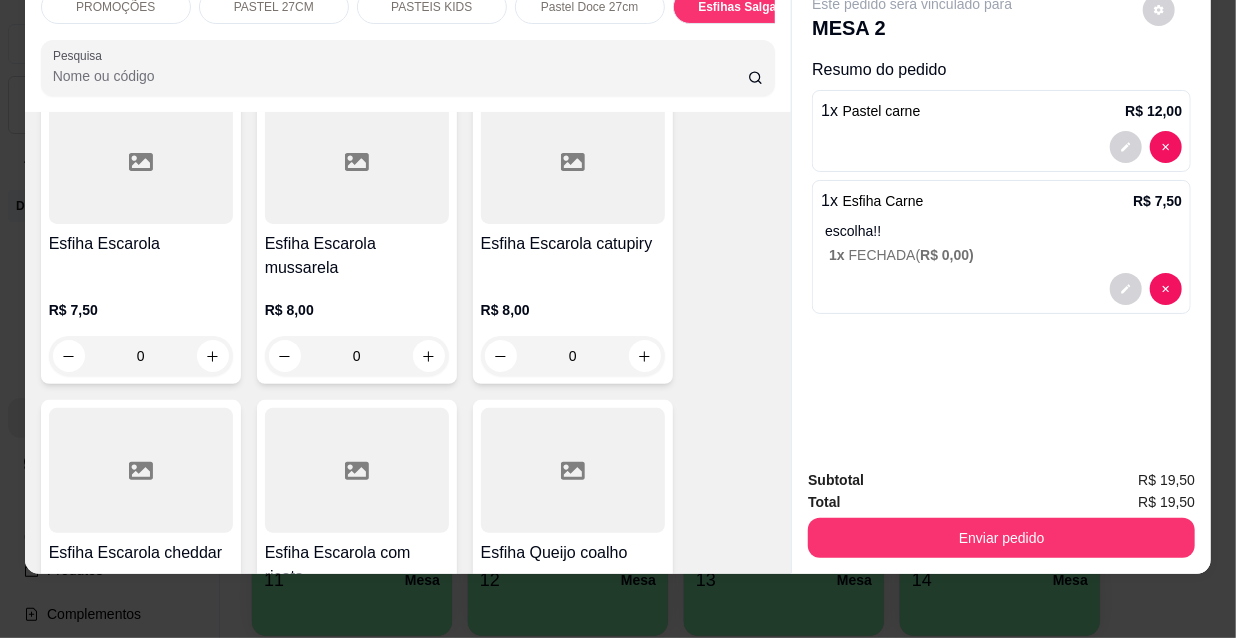 scroll, scrollTop: 12505, scrollLeft: 0, axis: vertical 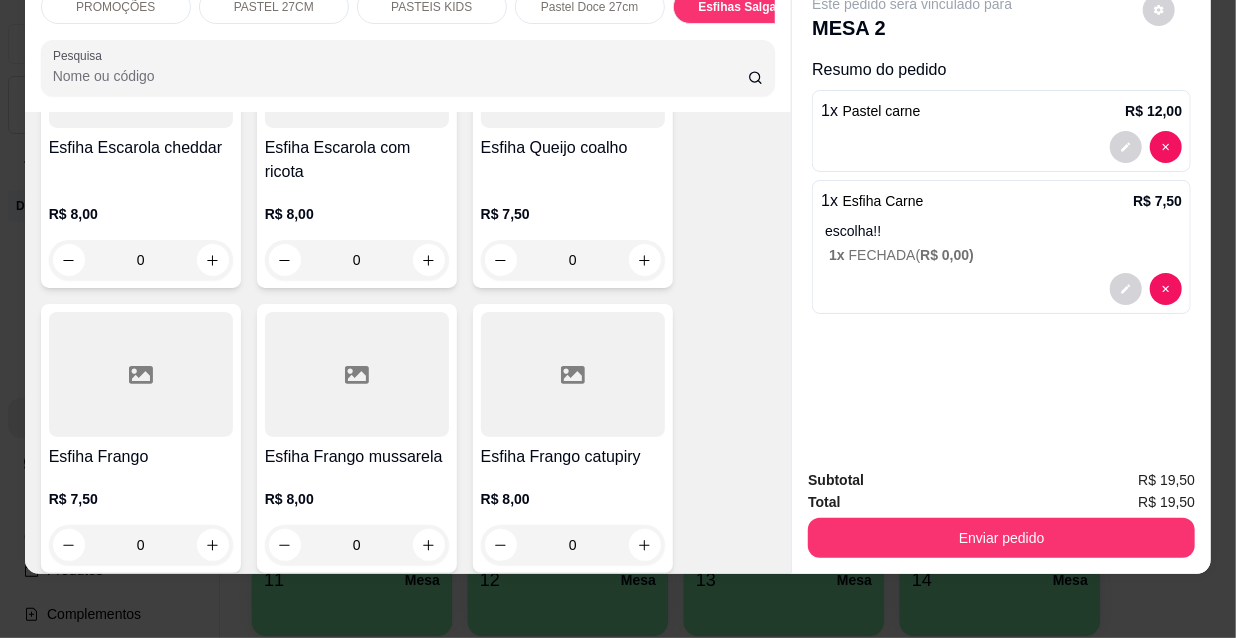 click at bounding box center (141, 374) 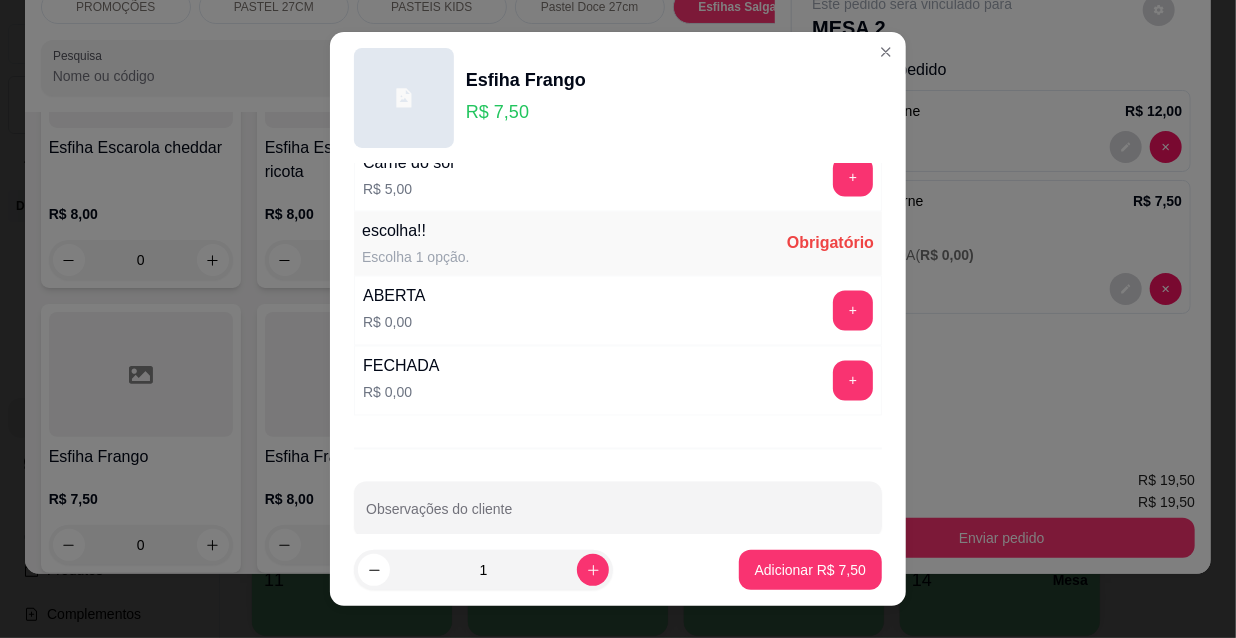 scroll, scrollTop: 1661, scrollLeft: 0, axis: vertical 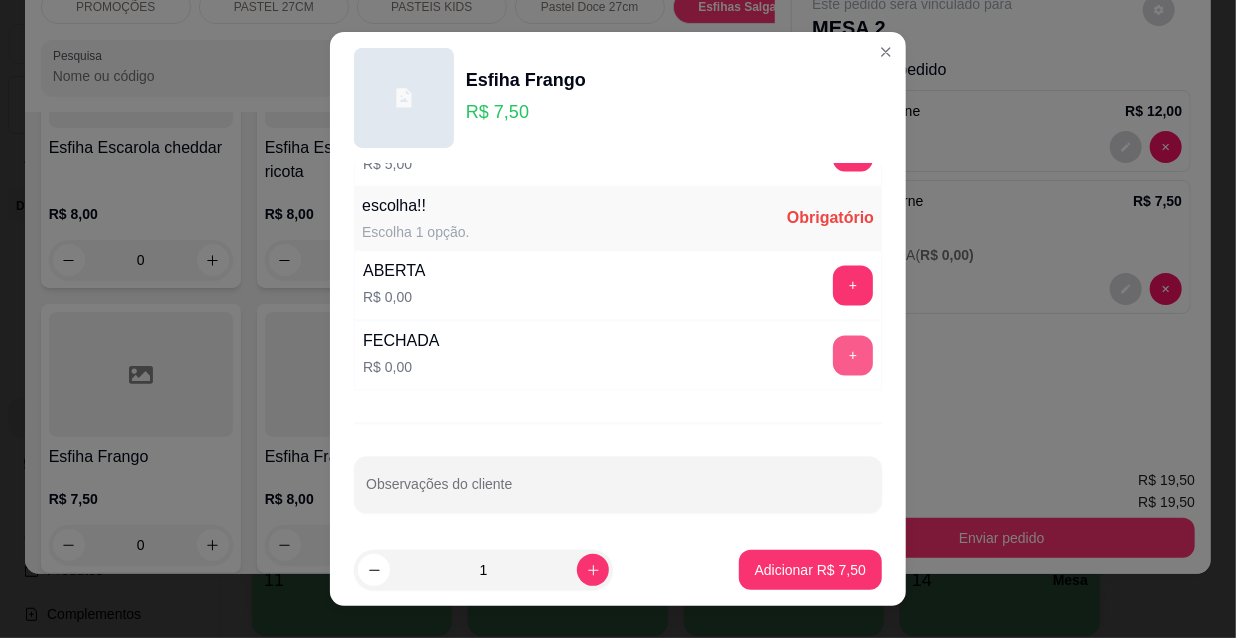 click on "+" at bounding box center (853, 356) 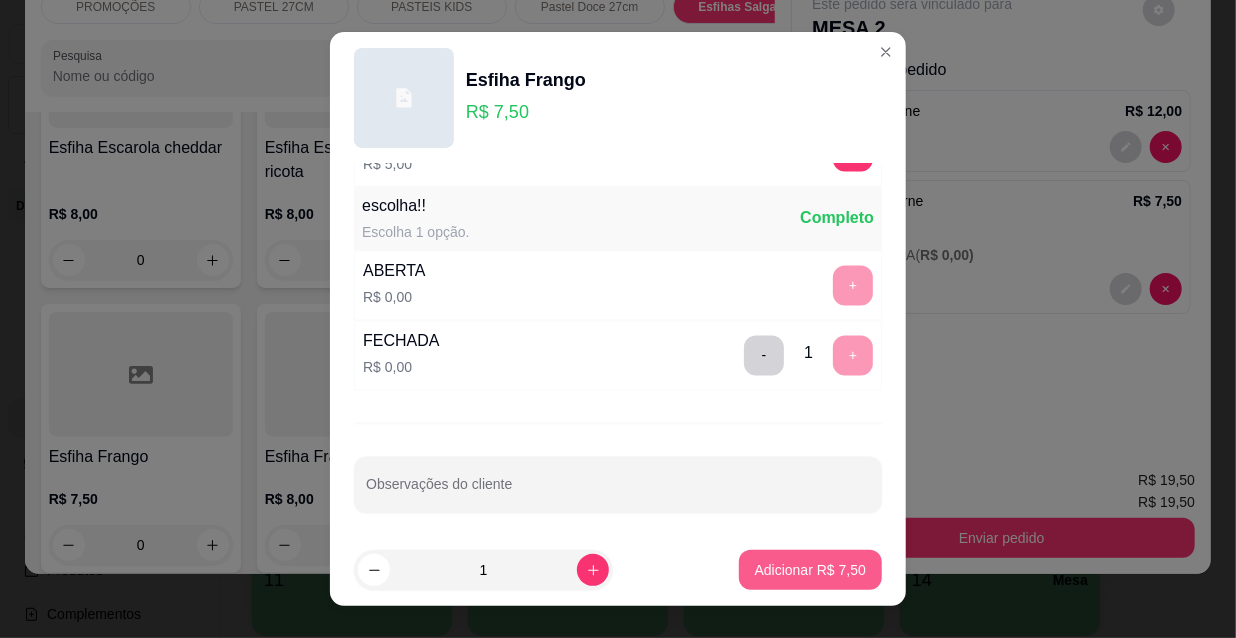 click on "Adicionar   R$ 7,50" at bounding box center [810, 570] 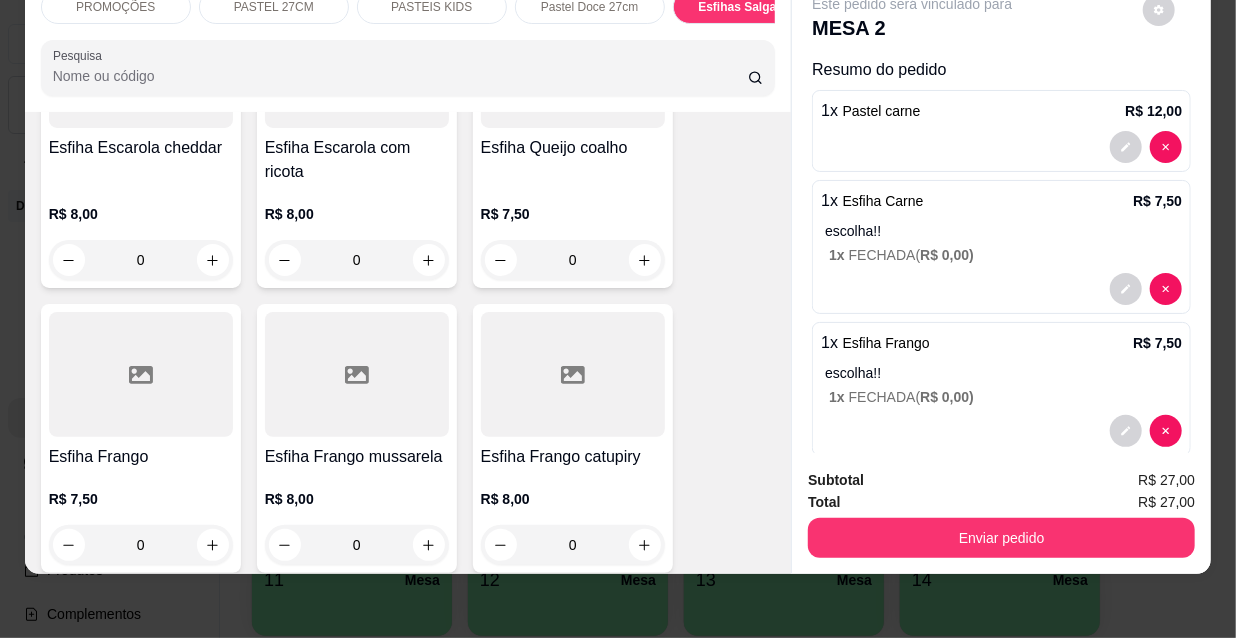 scroll, scrollTop: 0, scrollLeft: 0, axis: both 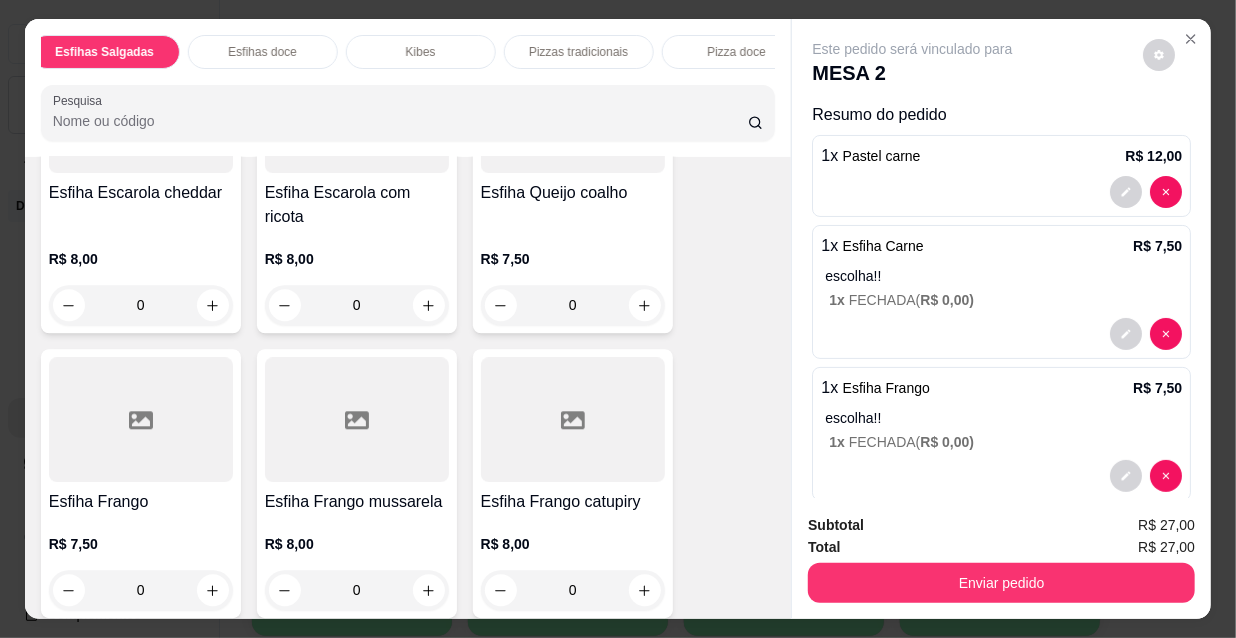 click on "Esfihas doce" at bounding box center (262, 52) 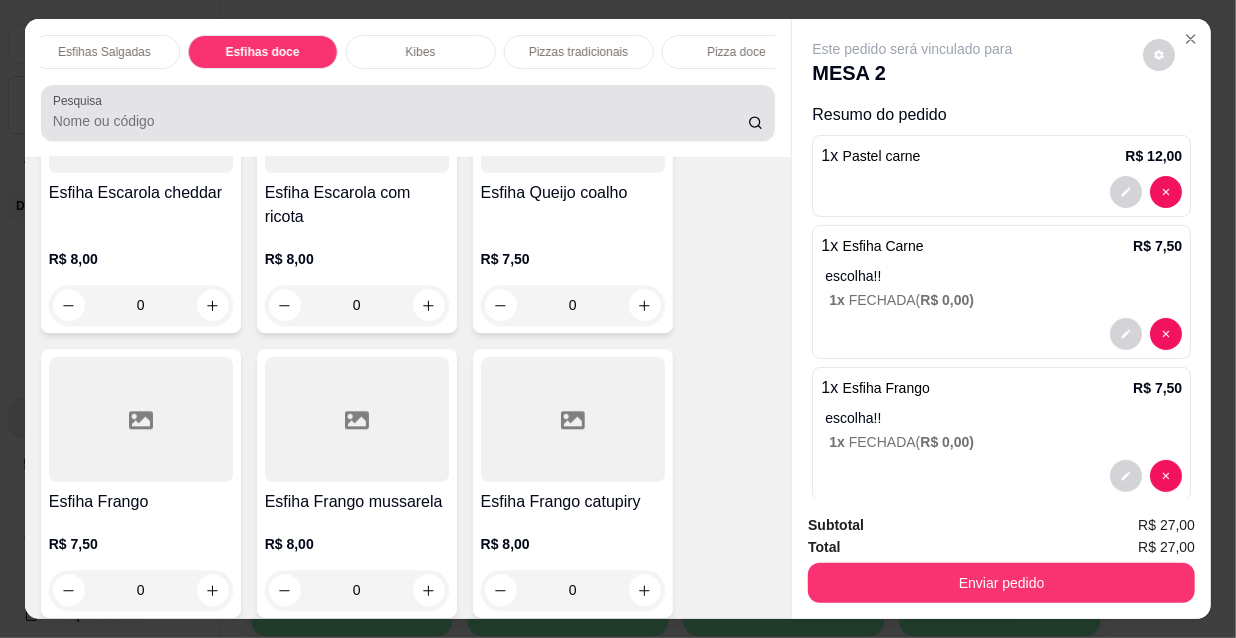 scroll, scrollTop: 15260, scrollLeft: 0, axis: vertical 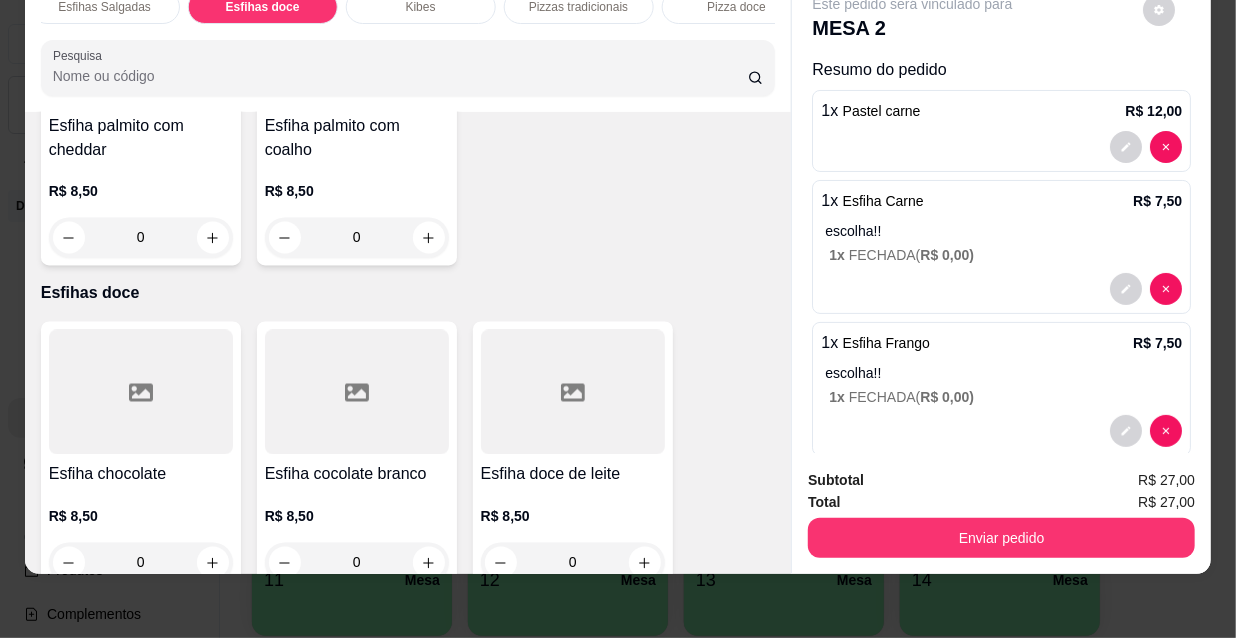 click at bounding box center (141, 392) 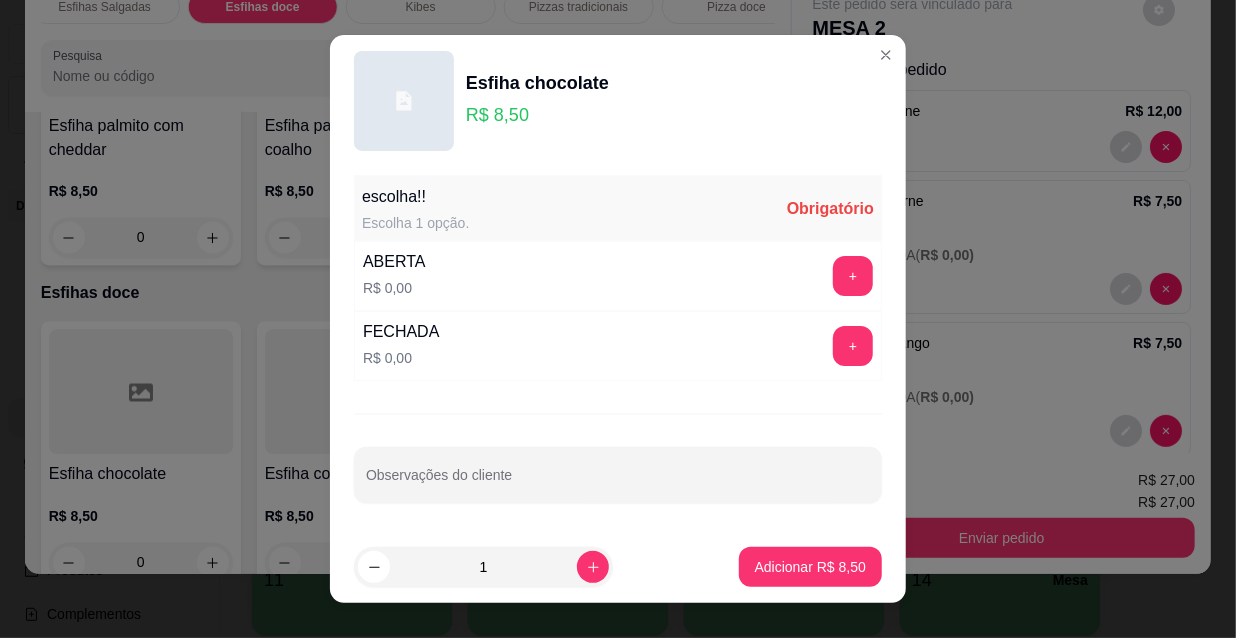 scroll, scrollTop: 28, scrollLeft: 0, axis: vertical 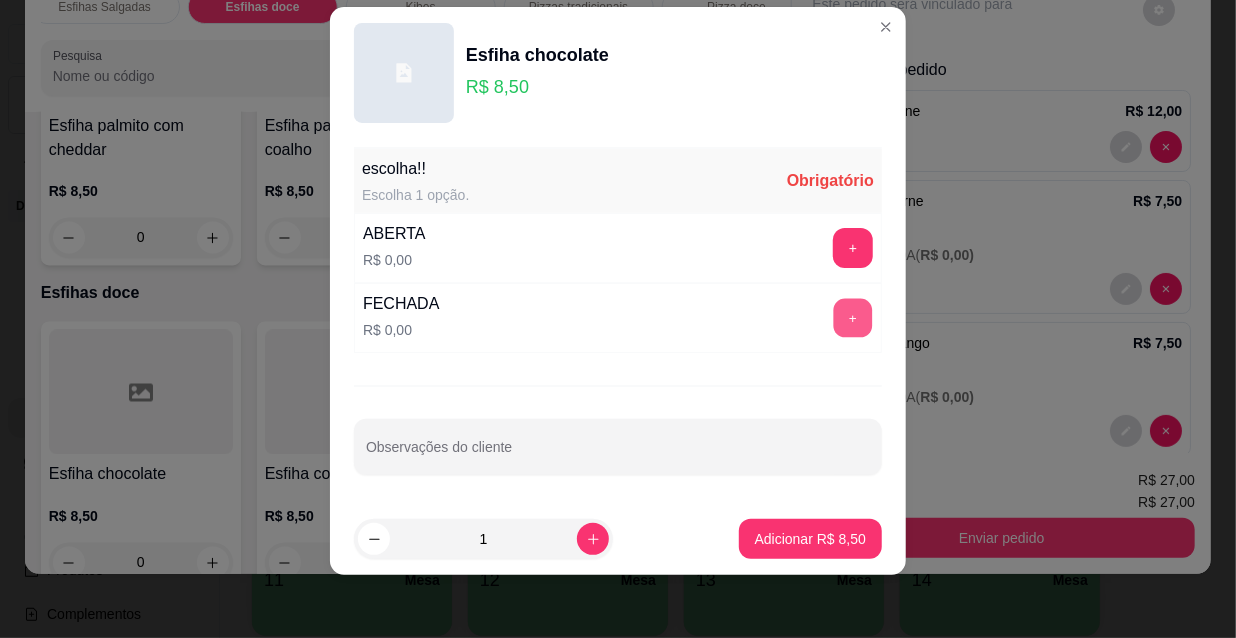 click on "+" at bounding box center [853, 318] 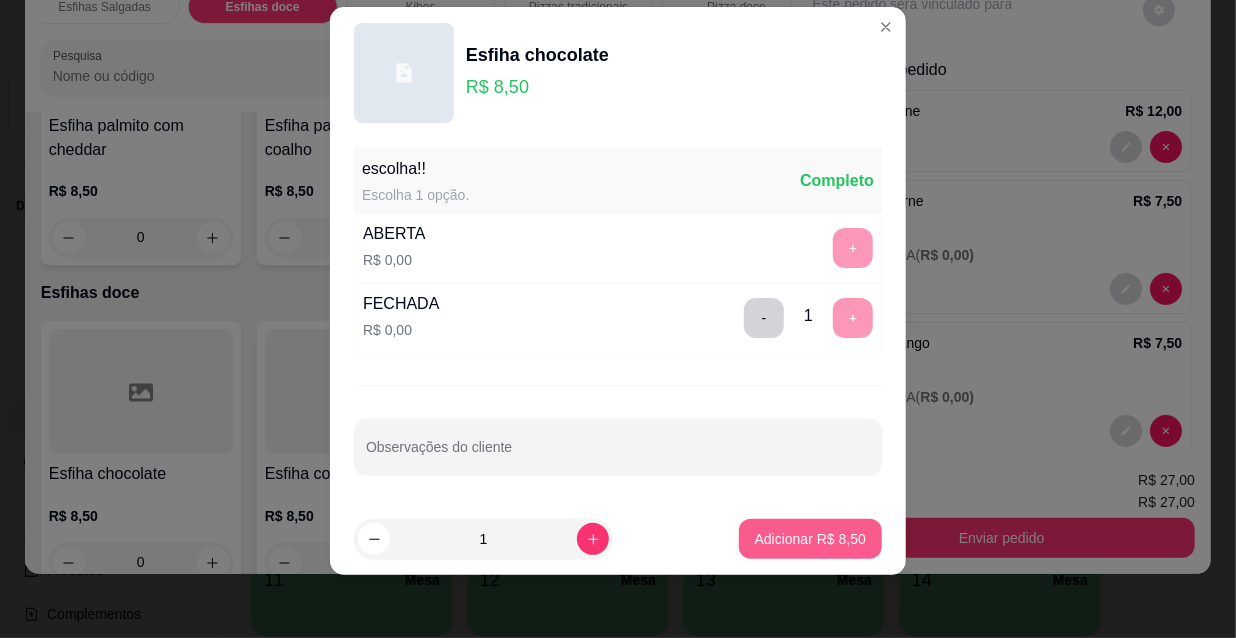 click on "Adicionar   R$ 8,50" at bounding box center [810, 539] 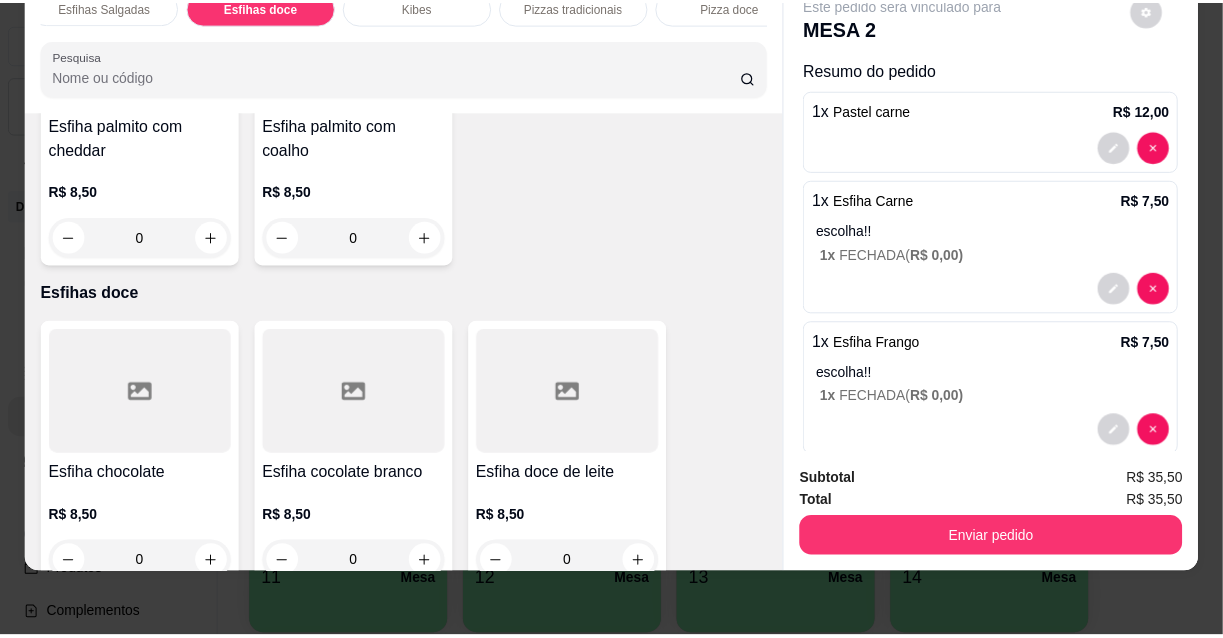 scroll, scrollTop: 171, scrollLeft: 0, axis: vertical 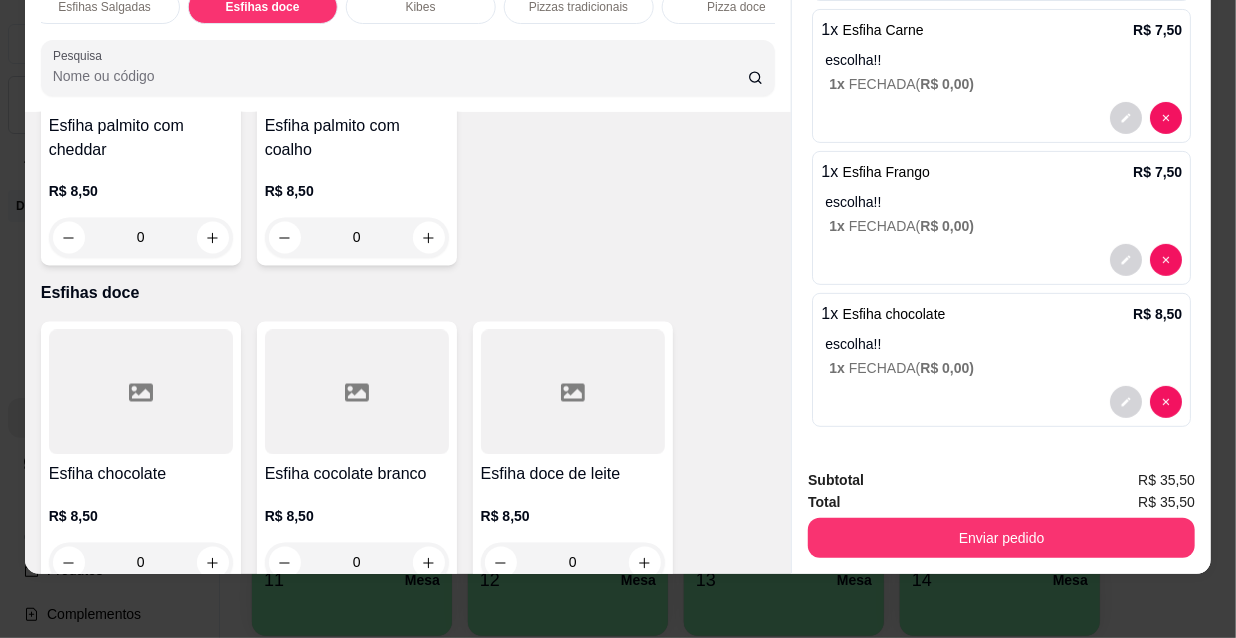 click on "Enviar pedido" at bounding box center (1001, 538) 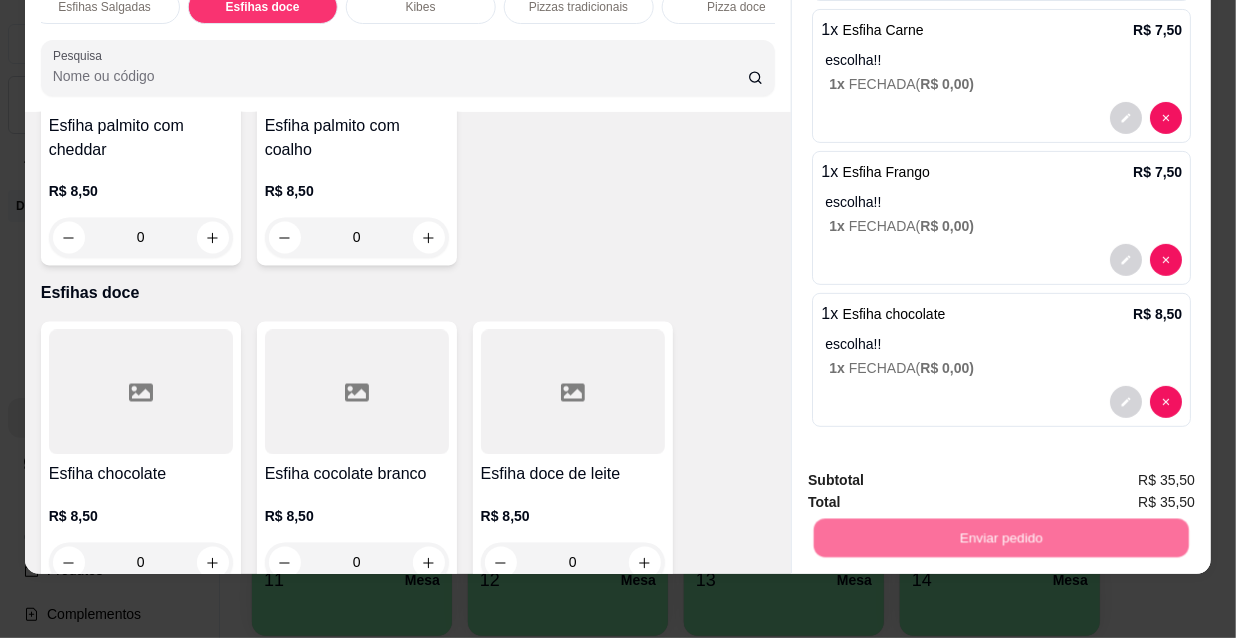 click on "Não registrar e enviar pedido" at bounding box center (937, 475) 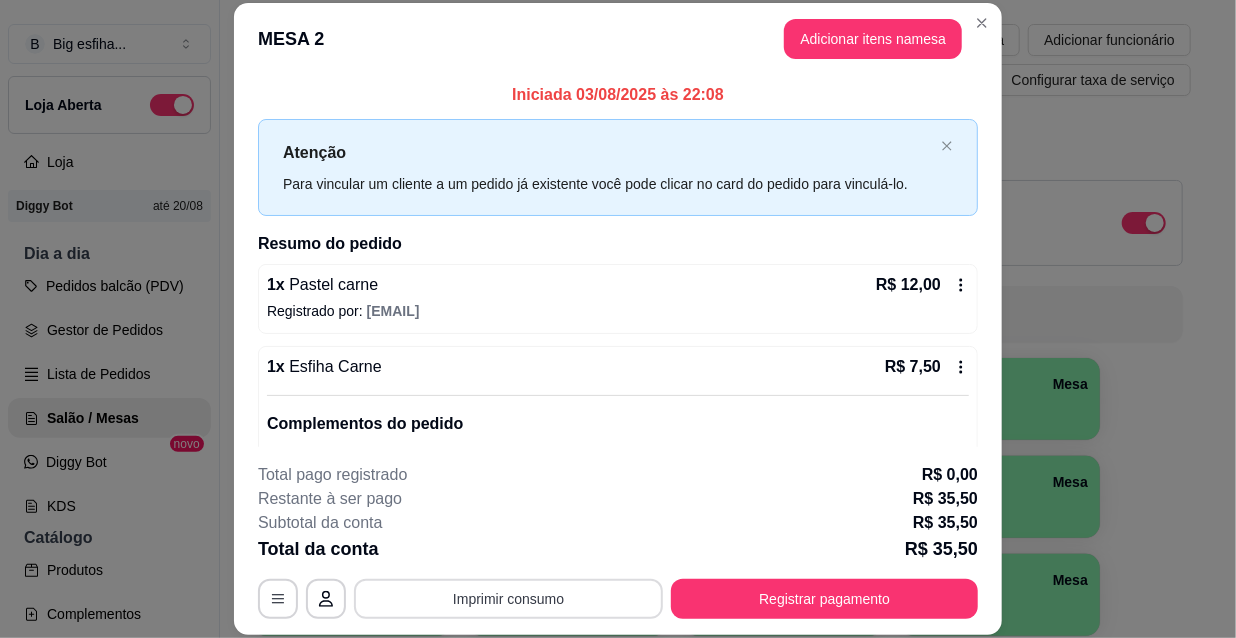 click on "Imprimir consumo" at bounding box center [508, 599] 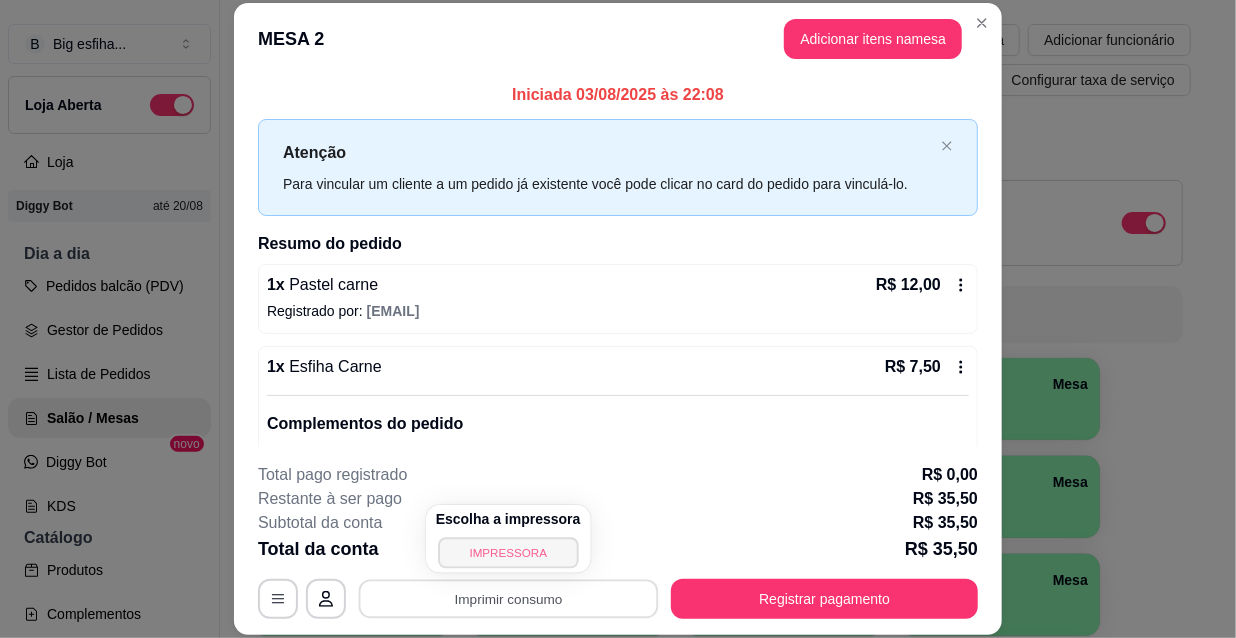 click on "IMPRESSORA" at bounding box center (508, 552) 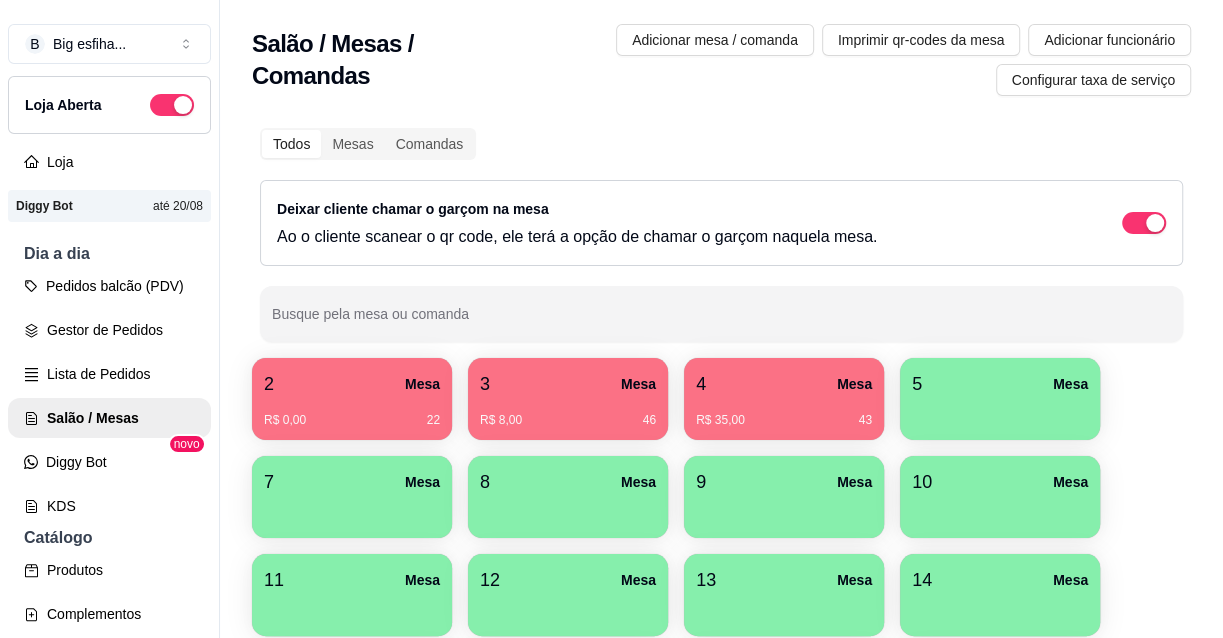 click on "R$ 35,00 43" at bounding box center [784, 420] 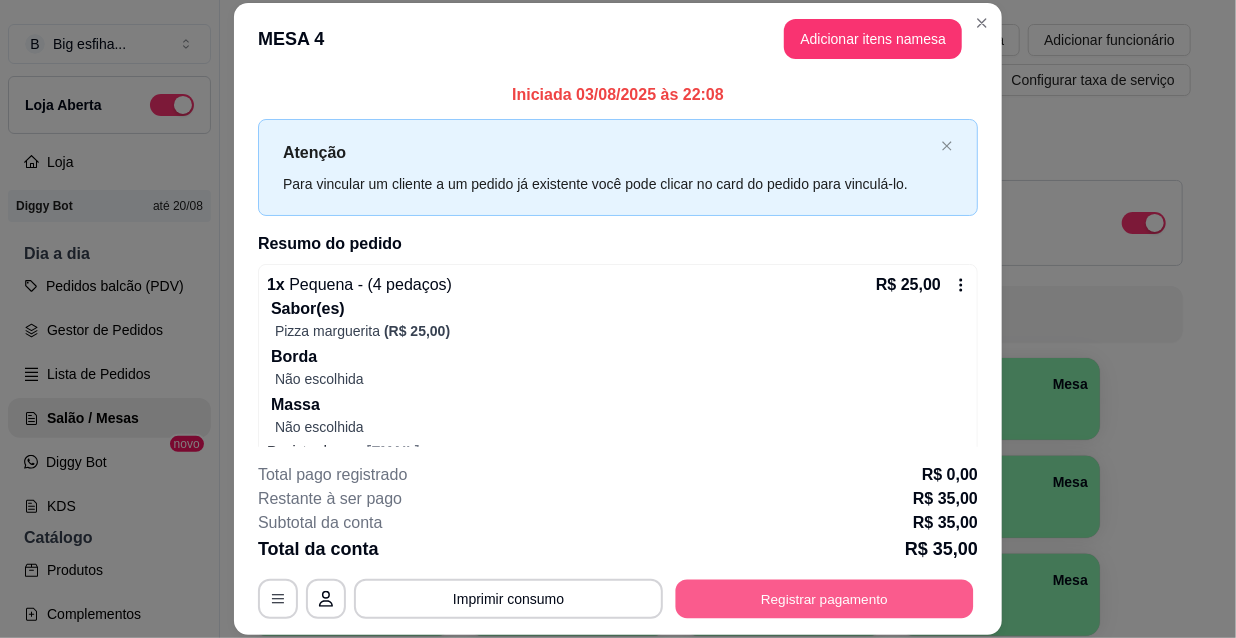 click on "Registrar pagamento" at bounding box center [825, 598] 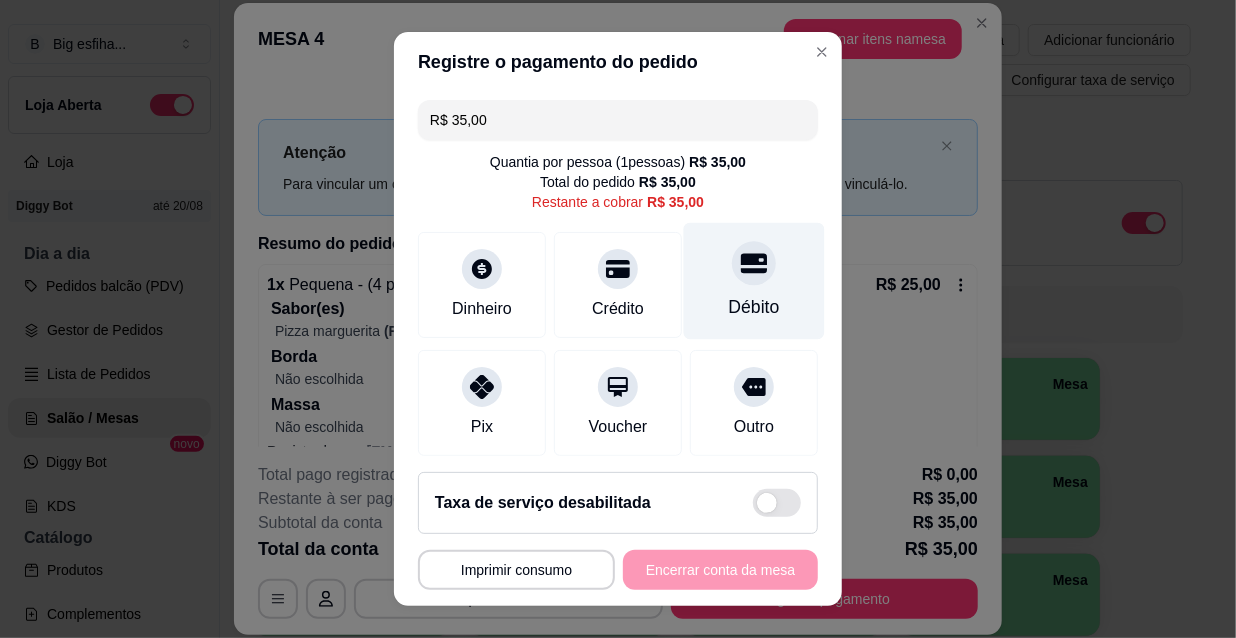click on "Débito" at bounding box center (754, 307) 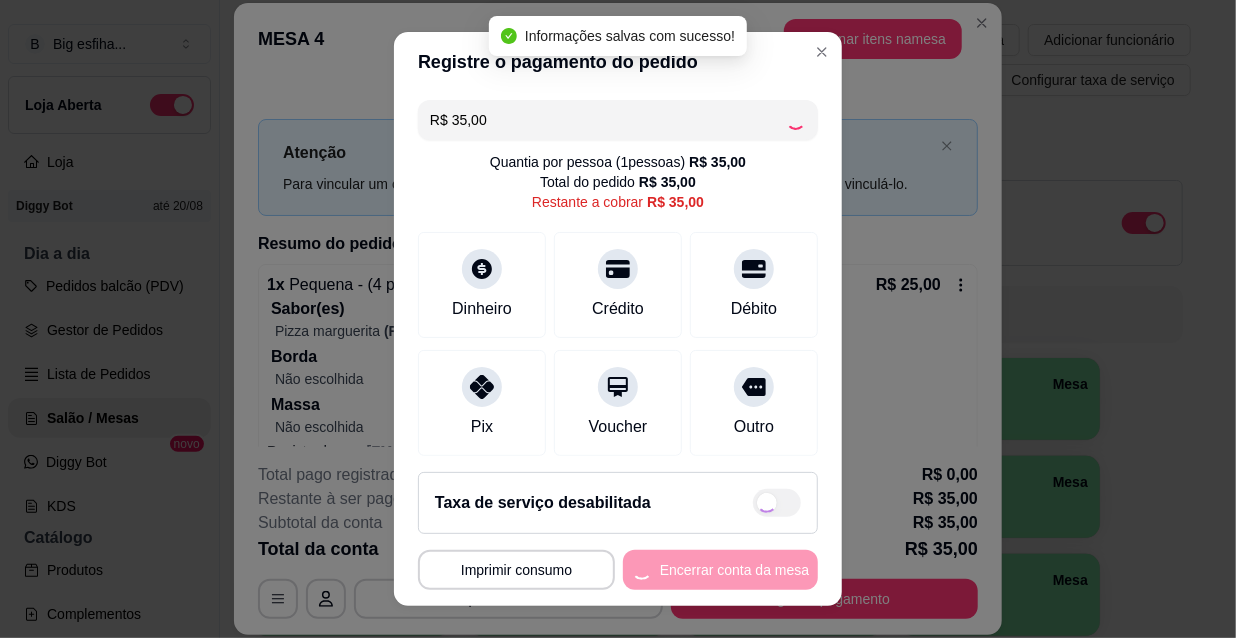 drag, startPoint x: 693, startPoint y: 551, endPoint x: 711, endPoint y: 574, distance: 29.206163 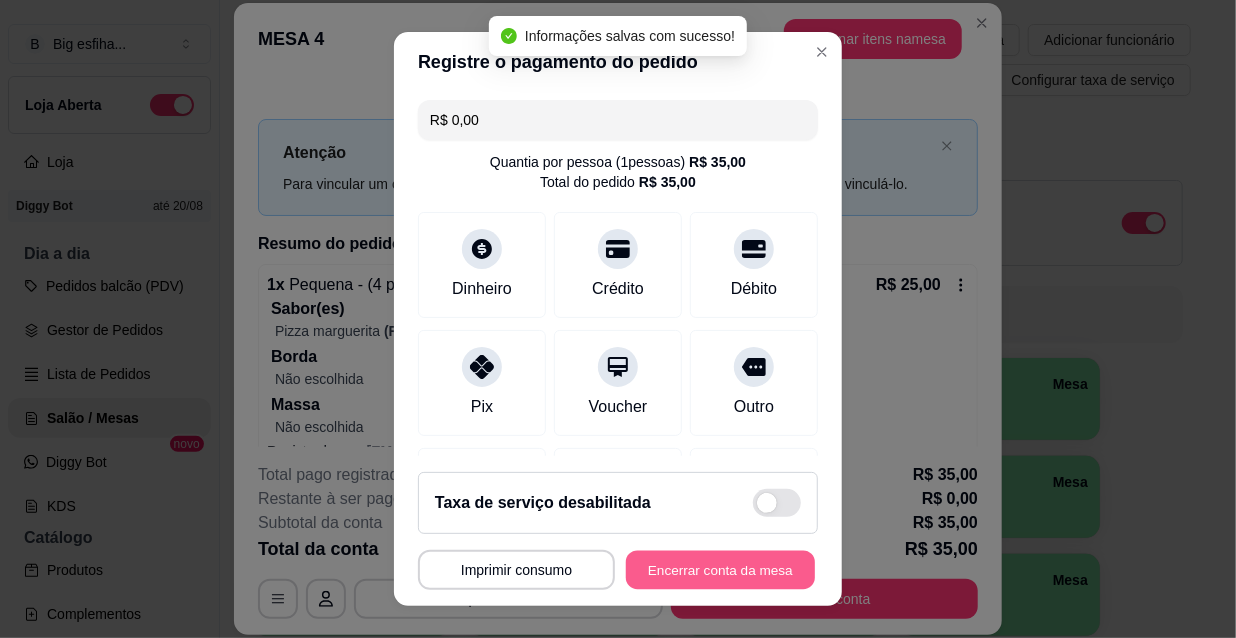 click on "Encerrar conta da mesa" at bounding box center (720, 570) 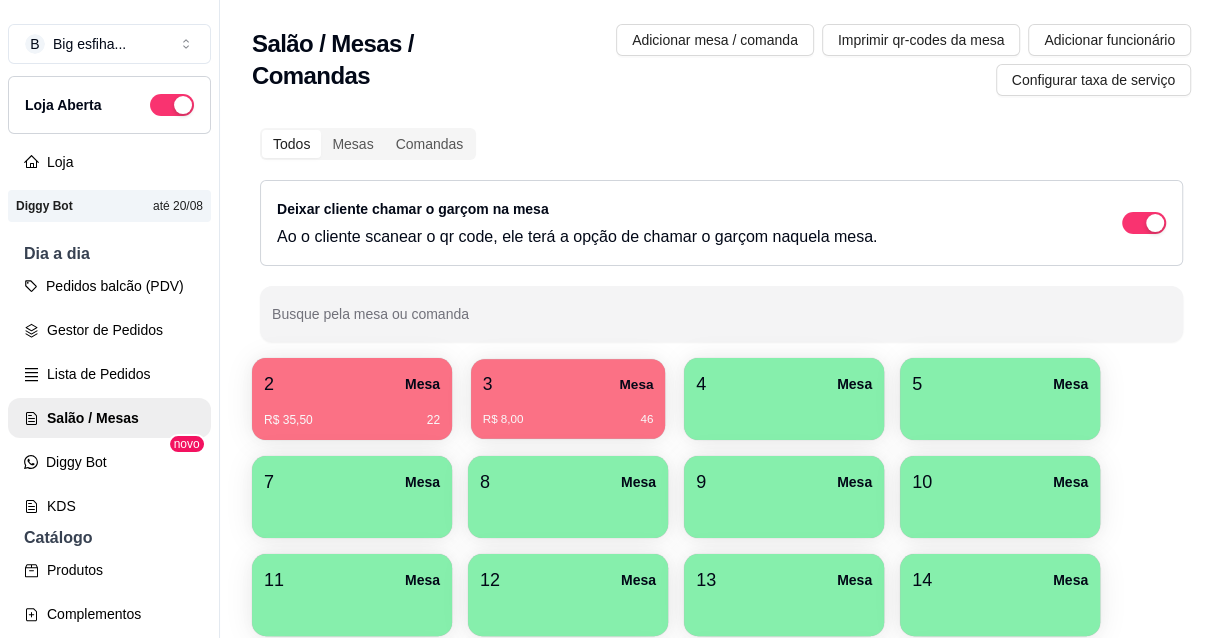 click on "3 Mesa" at bounding box center (568, 384) 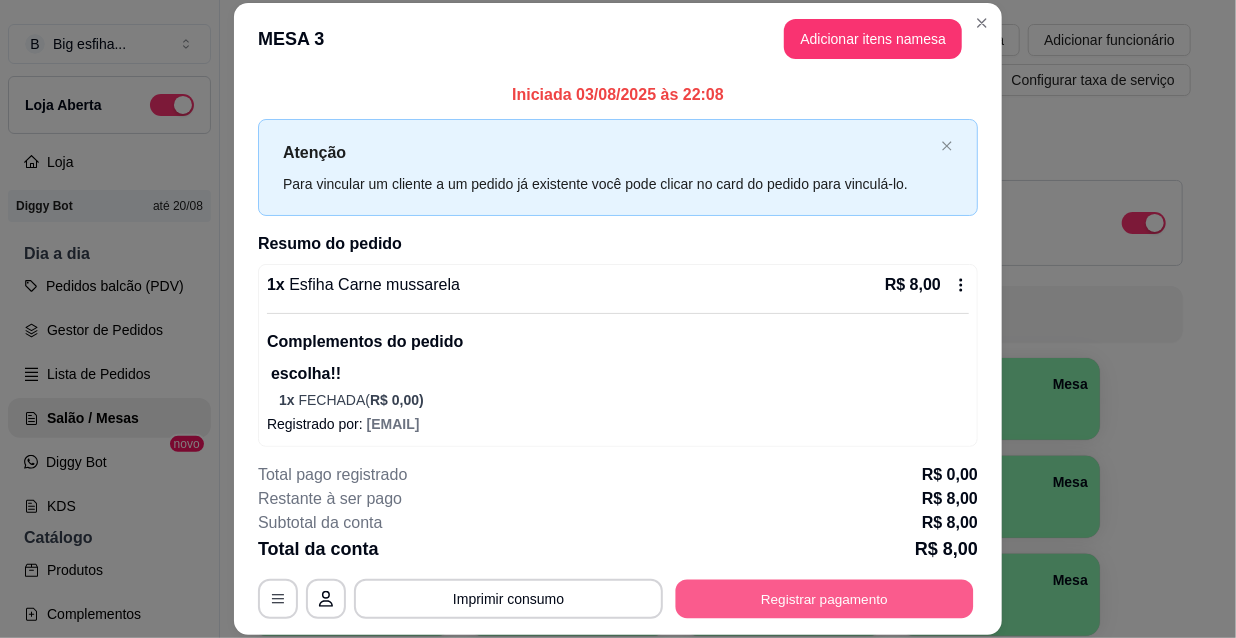 click on "Registrar pagamento" at bounding box center (825, 598) 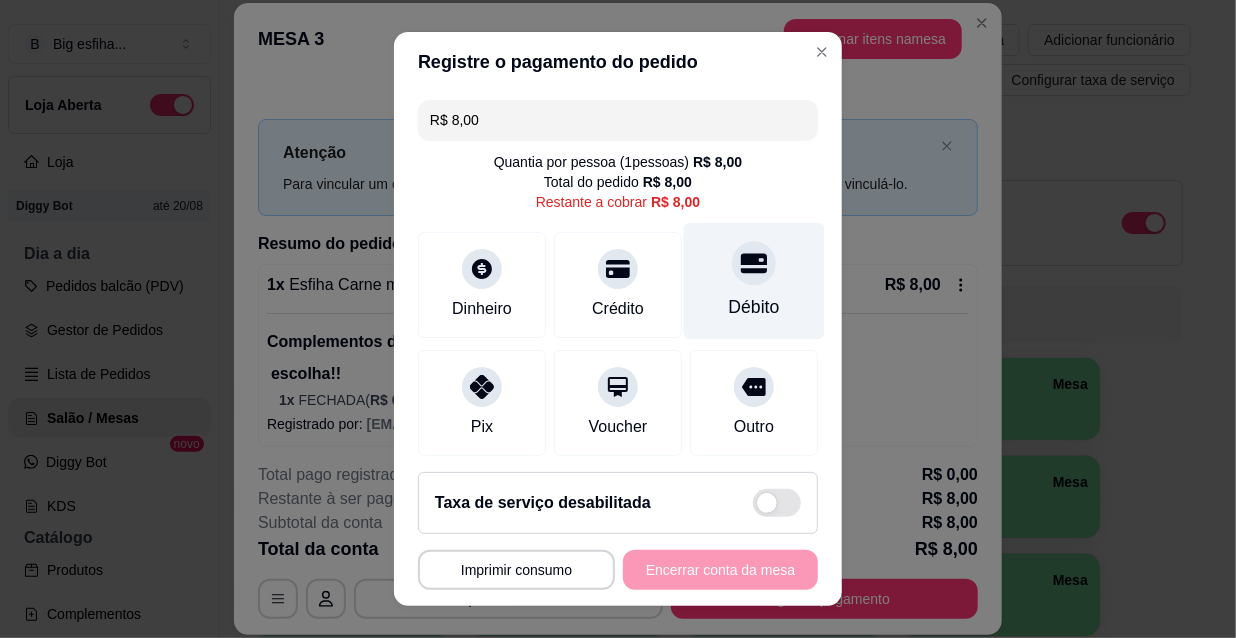 click on "Débito" at bounding box center (754, 281) 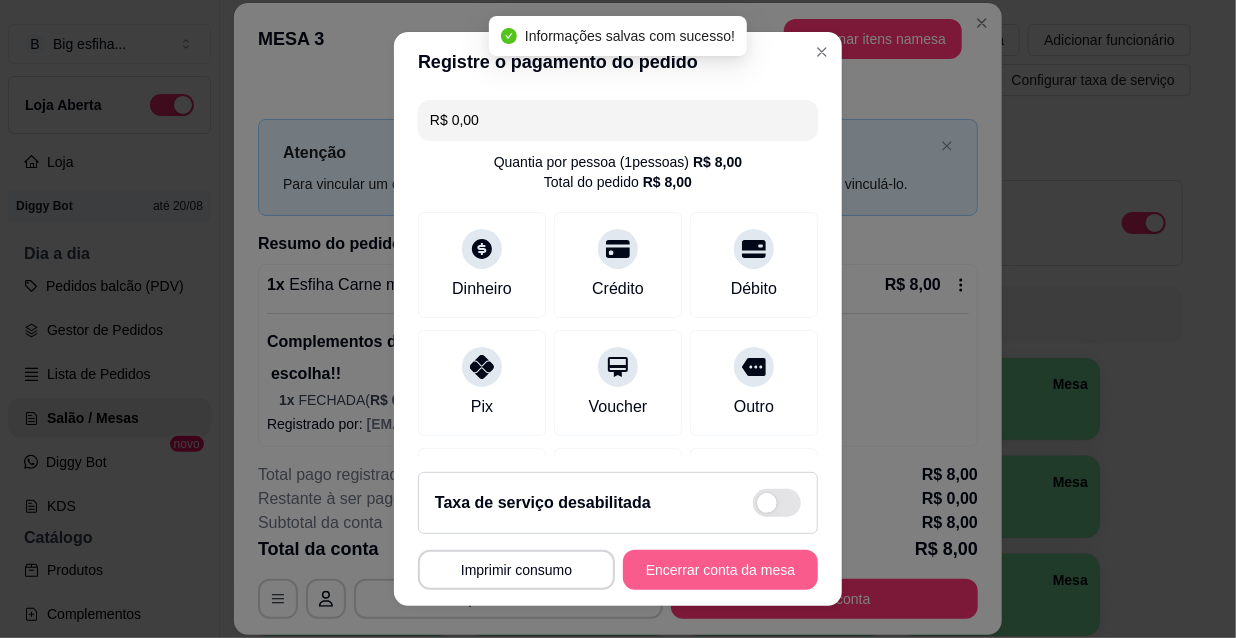 type on "R$ 0,00" 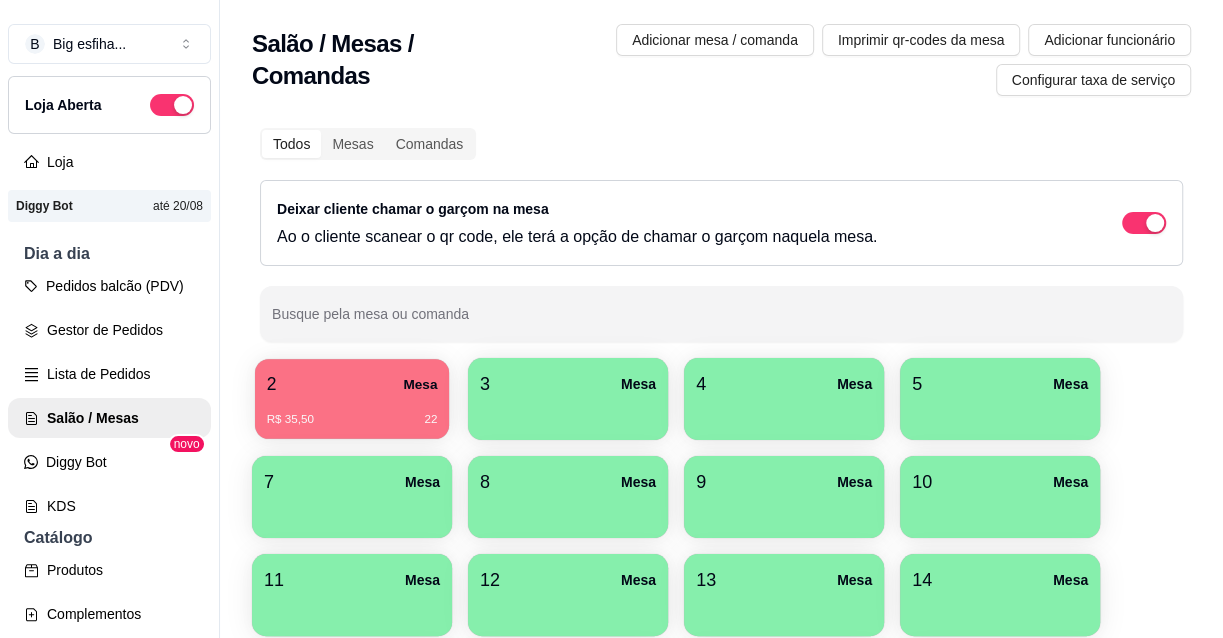 click on "2 Mesa" at bounding box center [352, 384] 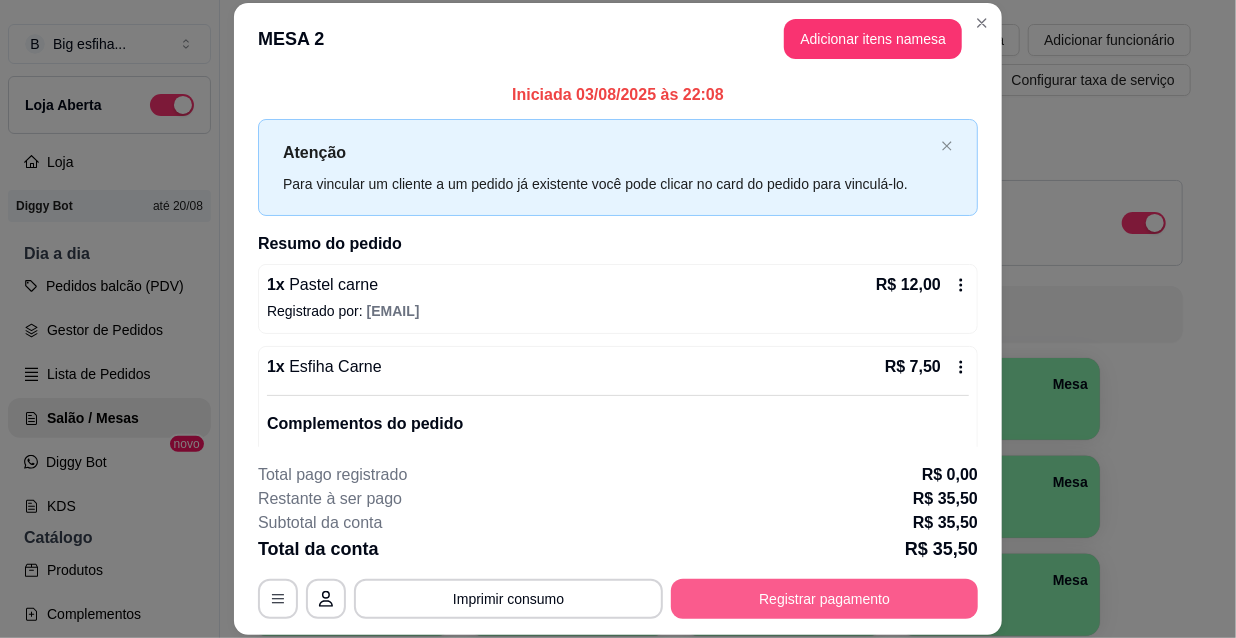 click on "Registrar pagamento" at bounding box center [824, 599] 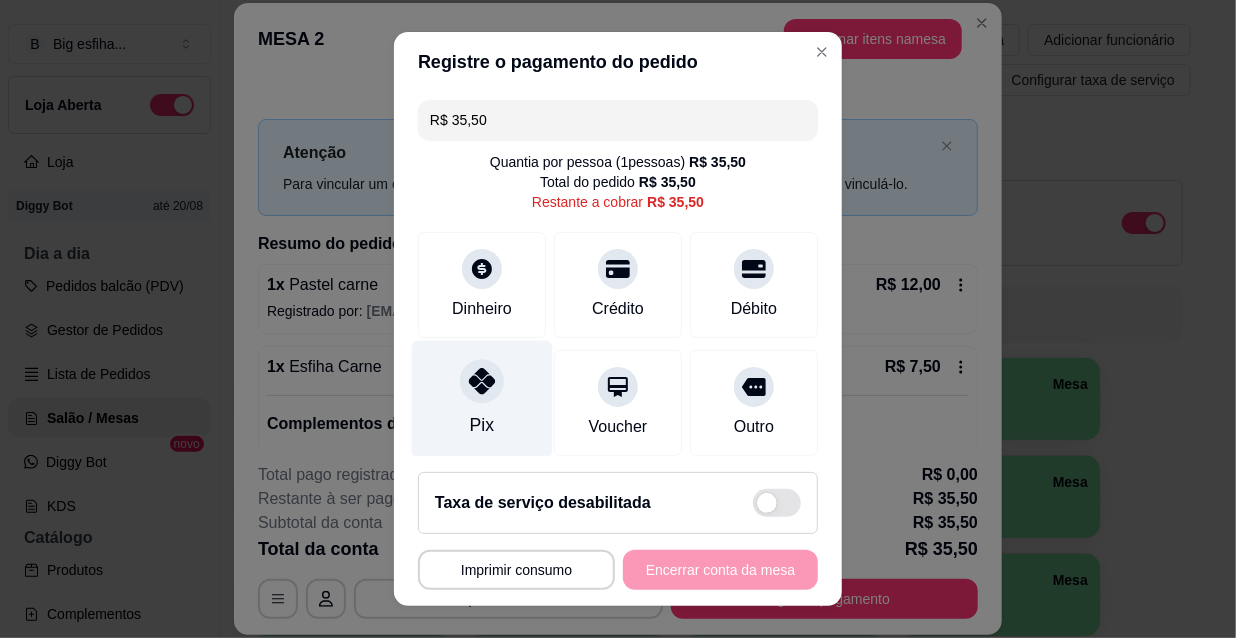 click 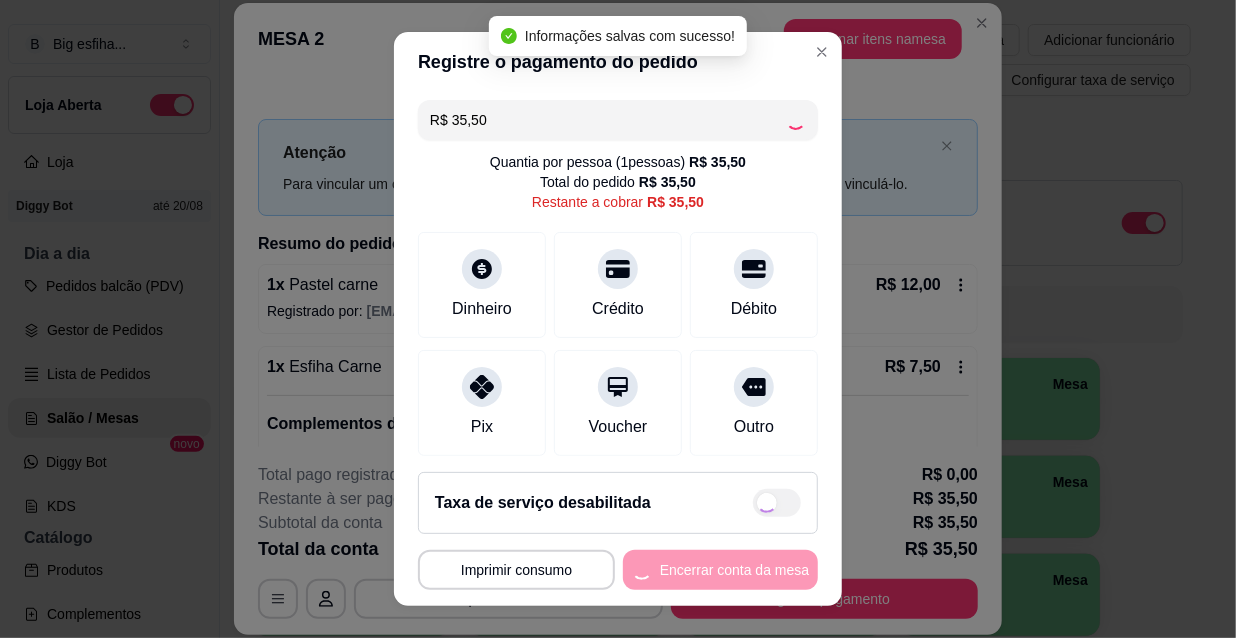 type on "R$ 0,00" 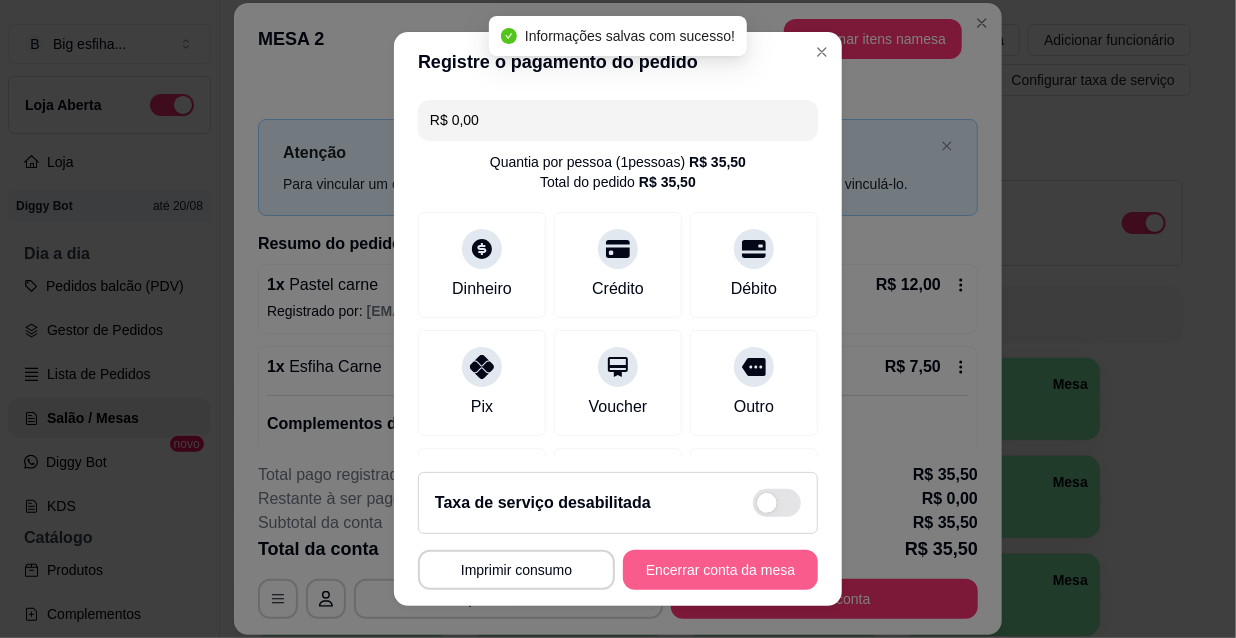 click on "Encerrar conta da mesa" at bounding box center (720, 570) 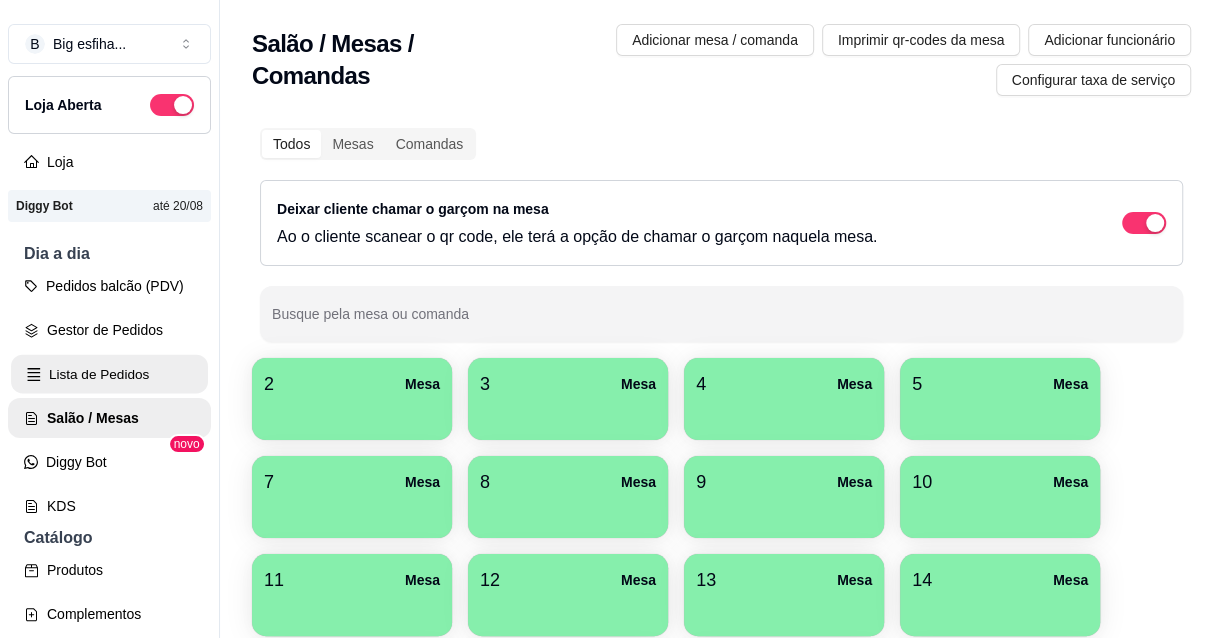 click on "Lista de Pedidos" at bounding box center (109, 374) 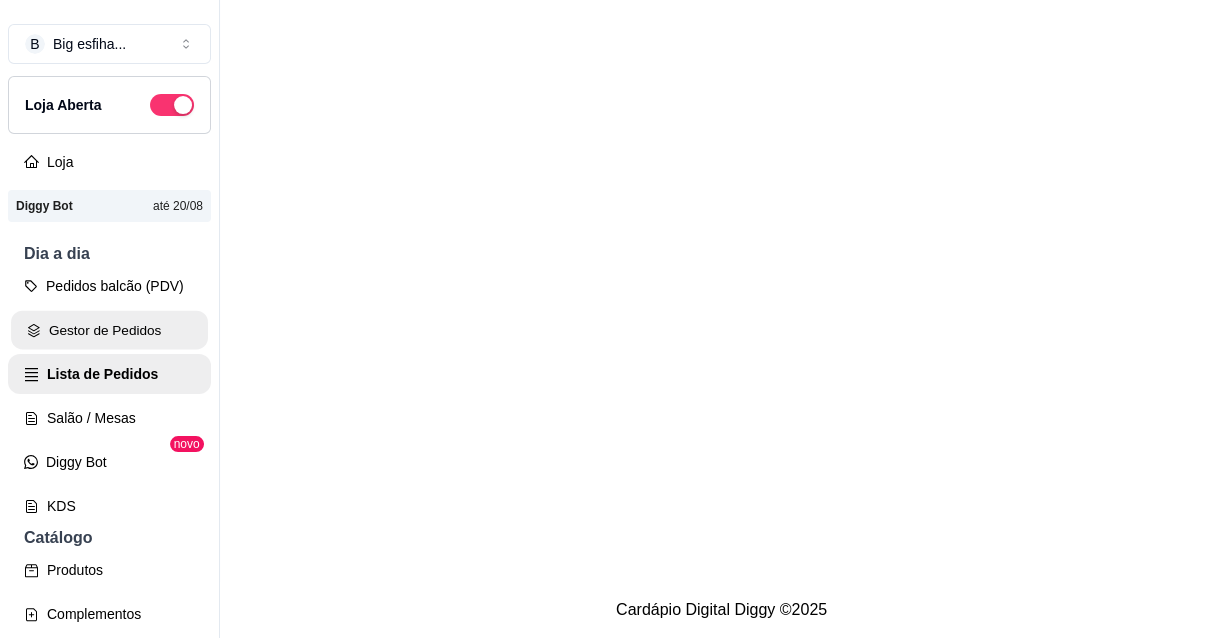 click on "Gestor de Pedidos" at bounding box center (109, 330) 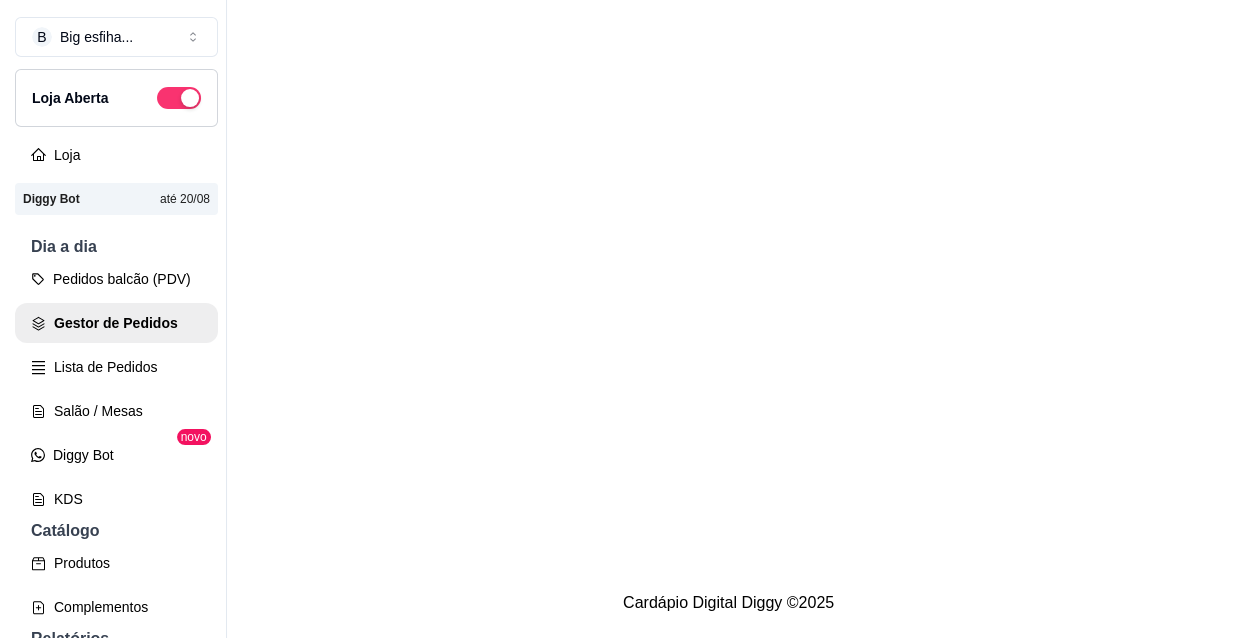 scroll, scrollTop: 0, scrollLeft: 0, axis: both 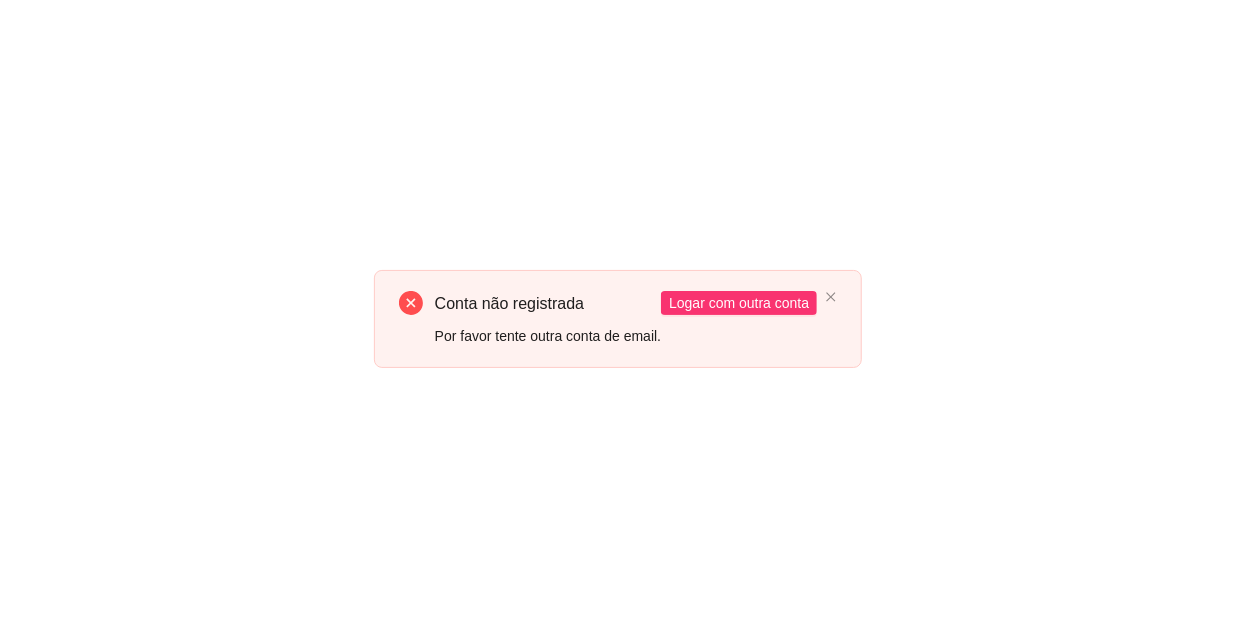 click 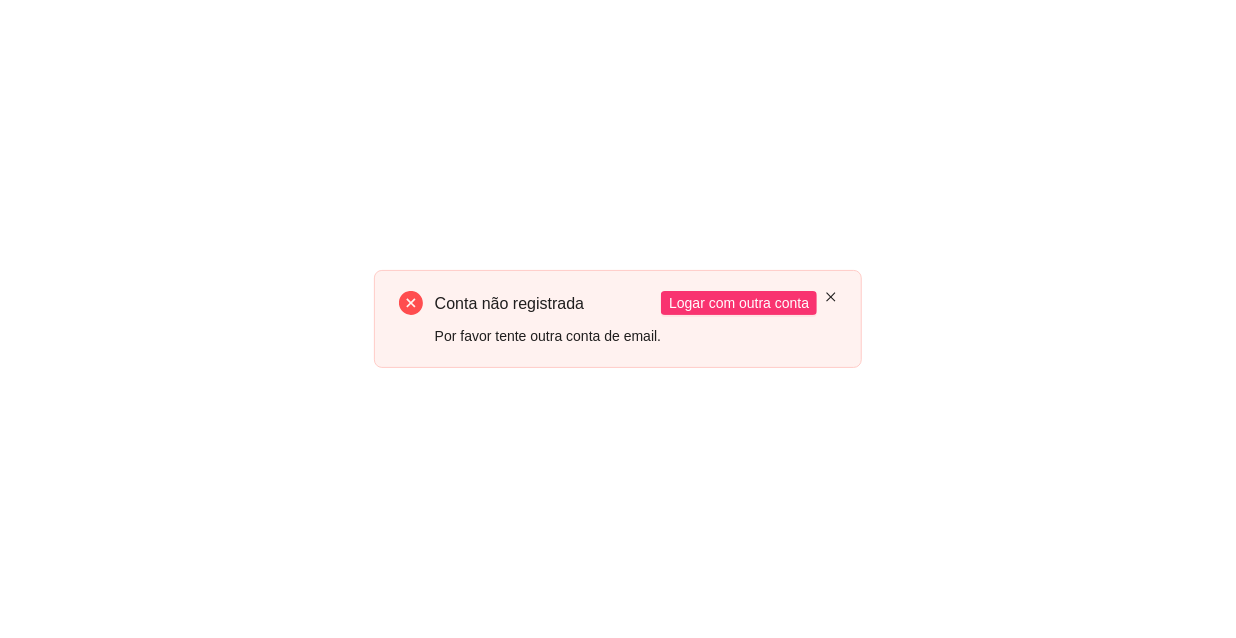 click 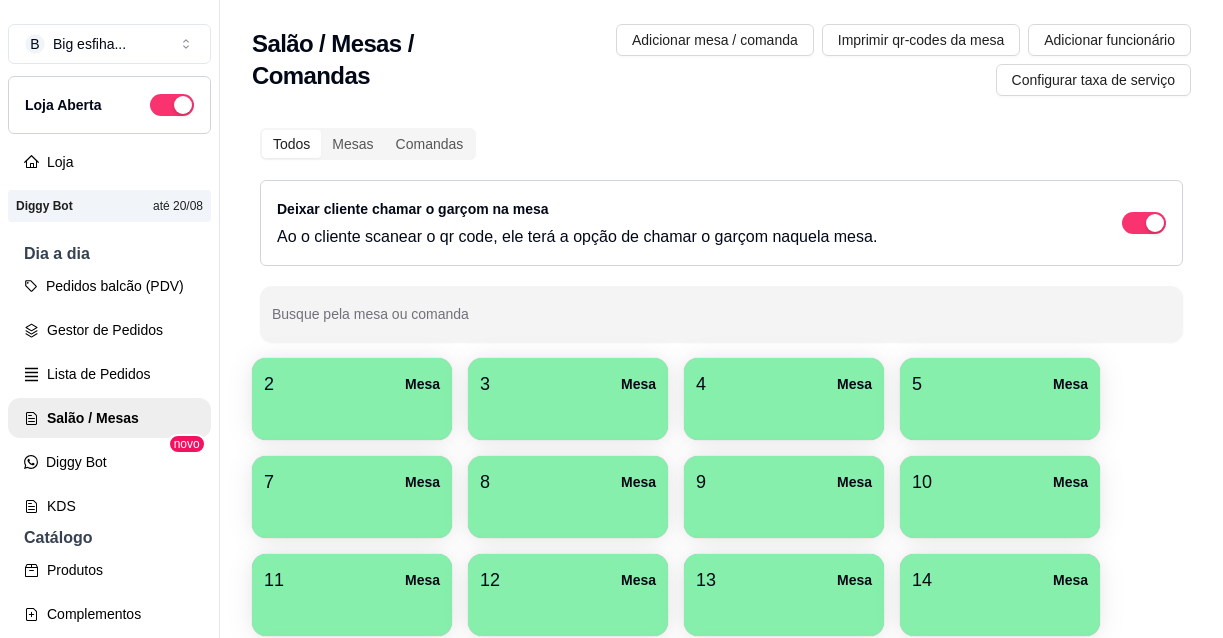 scroll, scrollTop: 0, scrollLeft: 0, axis: both 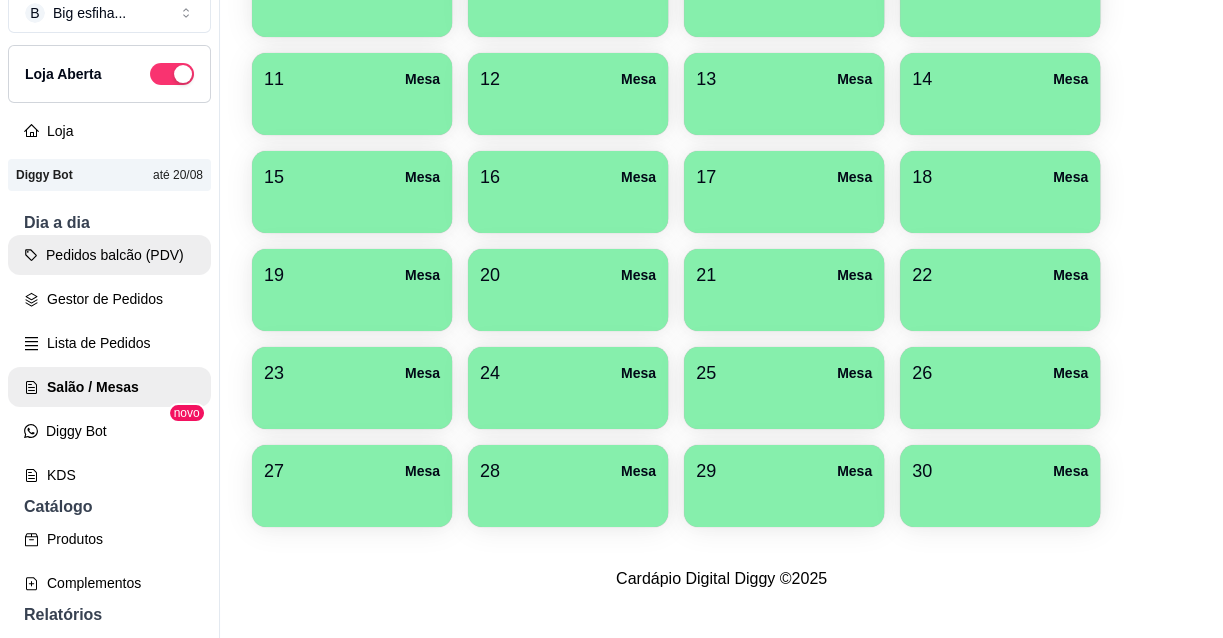click on "Pedidos balcão (PDV)" at bounding box center (109, 255) 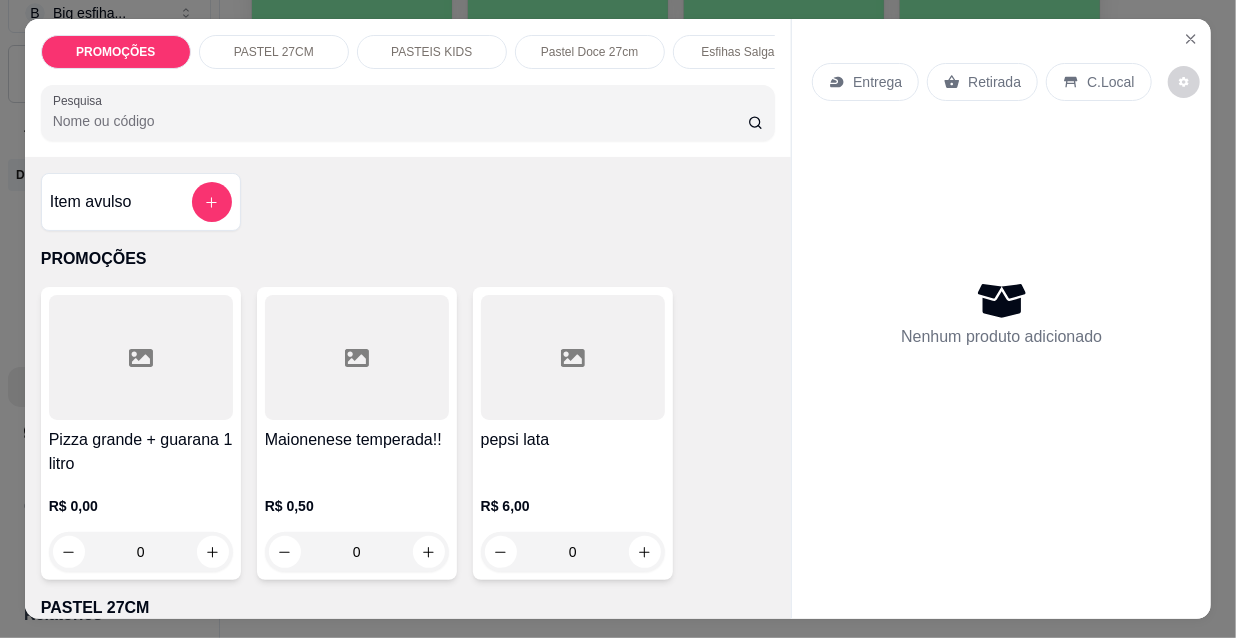 click on "Entrega" at bounding box center (877, 82) 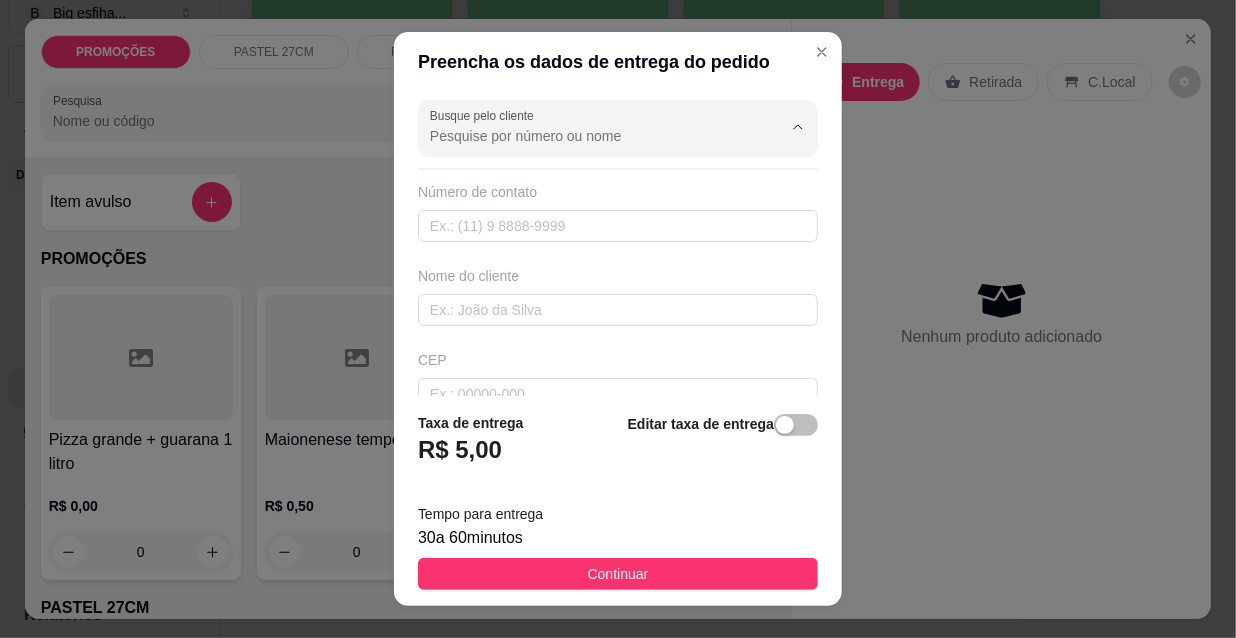 click on "Busque pelo cliente" at bounding box center [590, 136] 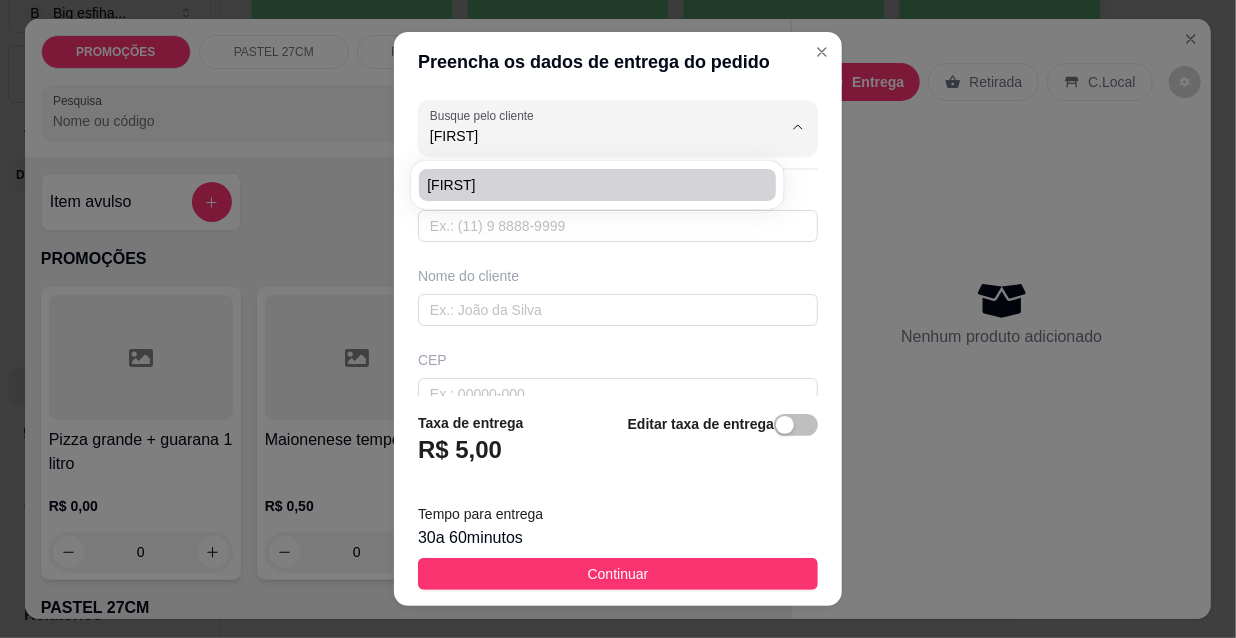 click on "Eunice" at bounding box center (587, 185) 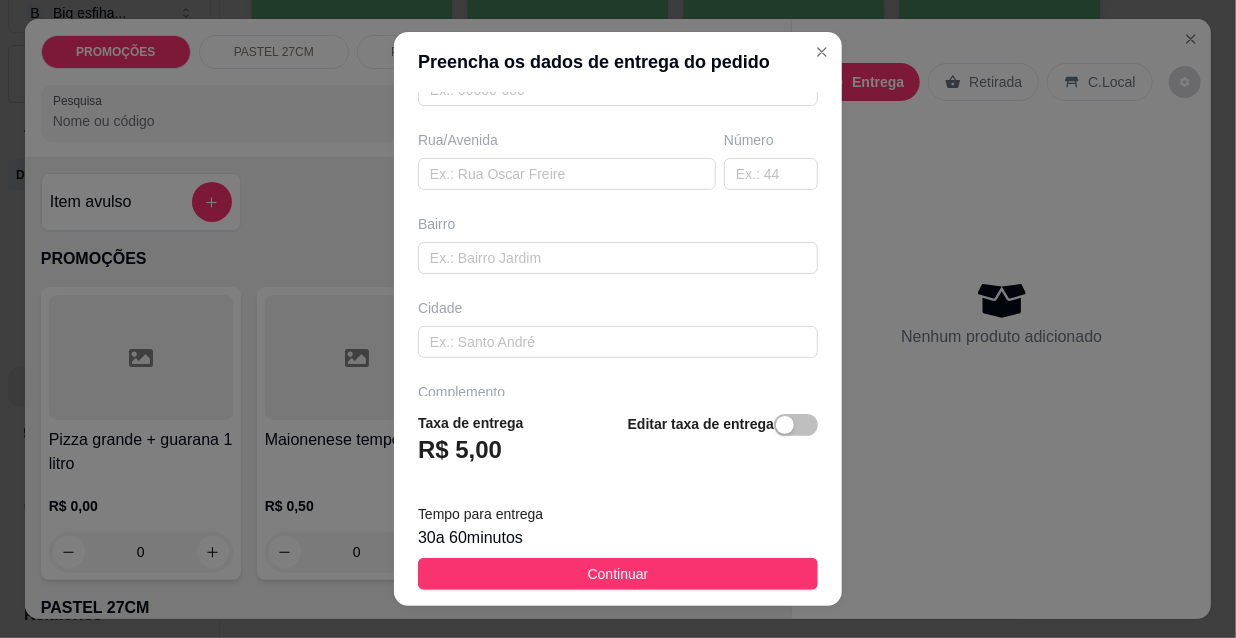 scroll, scrollTop: 367, scrollLeft: 0, axis: vertical 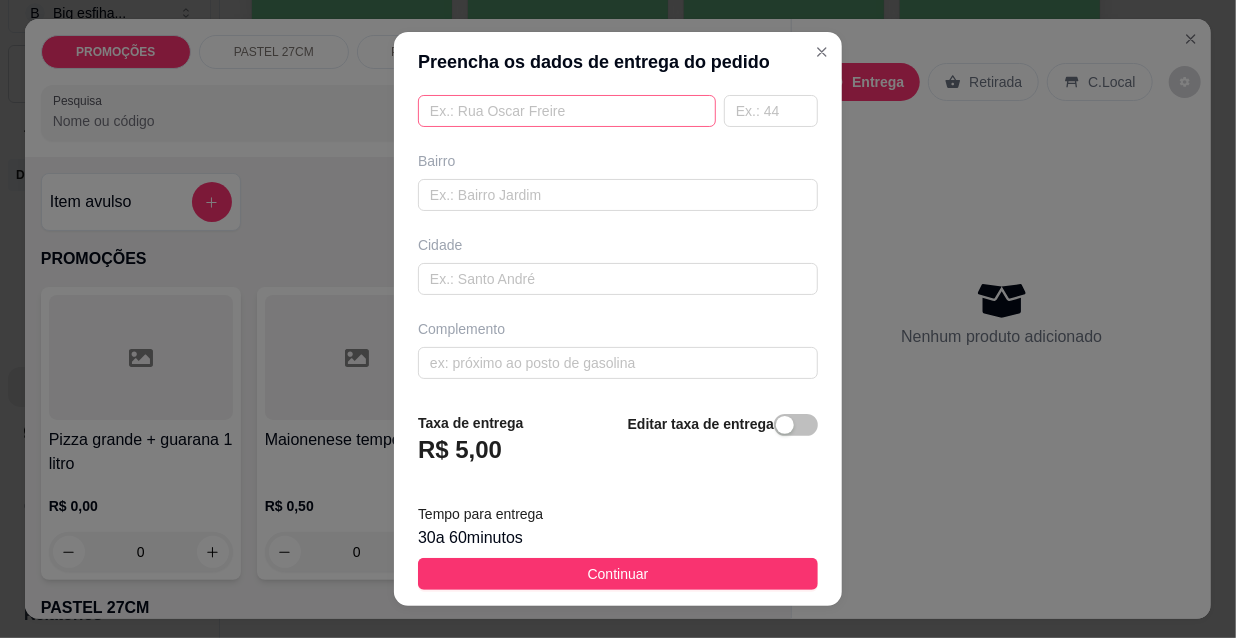 type on "Eunice" 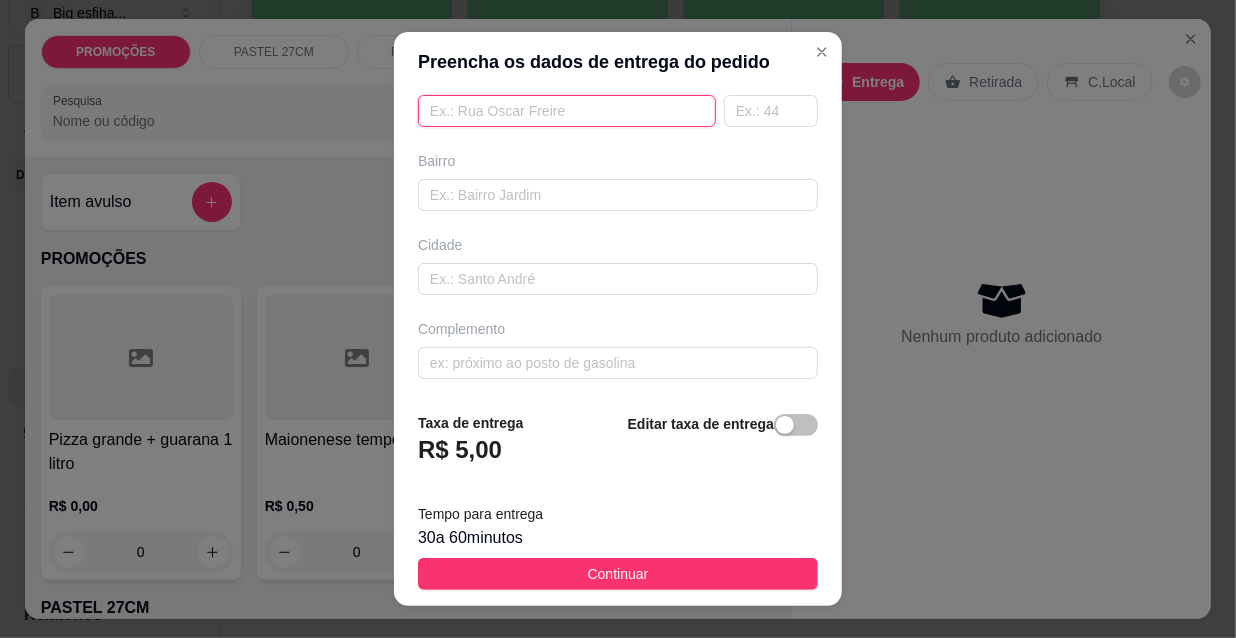 click at bounding box center (567, 111) 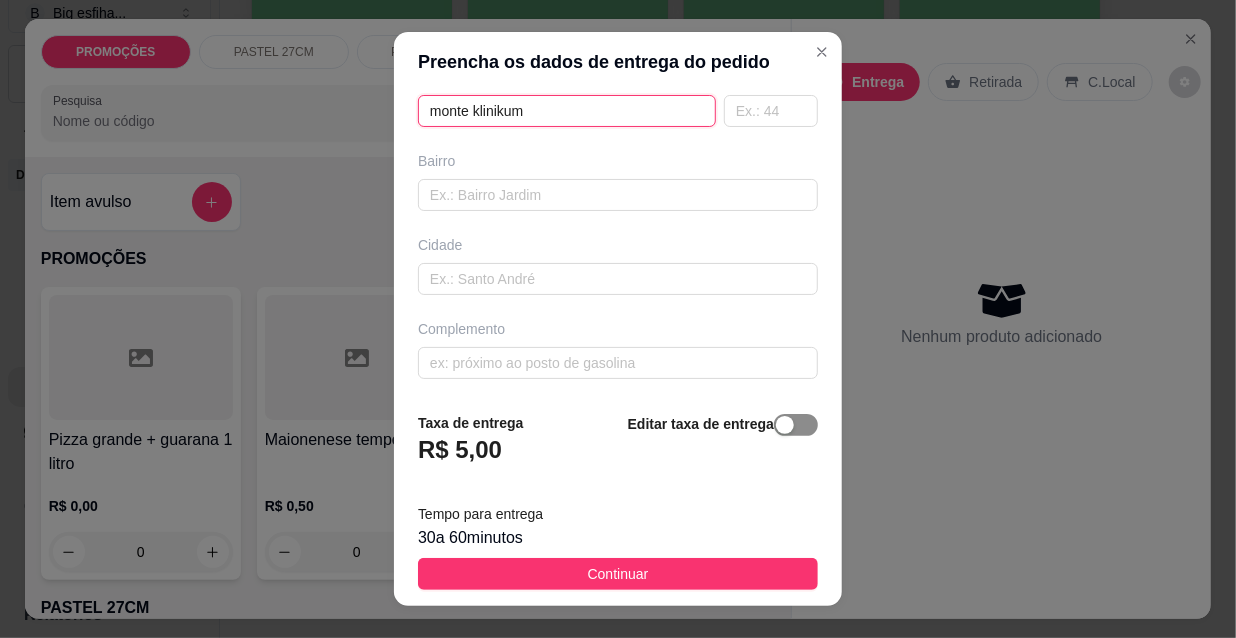 type on "monte klinikum" 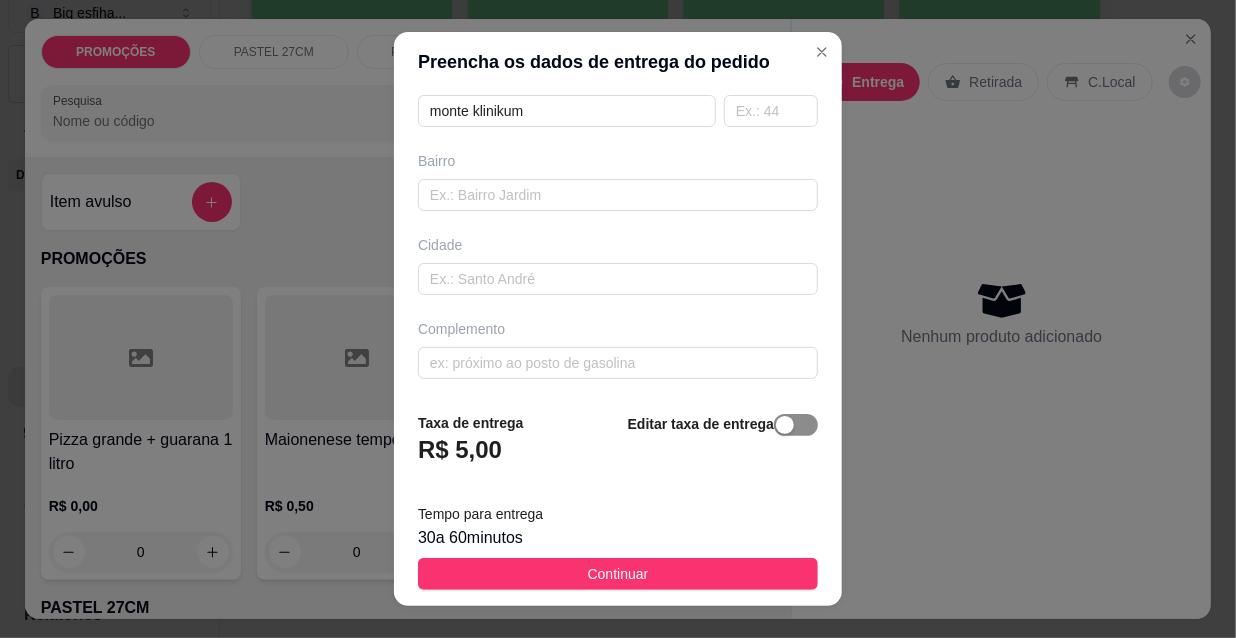 click at bounding box center [796, 425] 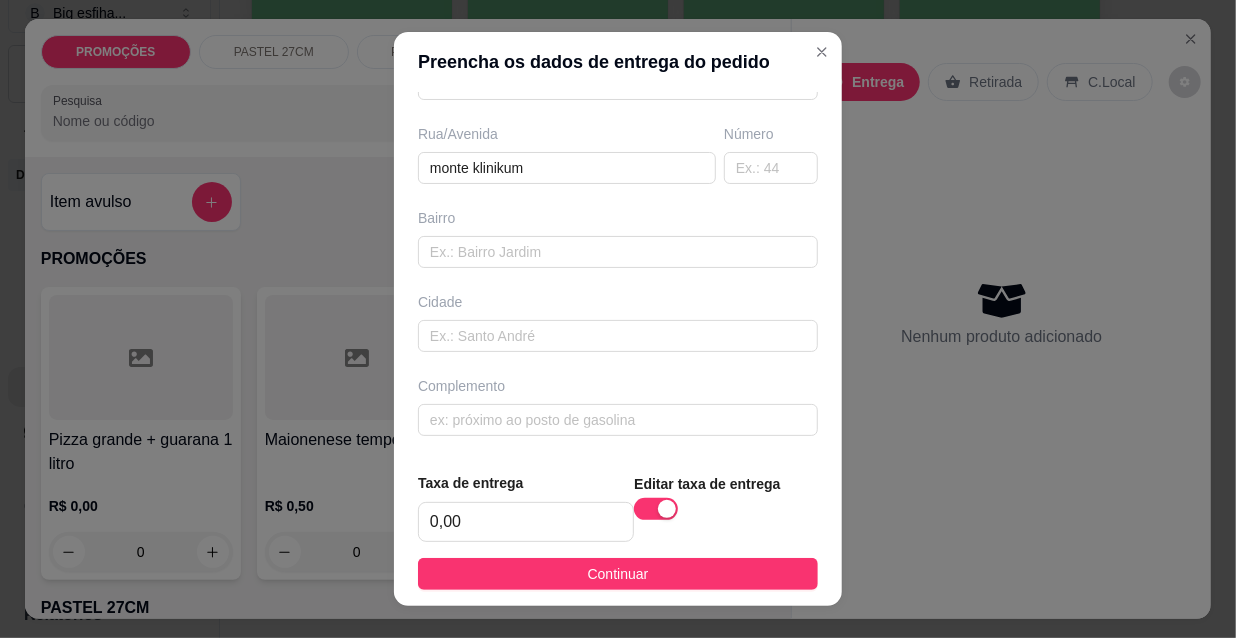 scroll, scrollTop: 307, scrollLeft: 0, axis: vertical 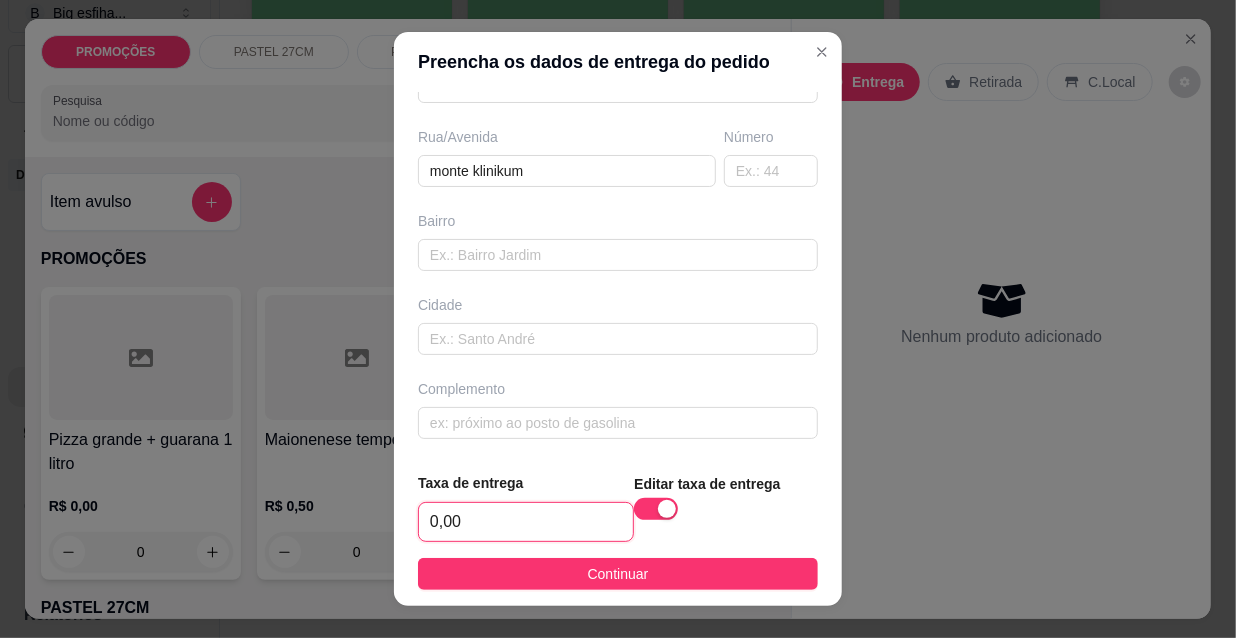 click on "0,00" at bounding box center (526, 522) 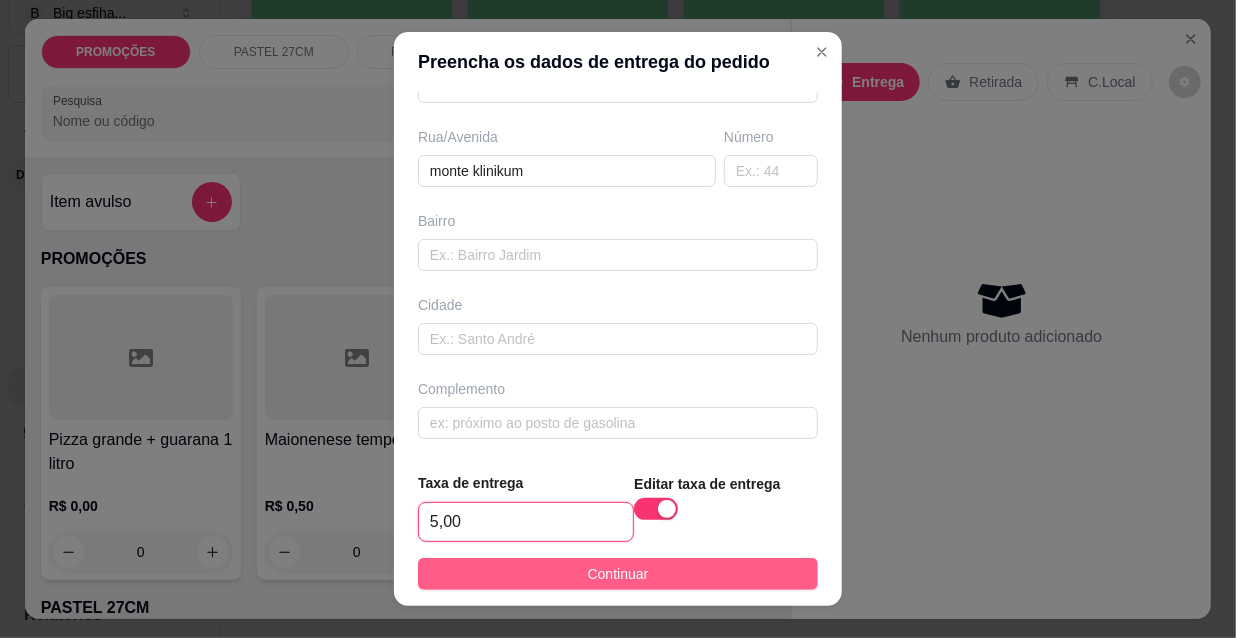 type on "5,00" 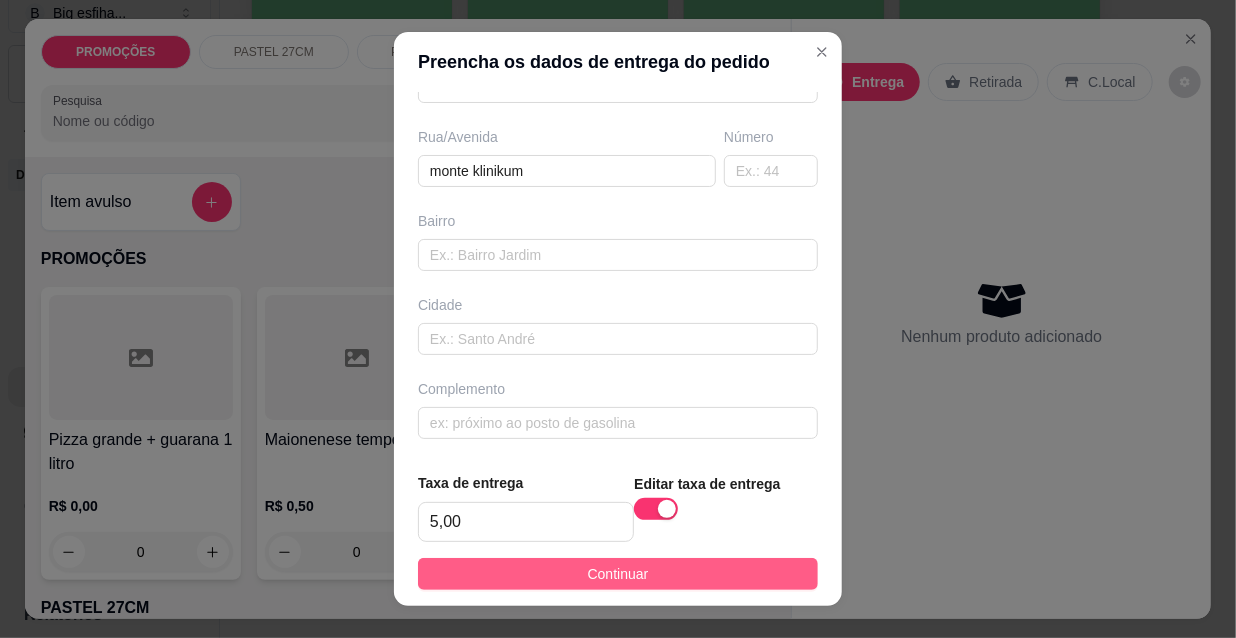 click on "Continuar" at bounding box center (618, 574) 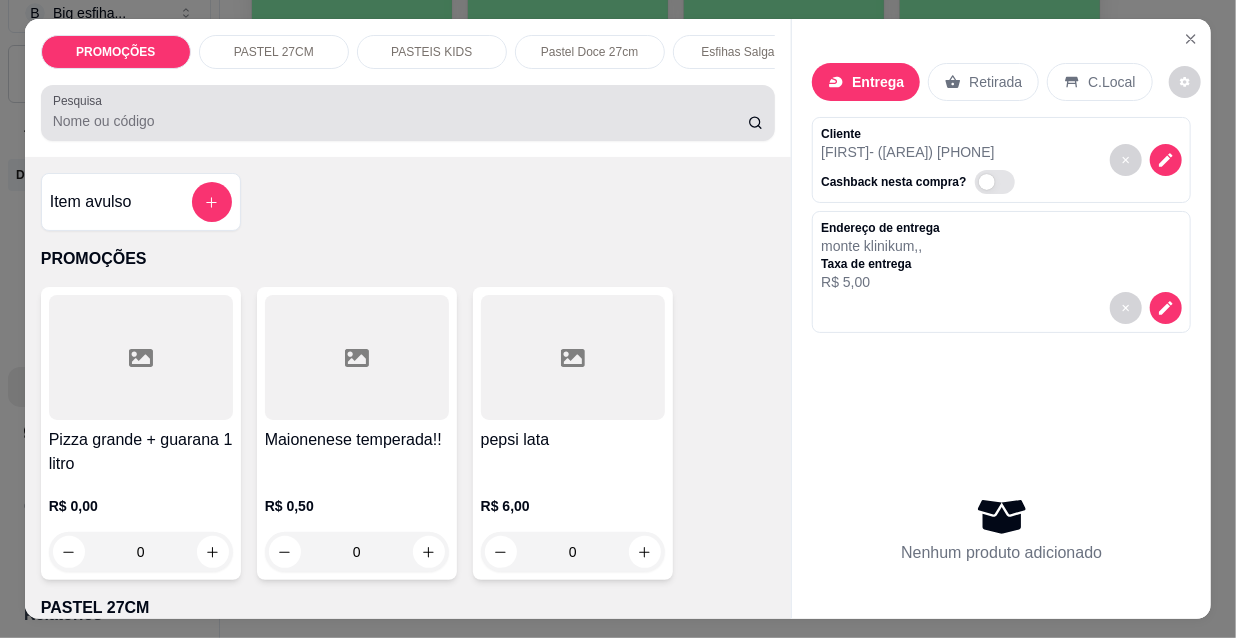 click on "Pesquisa" at bounding box center (400, 121) 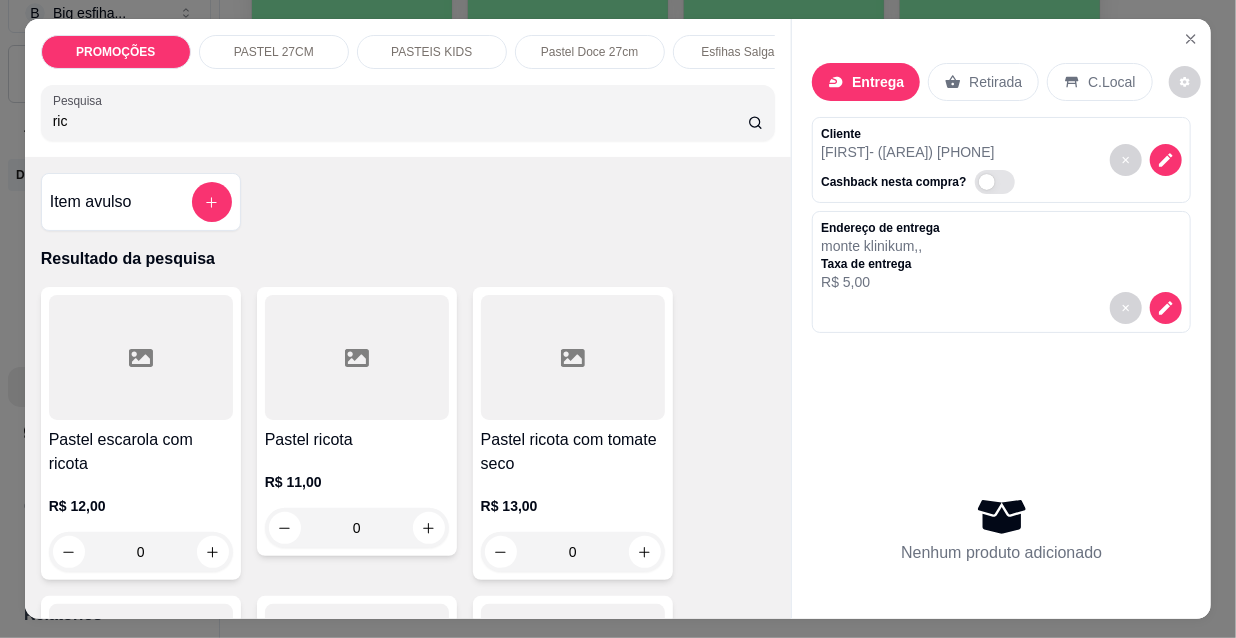 type on "ric" 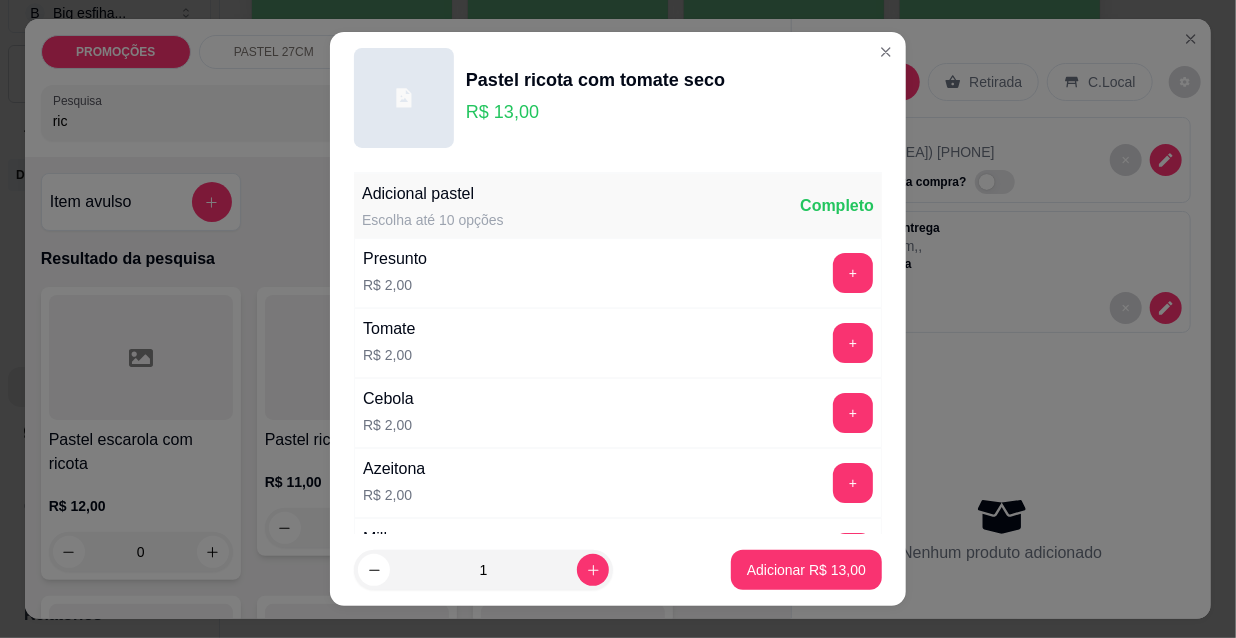 click on "+" at bounding box center [853, 483] 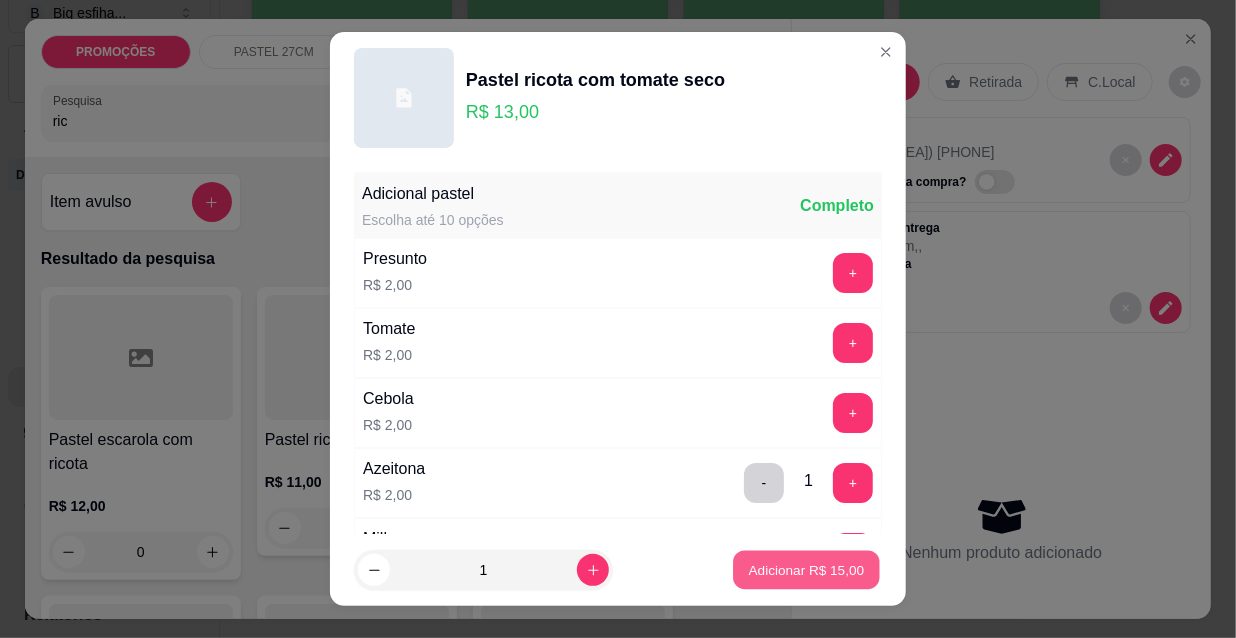 click on "Adicionar   R$ 15,00" at bounding box center (806, 570) 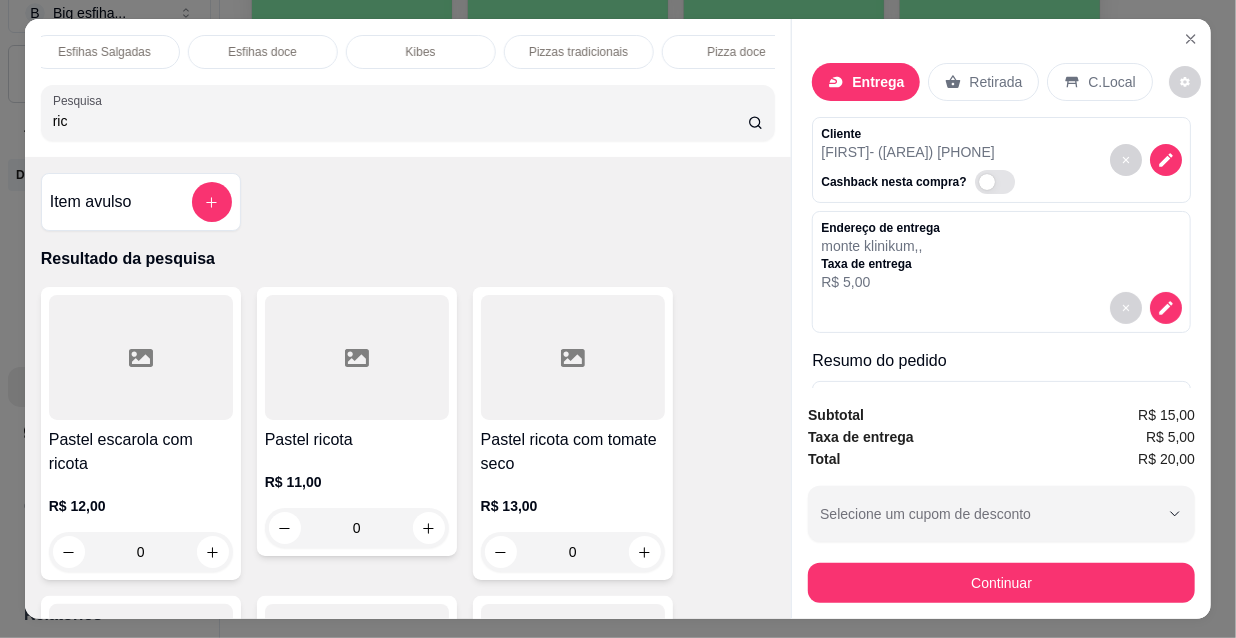 scroll, scrollTop: 0, scrollLeft: 1152, axis: horizontal 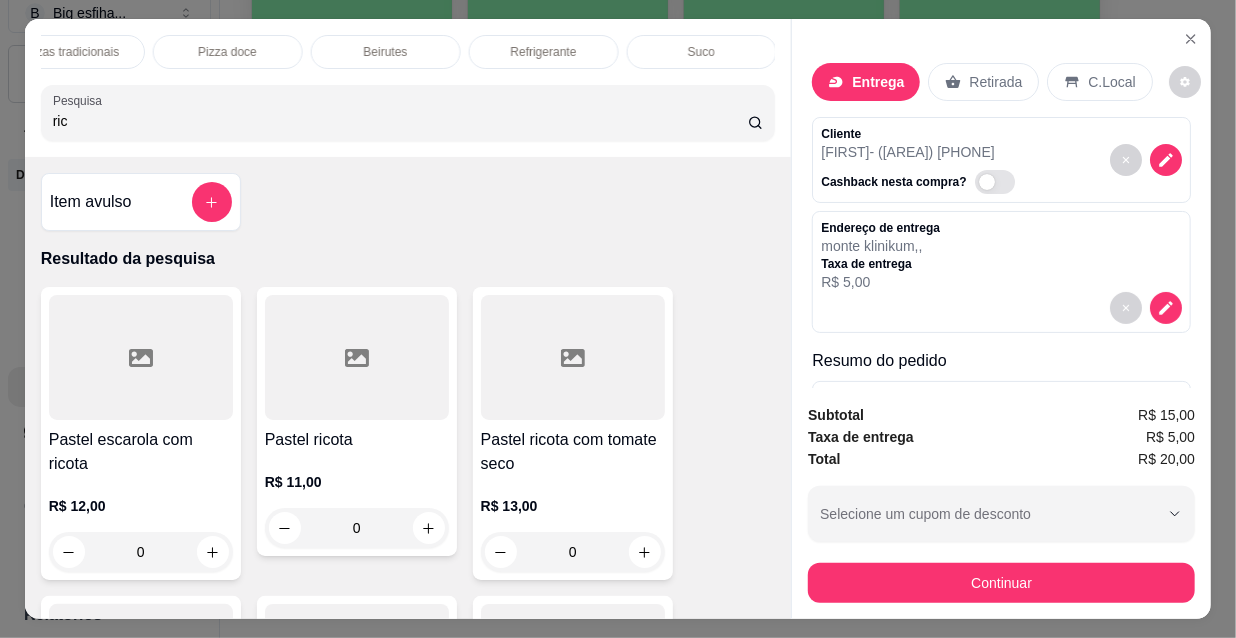 click on "Refrigerante" at bounding box center [544, 52] 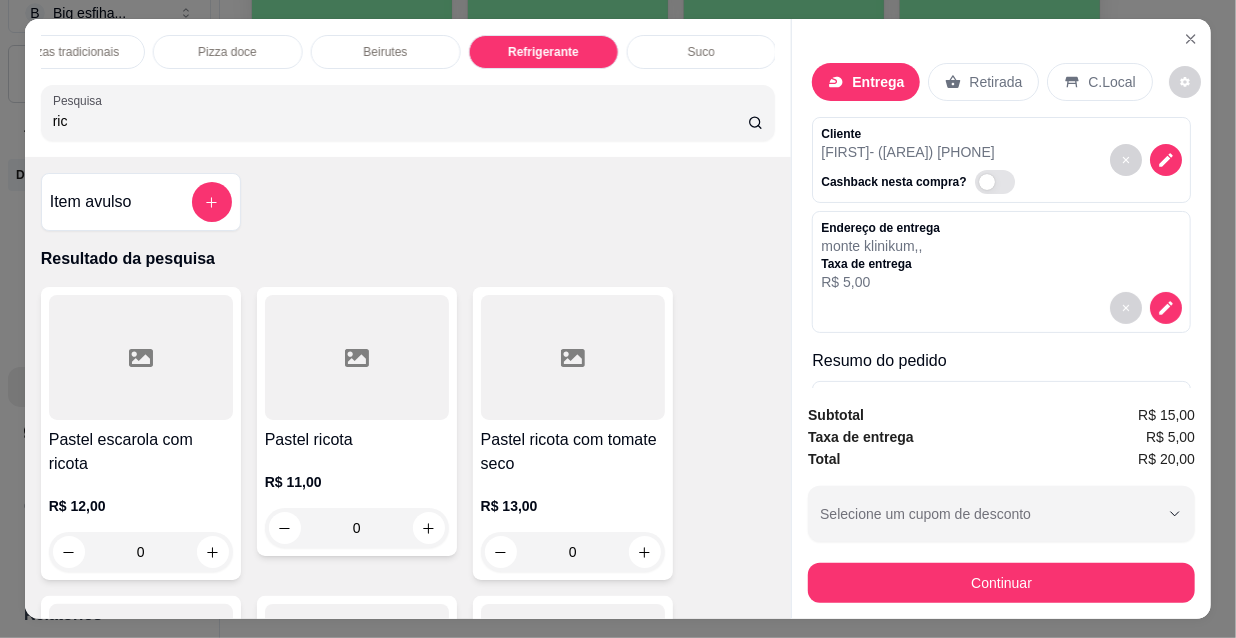 scroll, scrollTop: 18656, scrollLeft: 0, axis: vertical 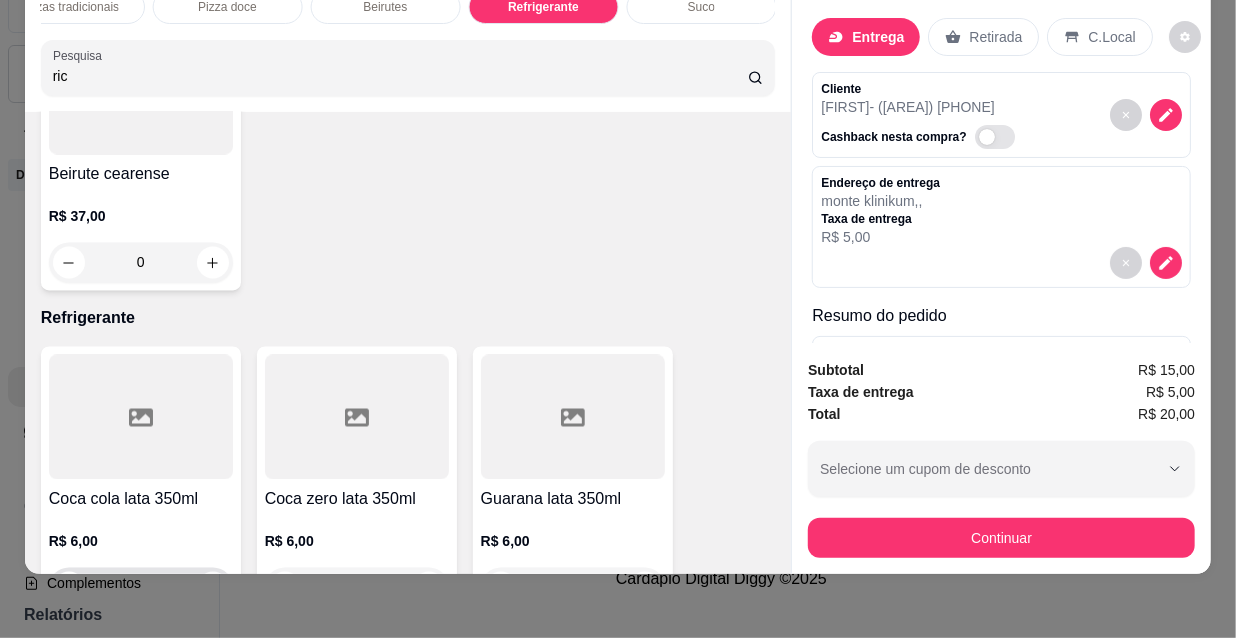 click 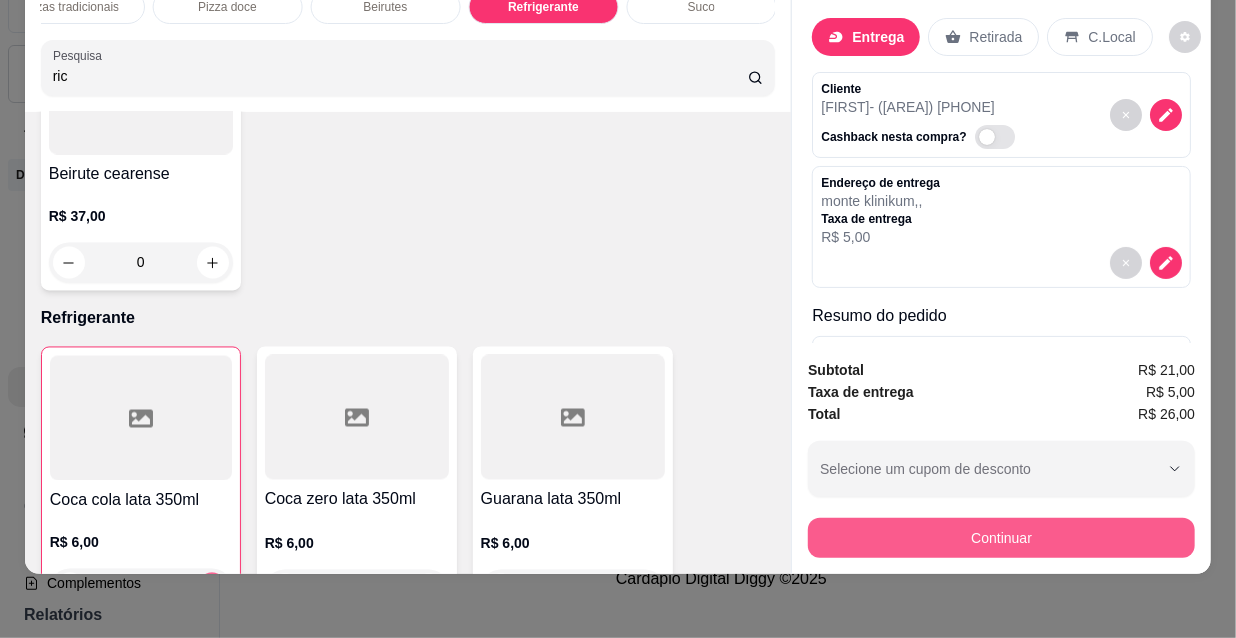 click on "Continuar" at bounding box center (1001, 538) 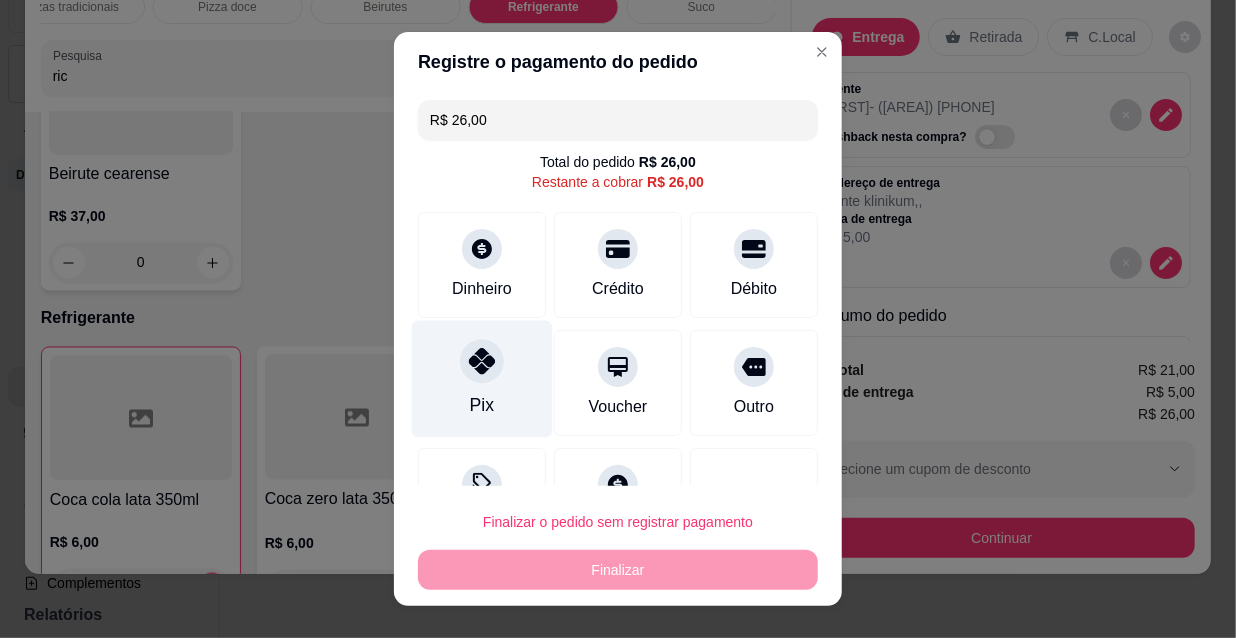 click 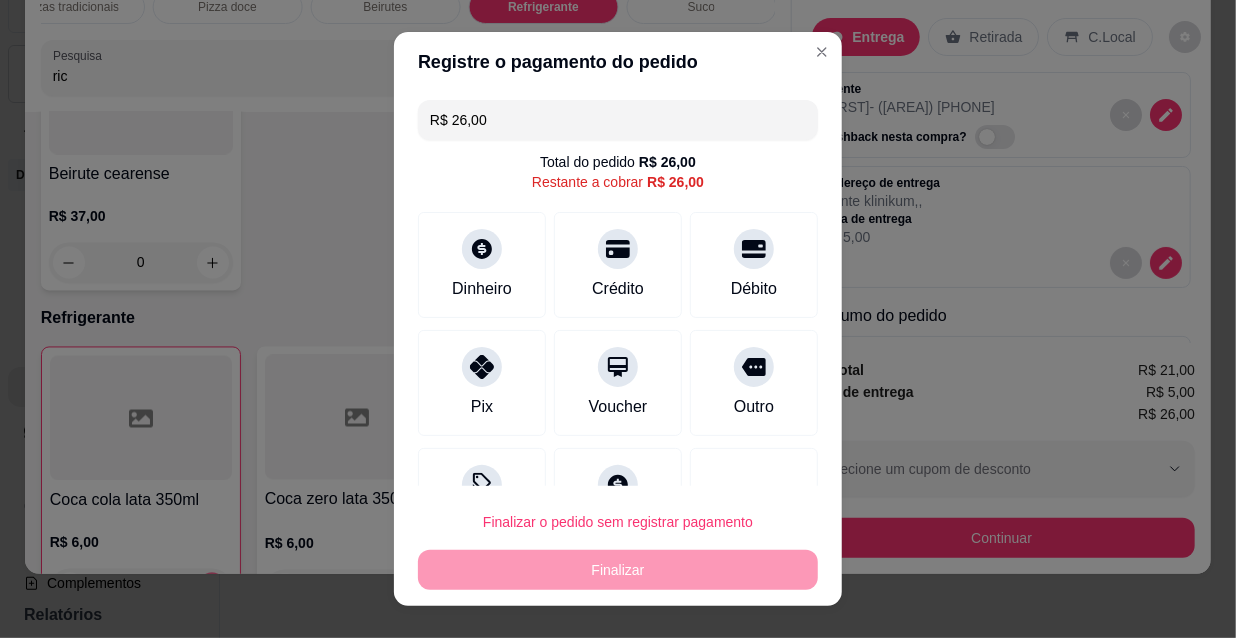 type on "R$ 0,00" 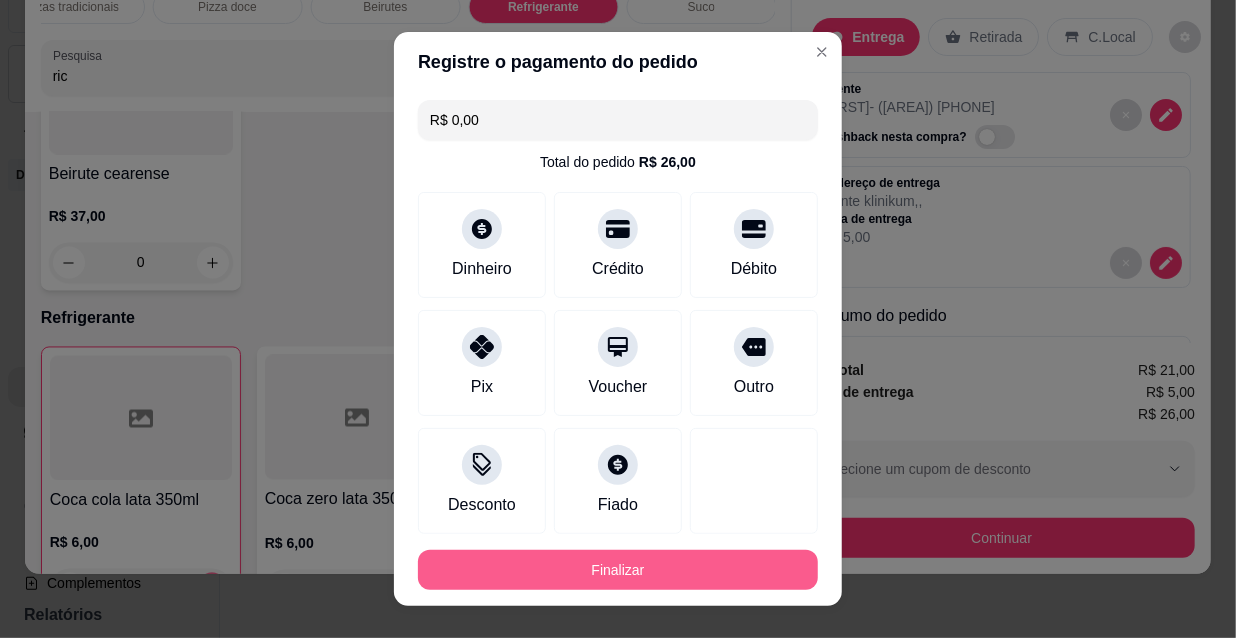 click on "Finalizar" at bounding box center (618, 570) 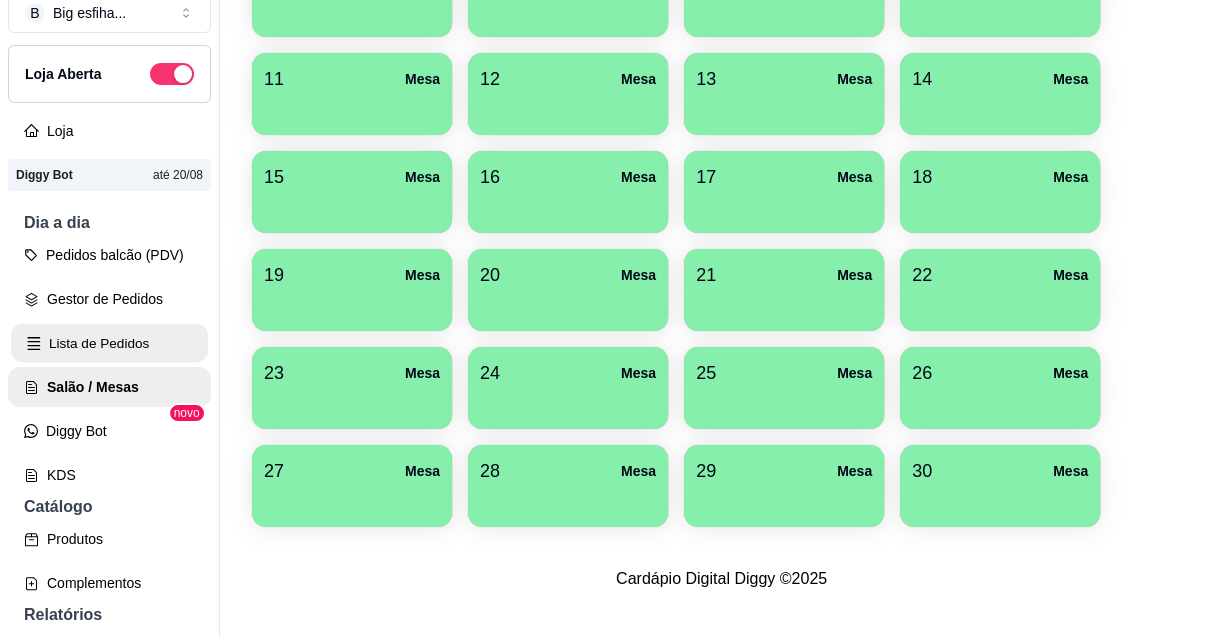 click on "Lista de Pedidos" at bounding box center (109, 343) 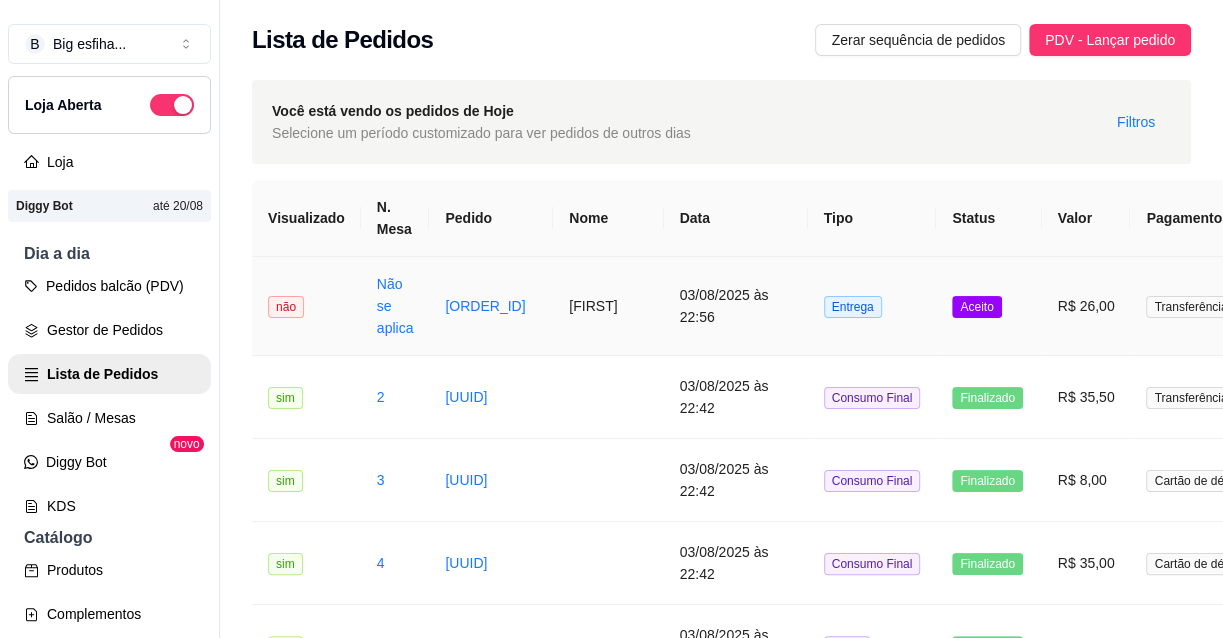 click on "Entrega" at bounding box center [872, 306] 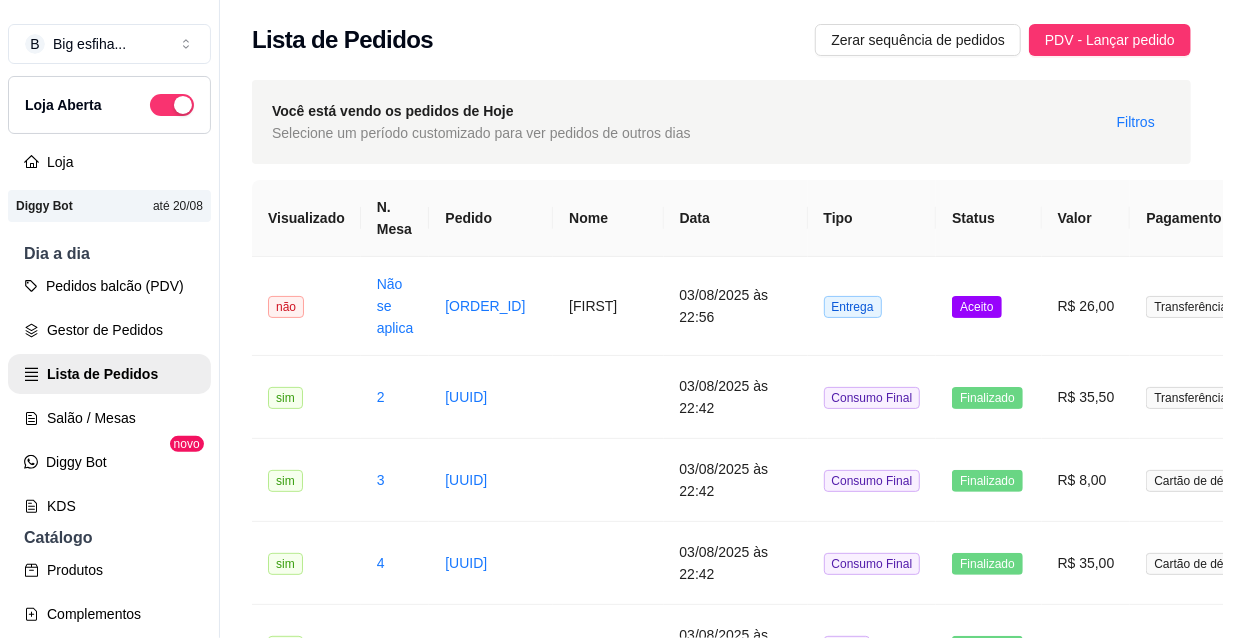 click on "Imprimir" at bounding box center (840, 92) 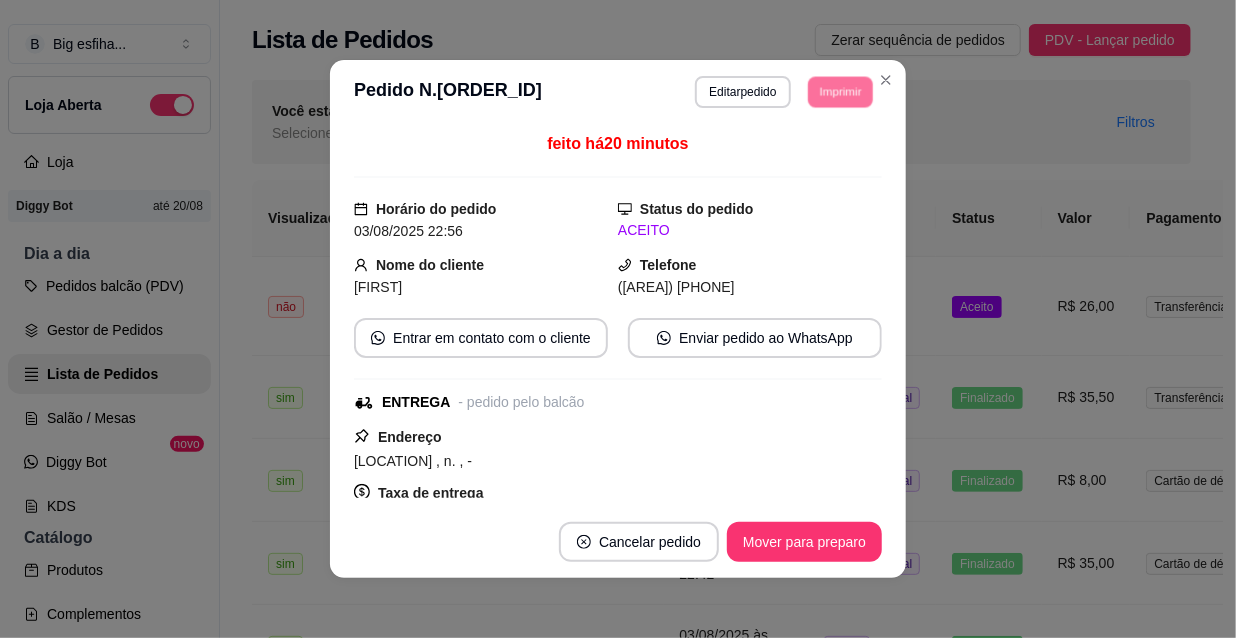 click on "IMPRESSORA" at bounding box center (813, 153) 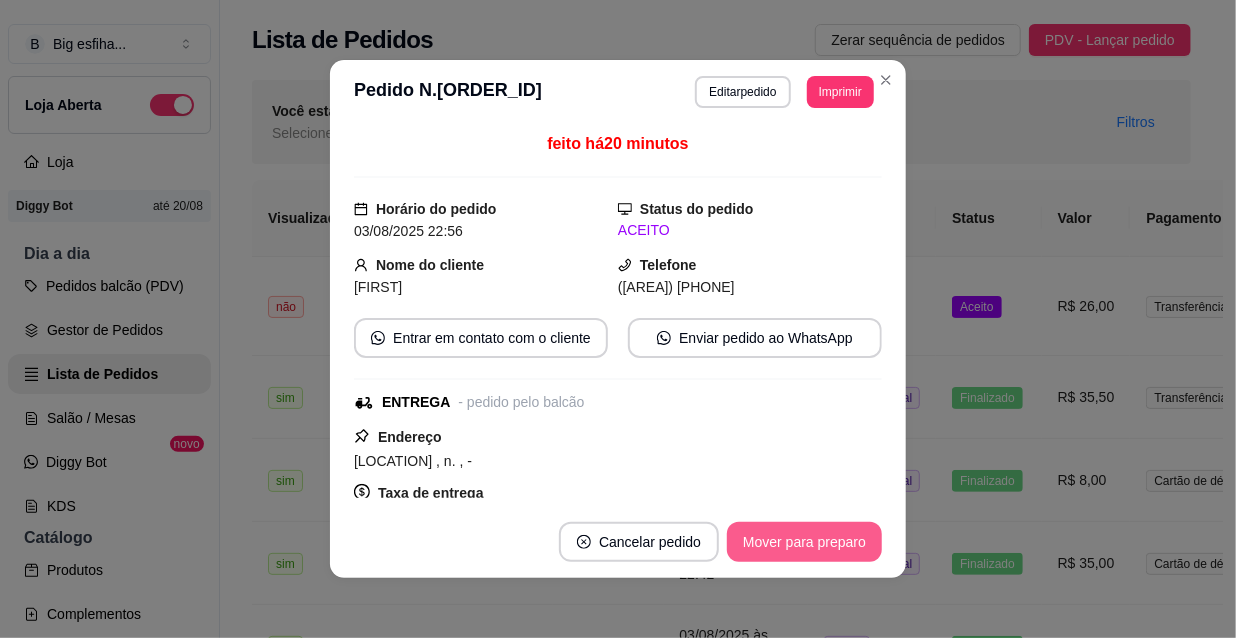 click on "Mover para preparo" at bounding box center (804, 542) 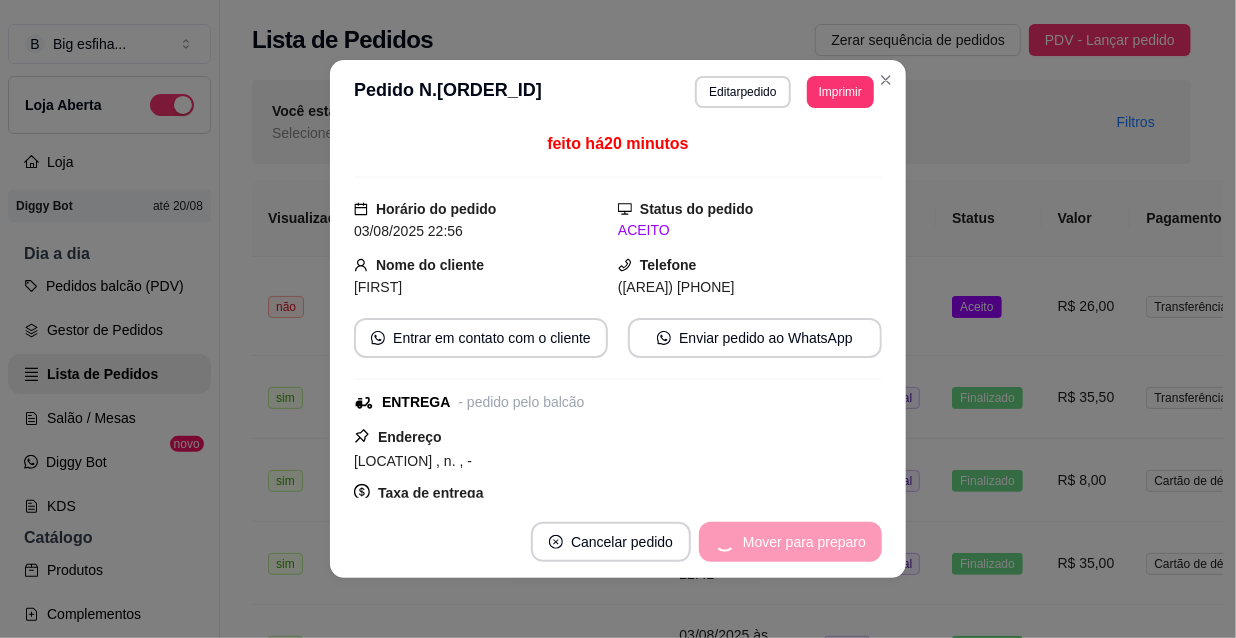 click on "Mover para preparo" at bounding box center (790, 542) 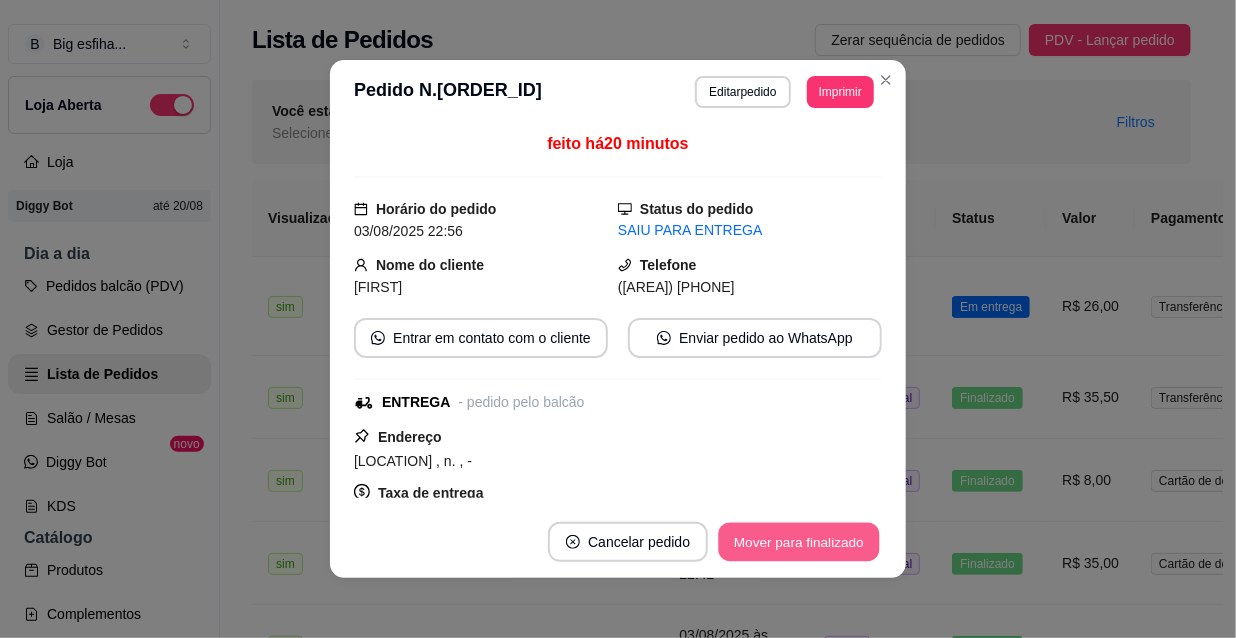 click on "Mover para finalizado" at bounding box center (799, 542) 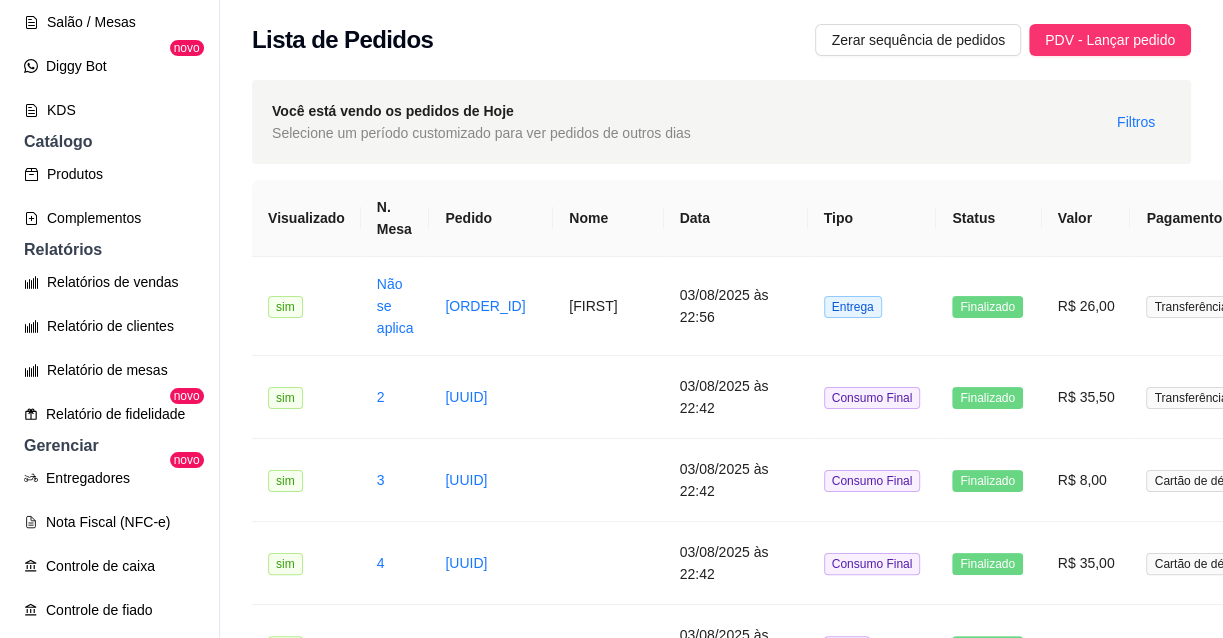 scroll, scrollTop: 454, scrollLeft: 0, axis: vertical 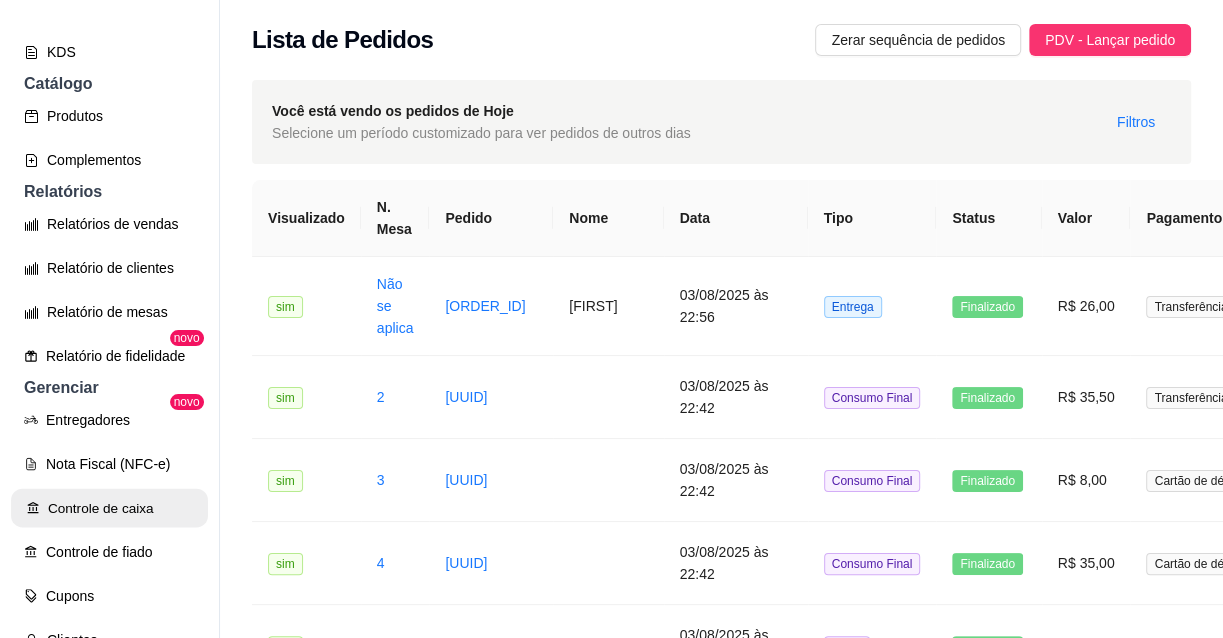 click on "Controle de caixa" at bounding box center [109, 508] 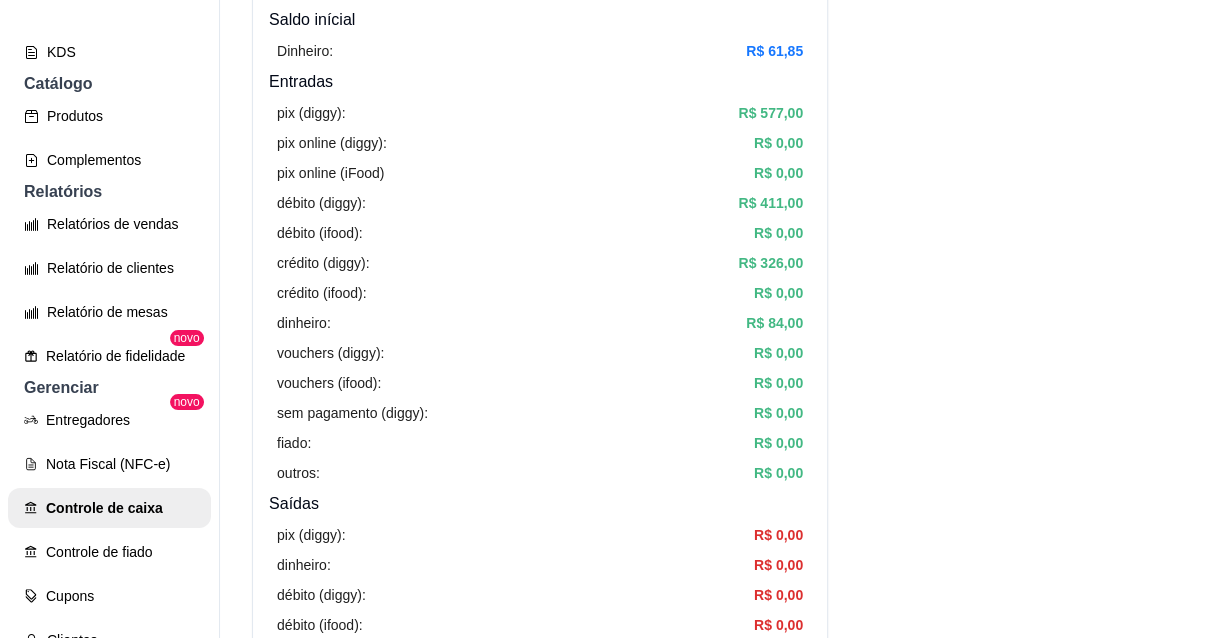 scroll, scrollTop: 181, scrollLeft: 0, axis: vertical 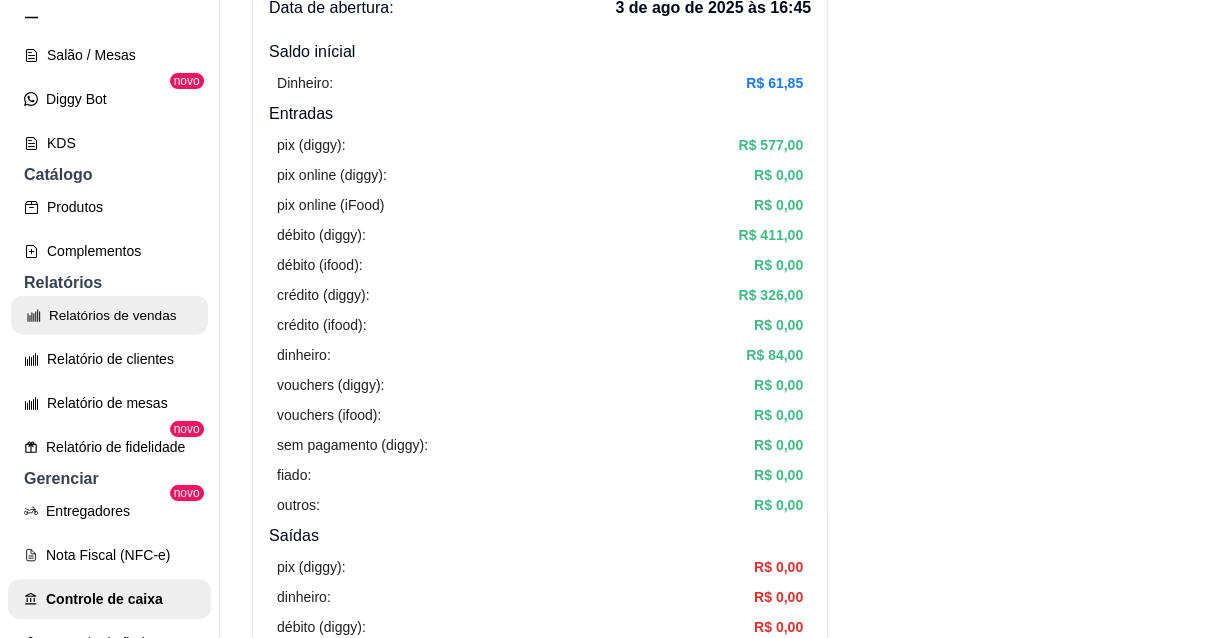 click on "Relatórios de vendas" at bounding box center (109, 315) 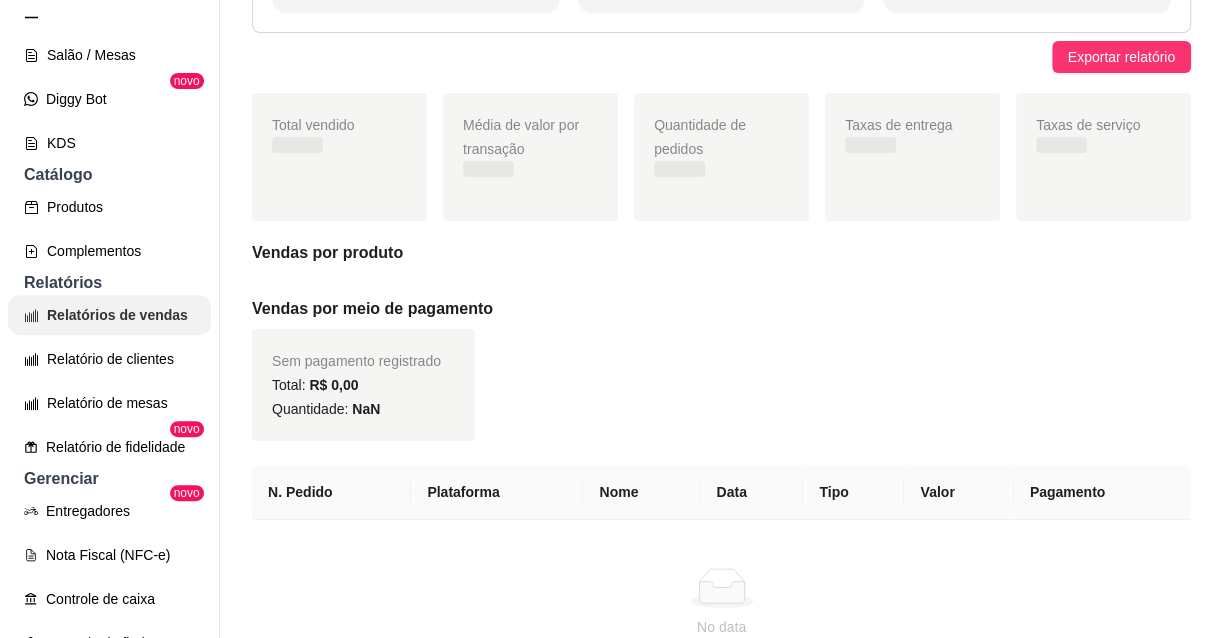scroll, scrollTop: 0, scrollLeft: 0, axis: both 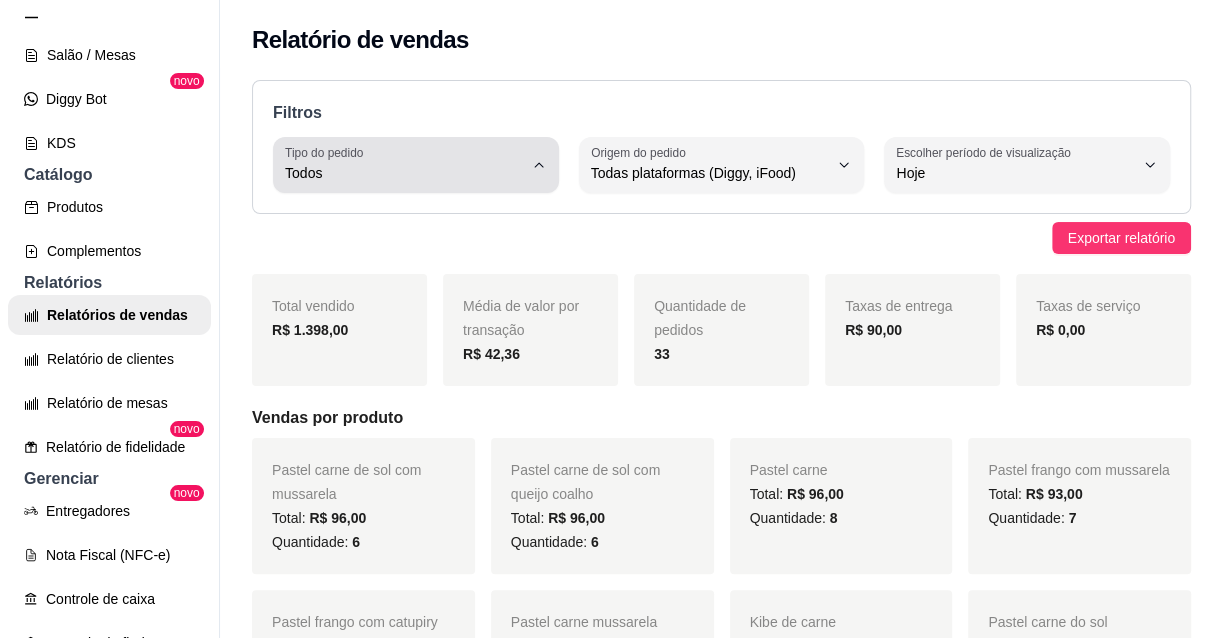 click on "Todos" at bounding box center (404, 165) 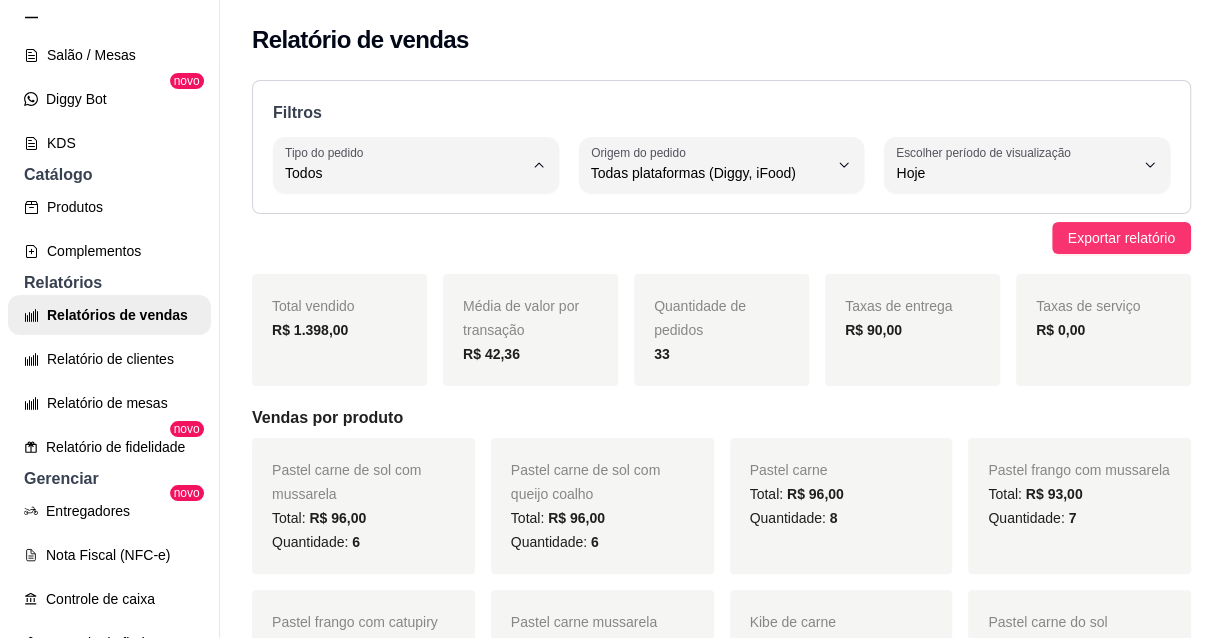 click on "Entrega" at bounding box center (404, 252) 